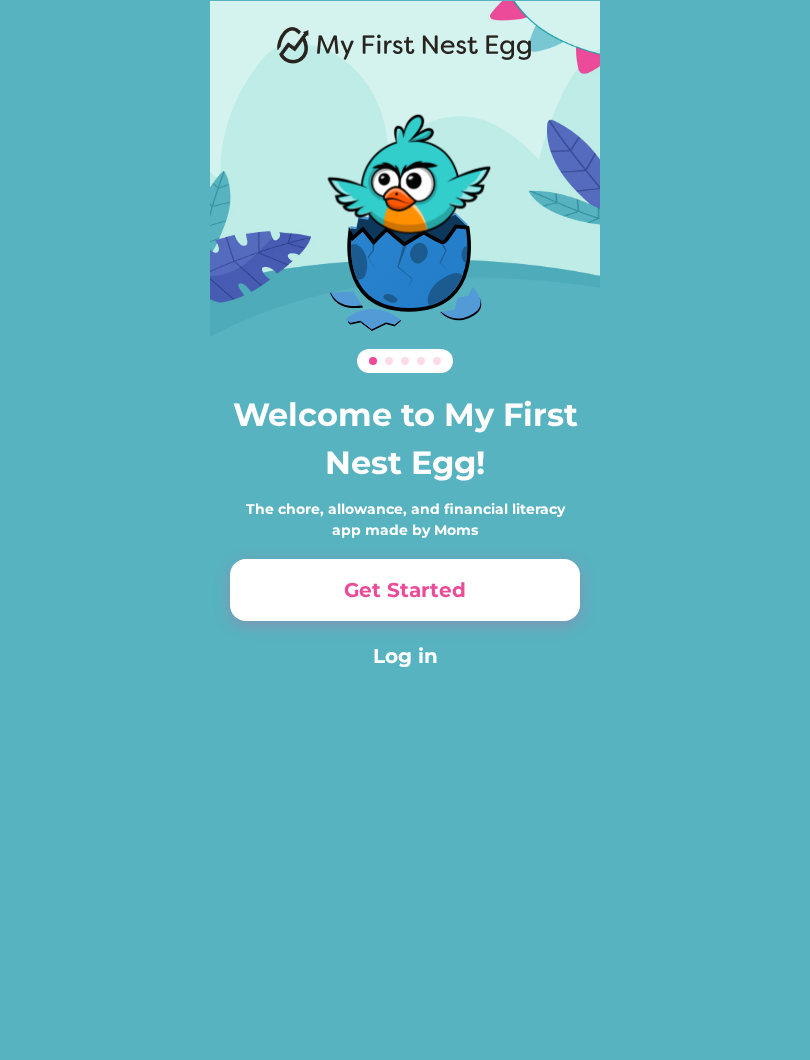 scroll, scrollTop: 0, scrollLeft: 0, axis: both 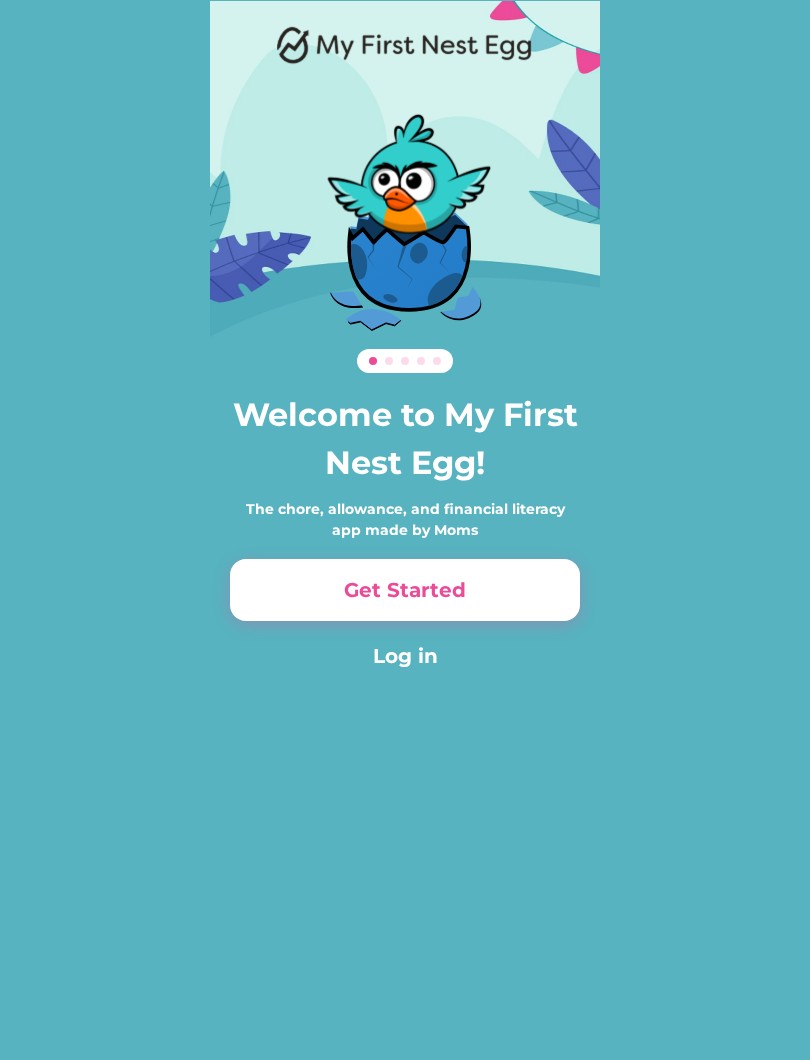 click on "Get Started" at bounding box center [405, 590] 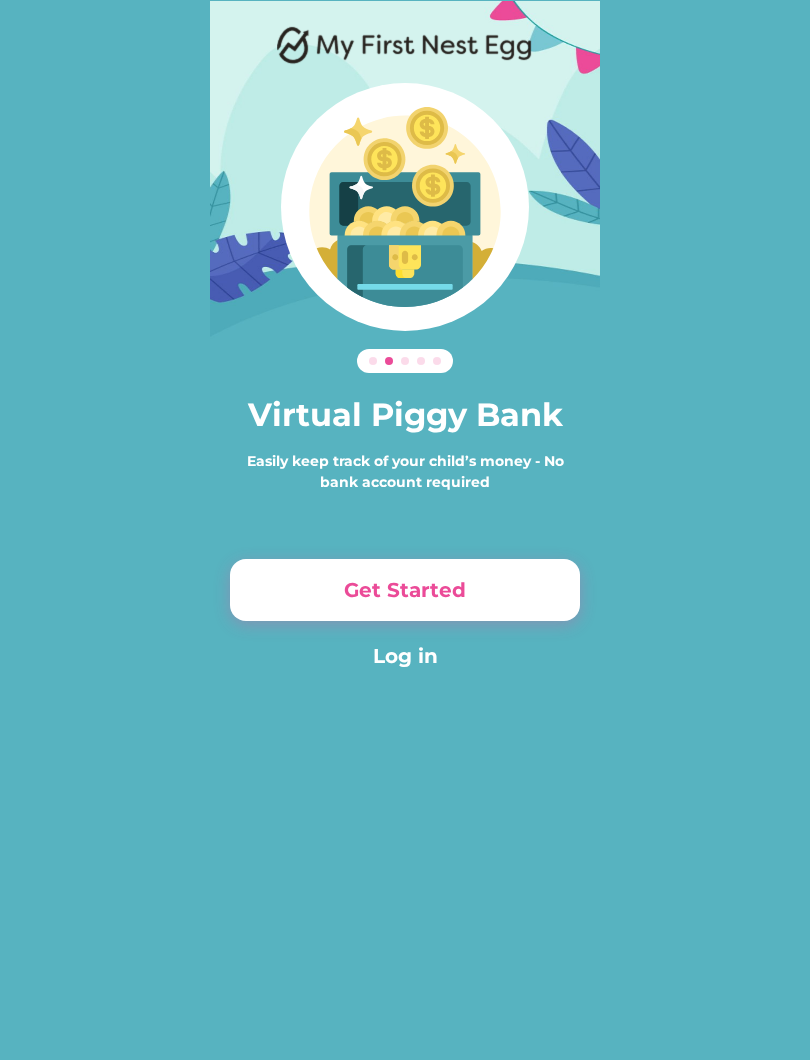 click on "Get Started" at bounding box center [405, 590] 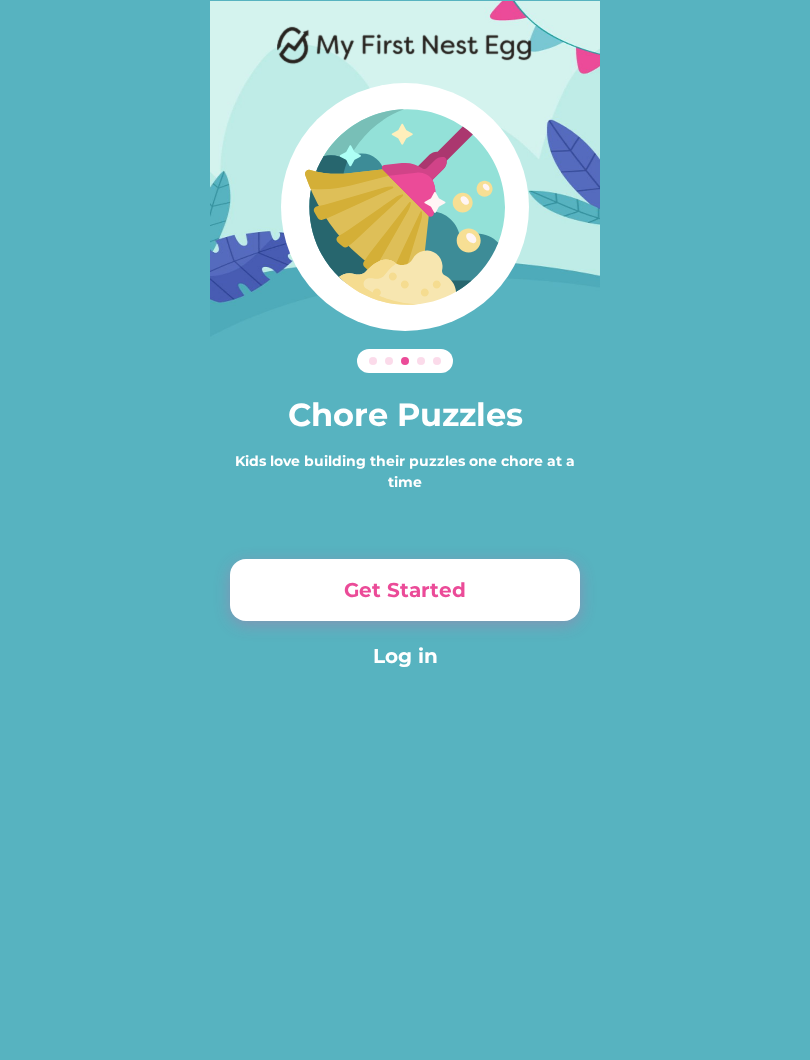 click on "Get Started" at bounding box center (405, 590) 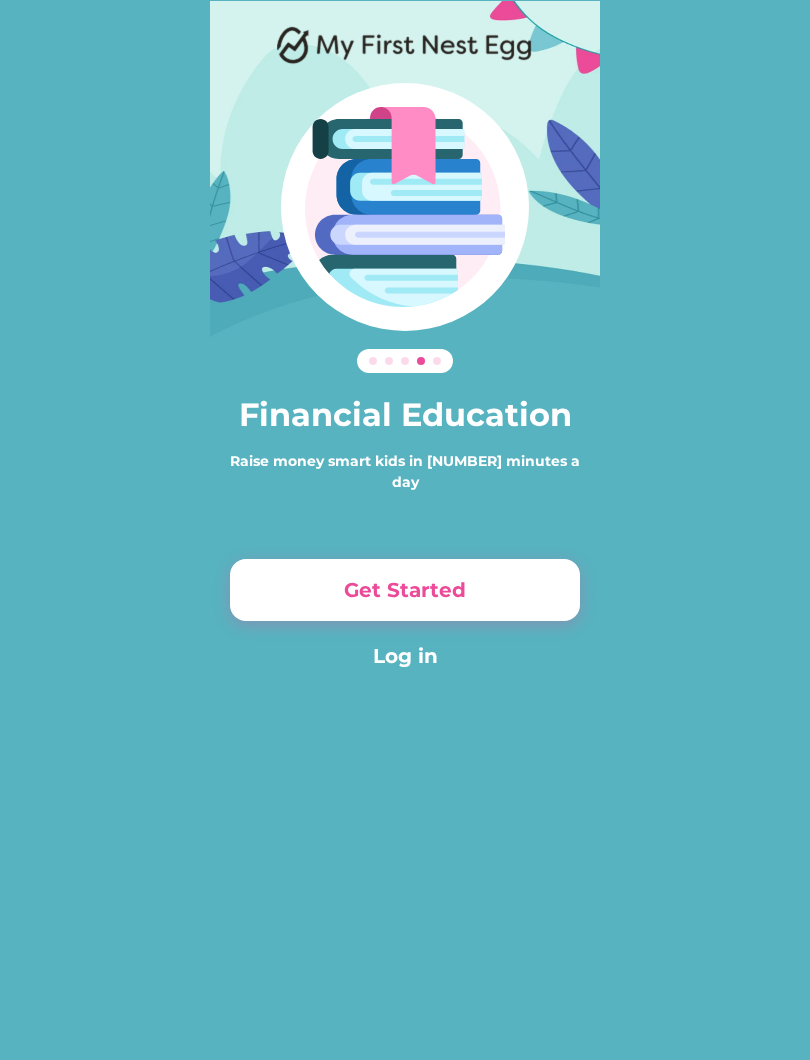 click on "Get Started" at bounding box center (405, 590) 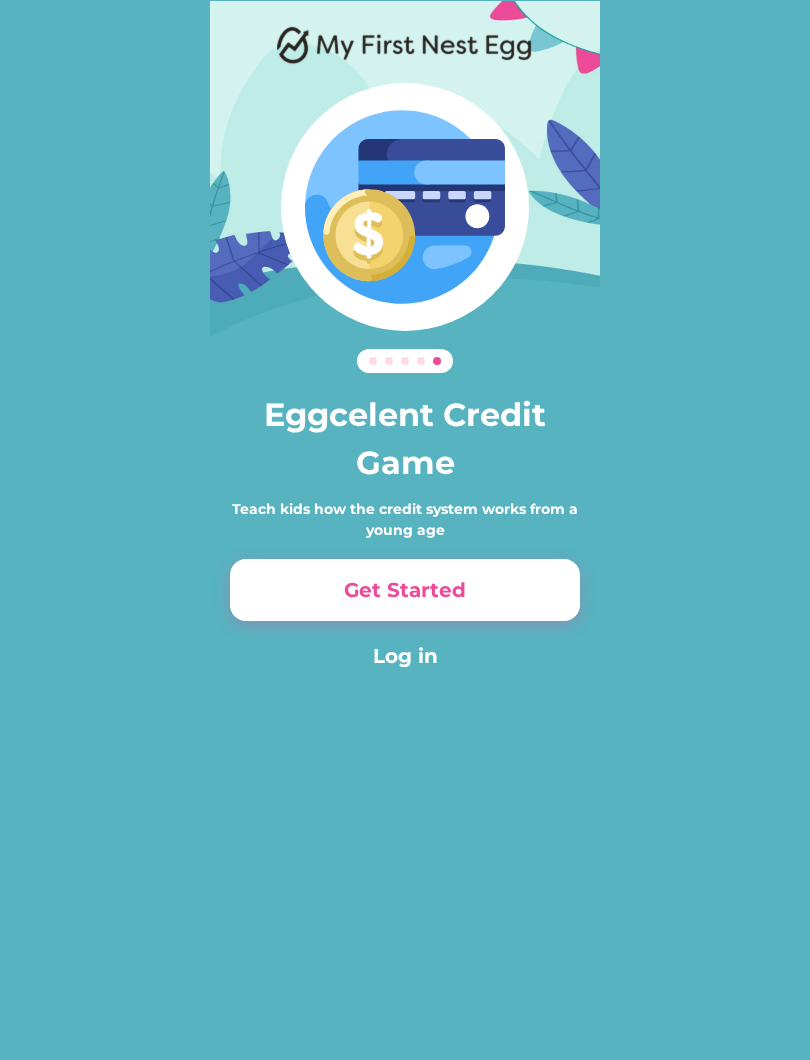 click on "Get Started" at bounding box center (405, 590) 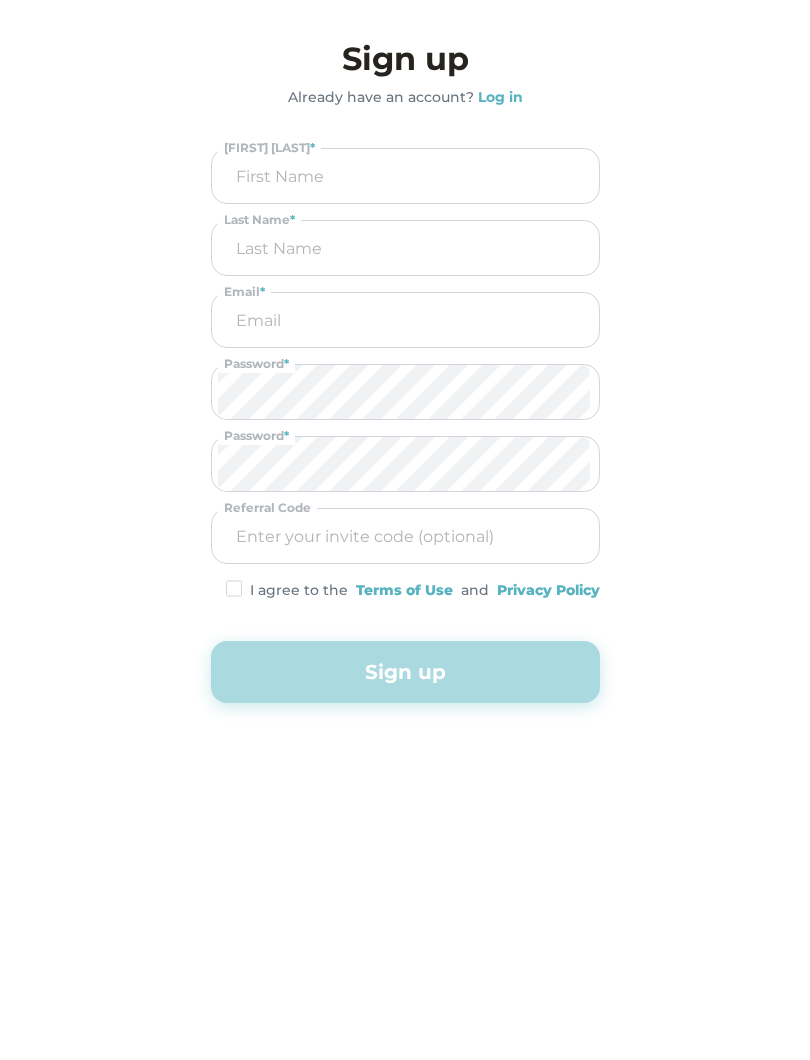 click at bounding box center [405, 176] 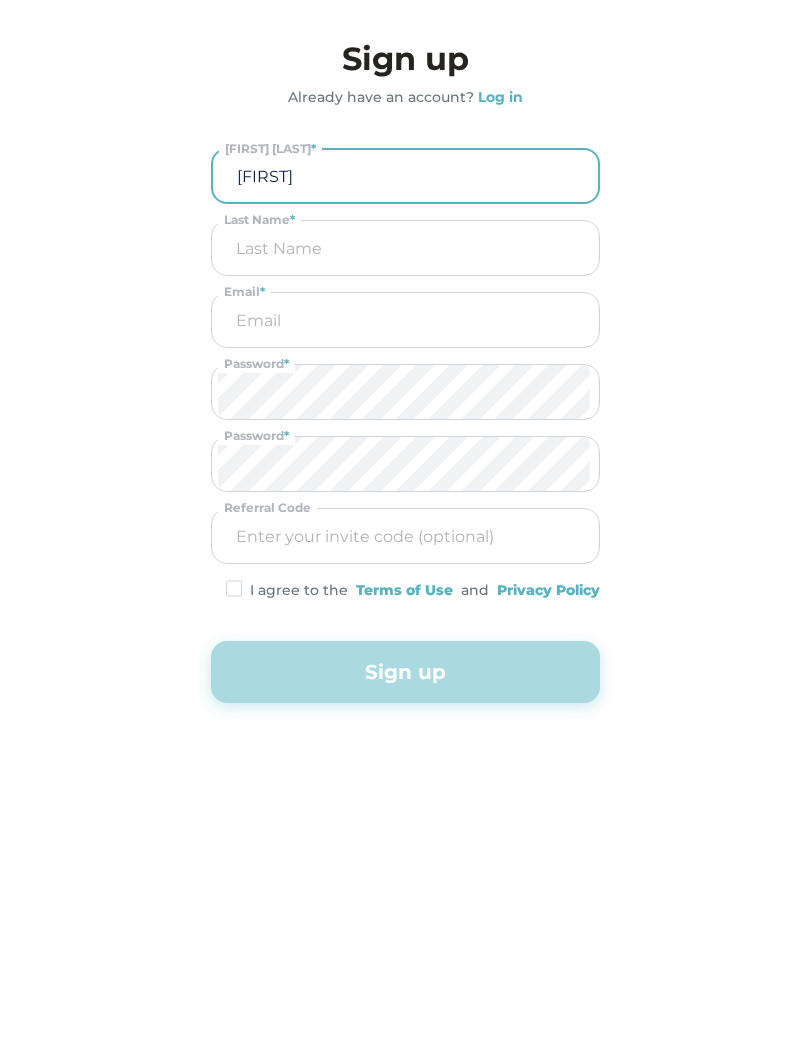 type on "[FIRST]" 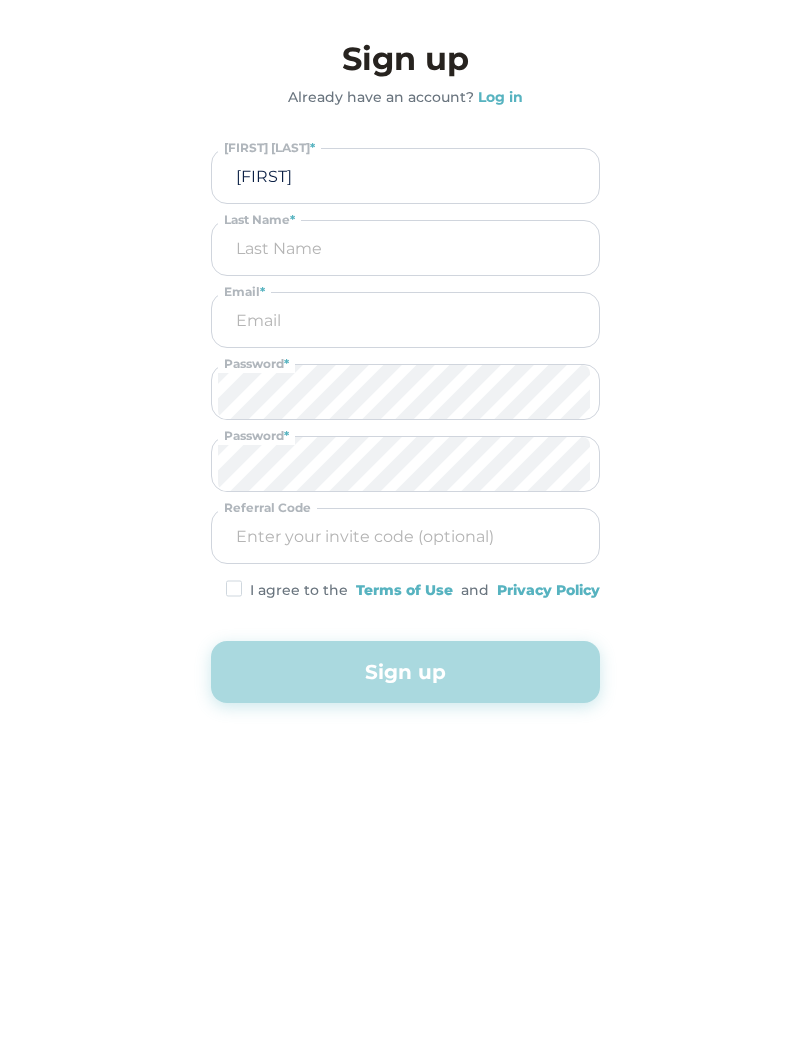 click at bounding box center (405, 248) 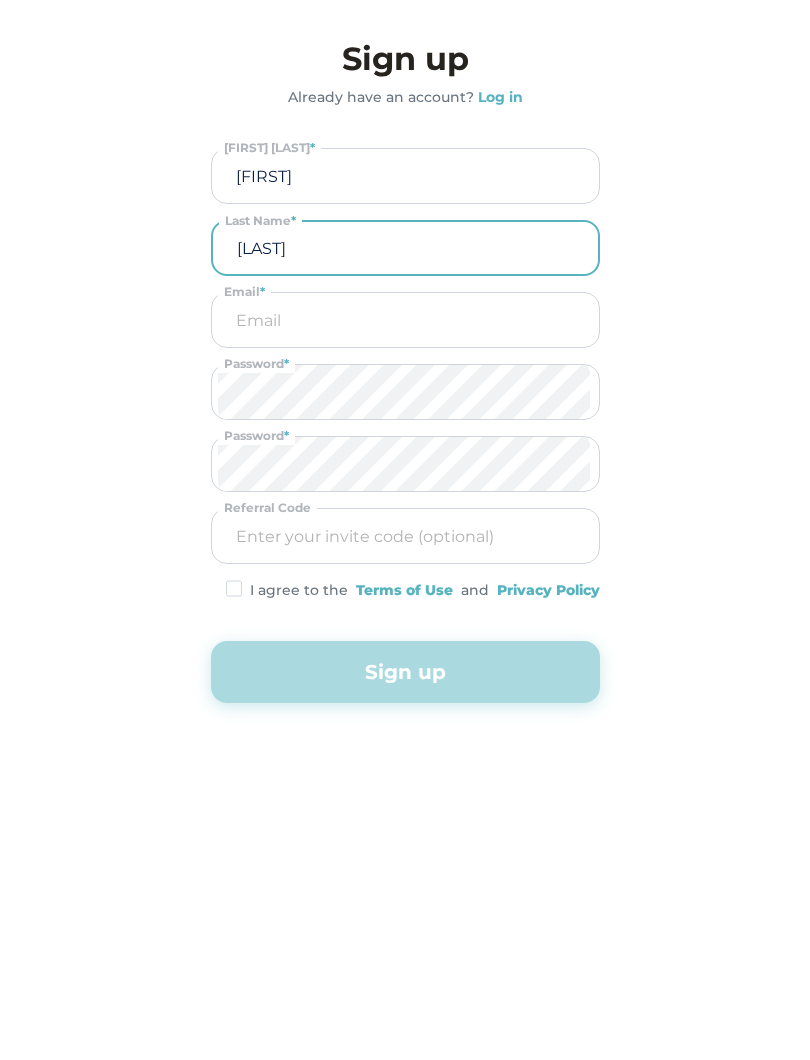type on "[LAST]" 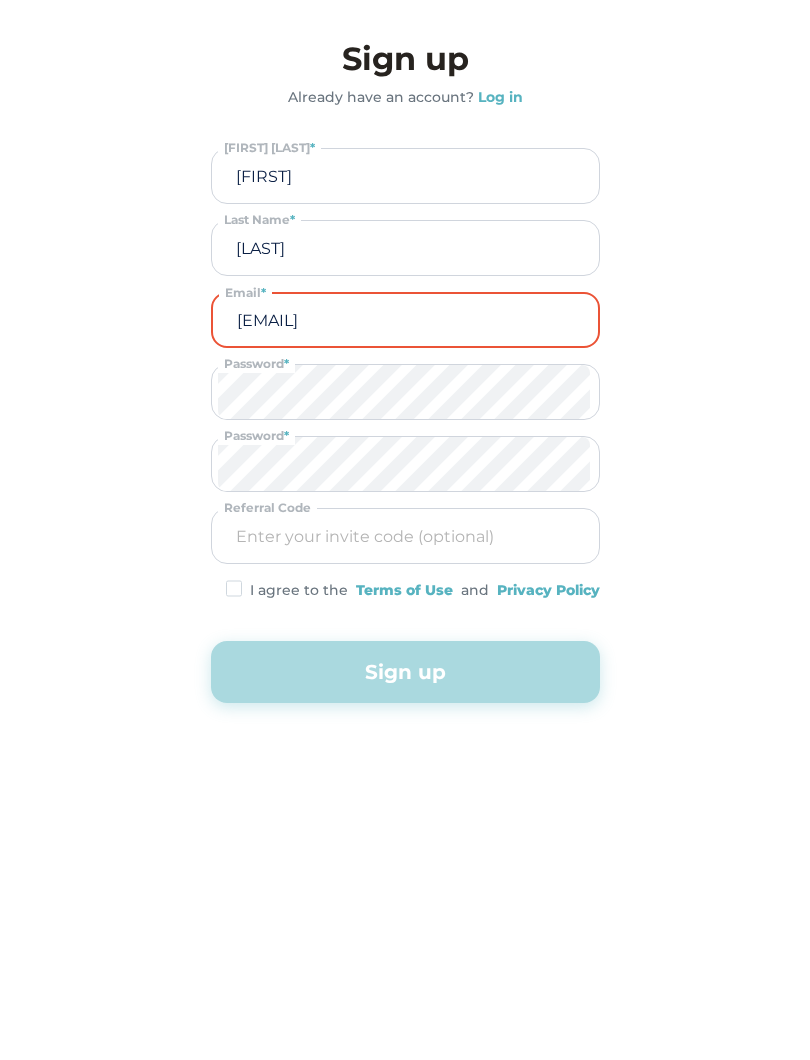 type on "[EMAIL]" 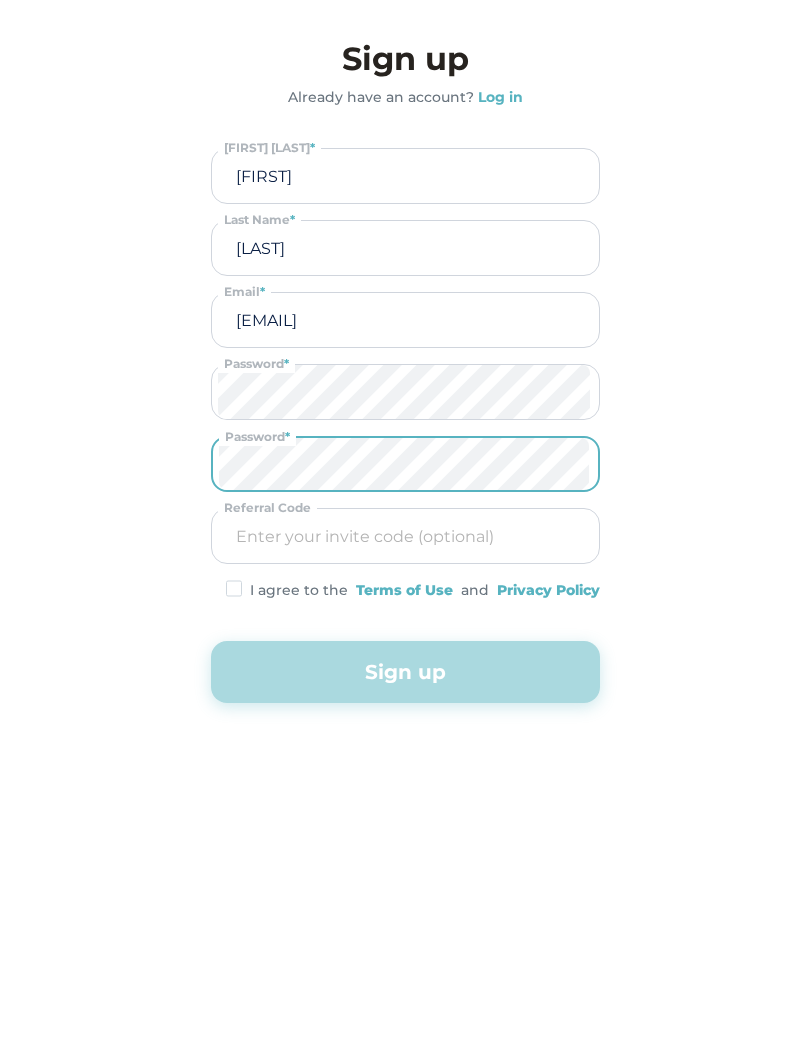 click at bounding box center (405, 536) 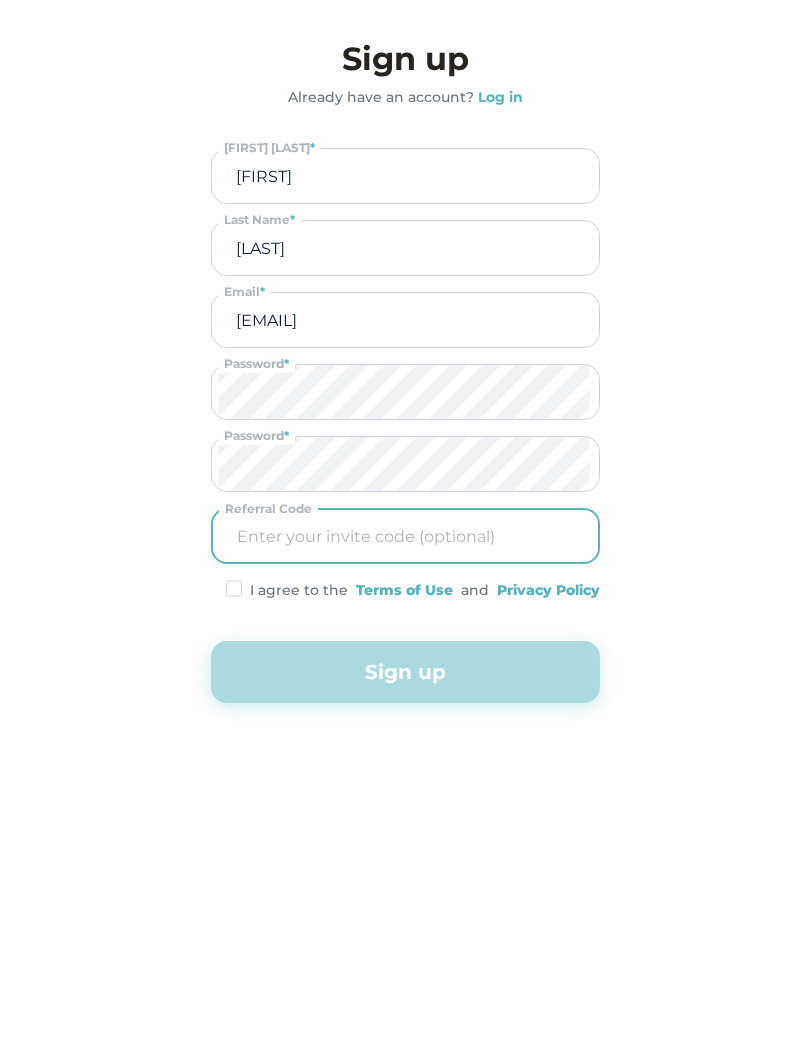 click at bounding box center [234, 588] 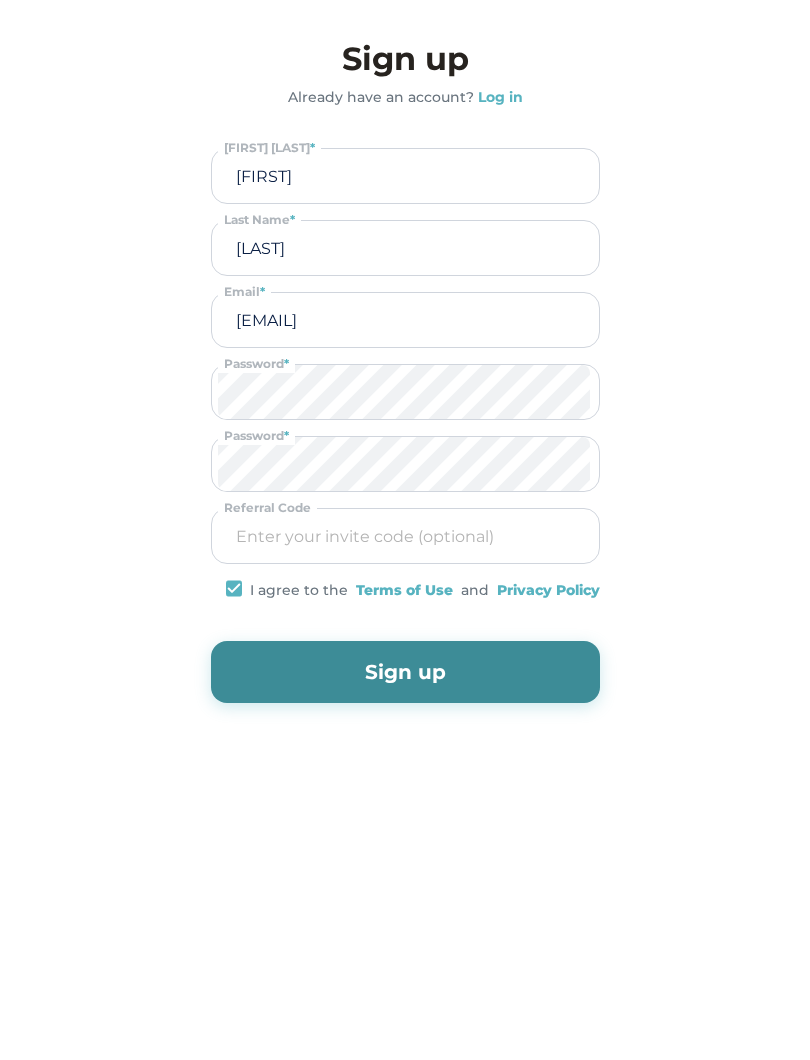 click at bounding box center [234, 588] 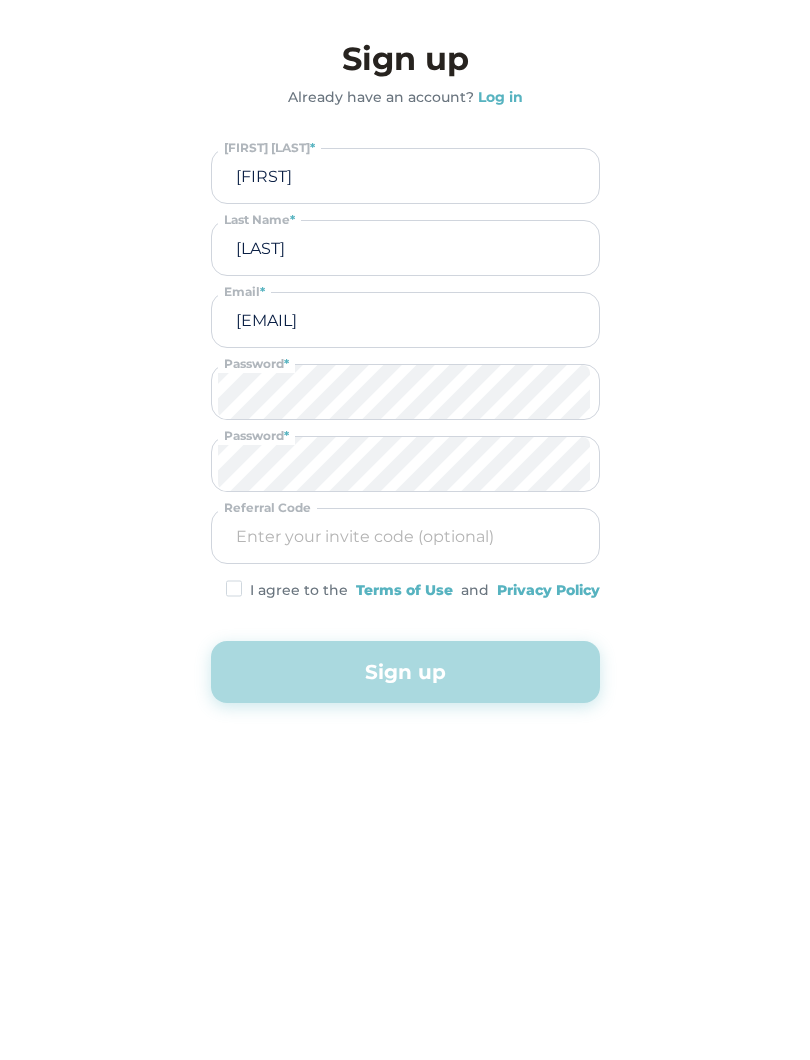 click at bounding box center (234, 588) 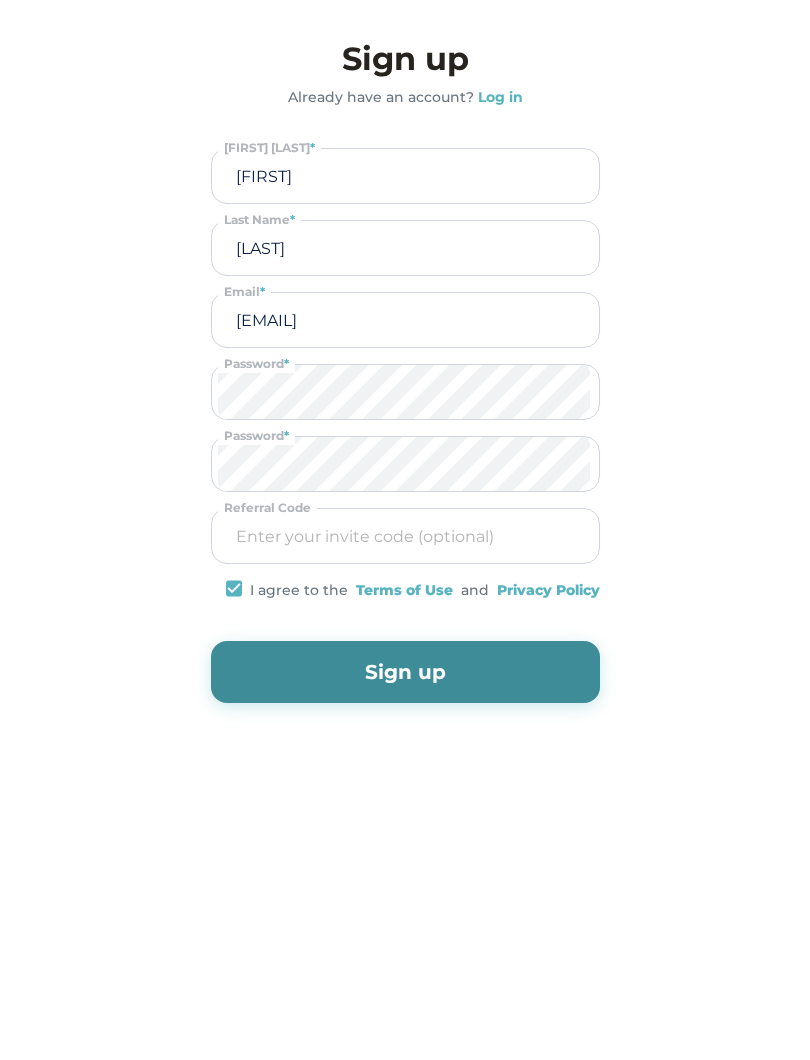 click on "Sign up" at bounding box center (405, 672) 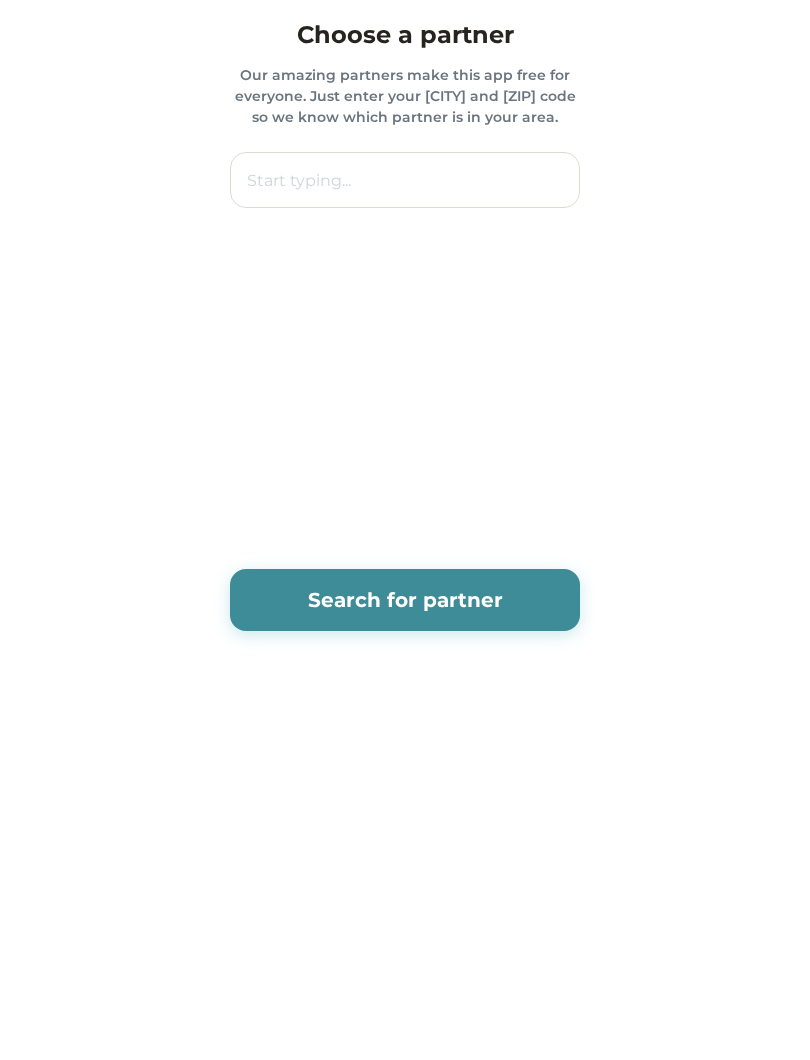 click at bounding box center [405, 180] 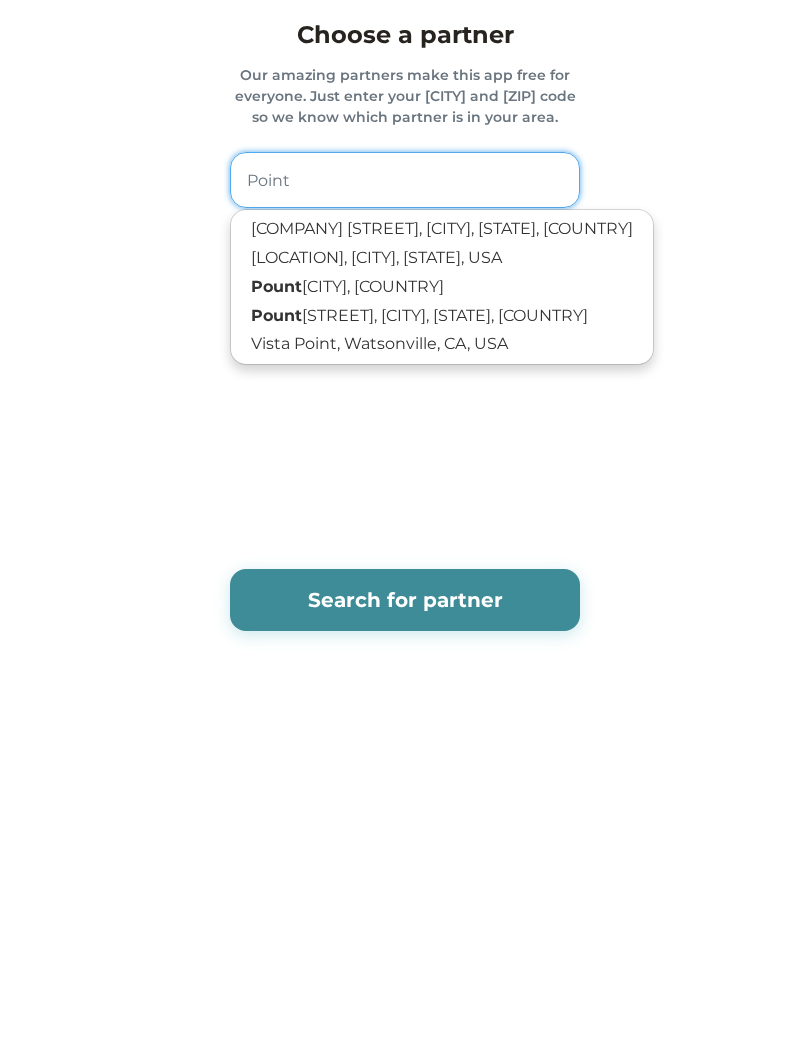type on "Point" 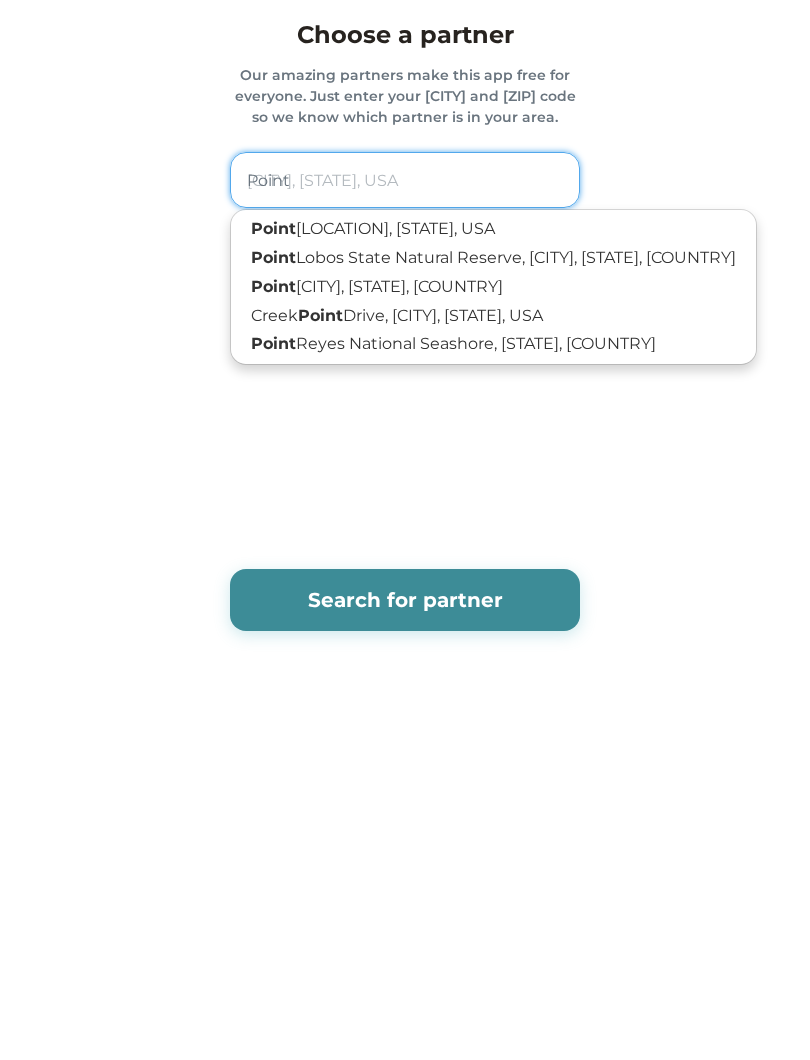 type on "Point a" 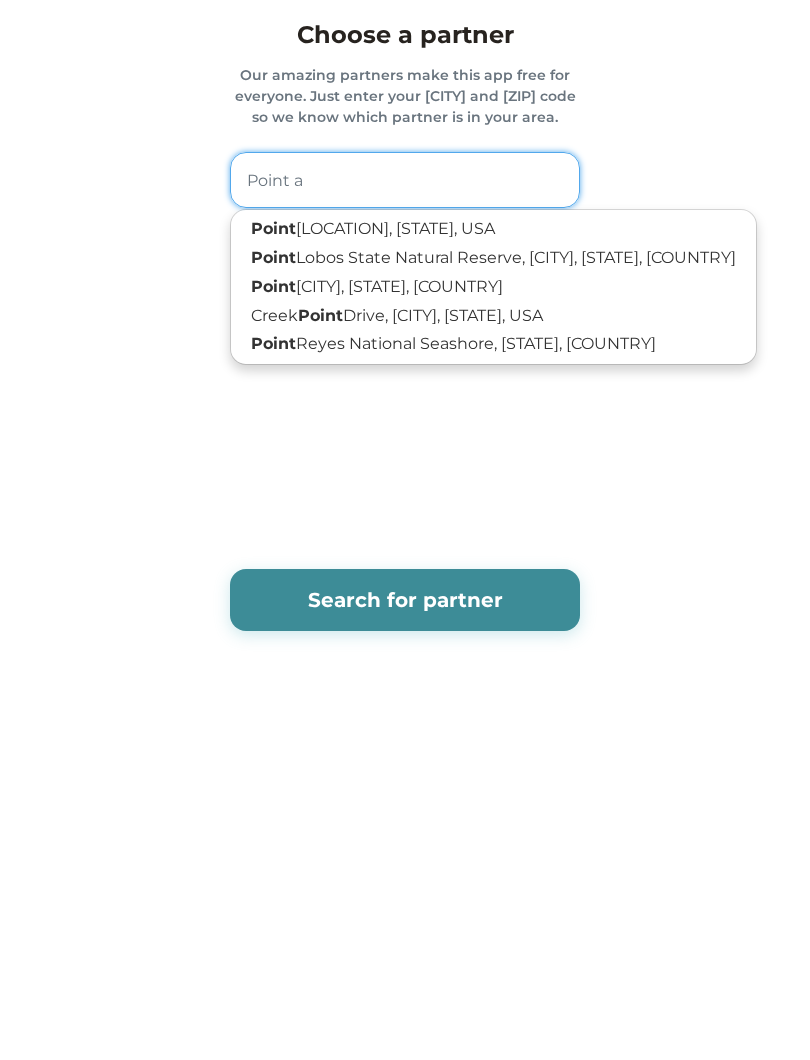 type on "[CITY], [STATE], [COUNTRY]" 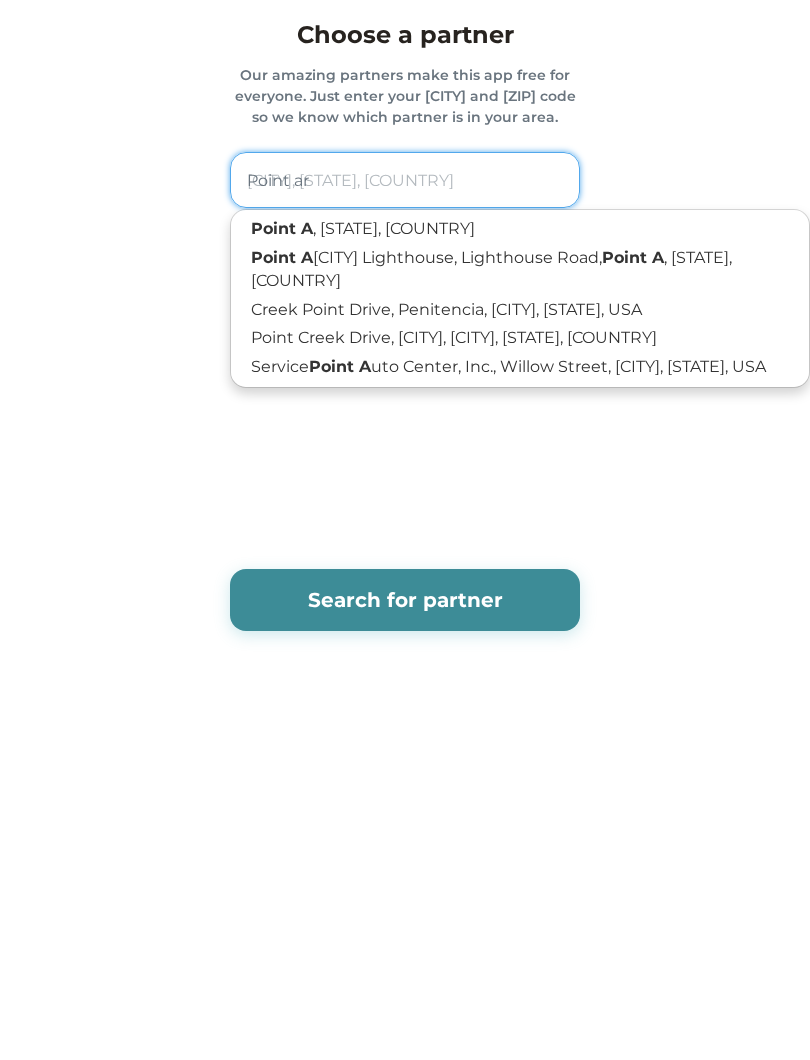 type on "Point are" 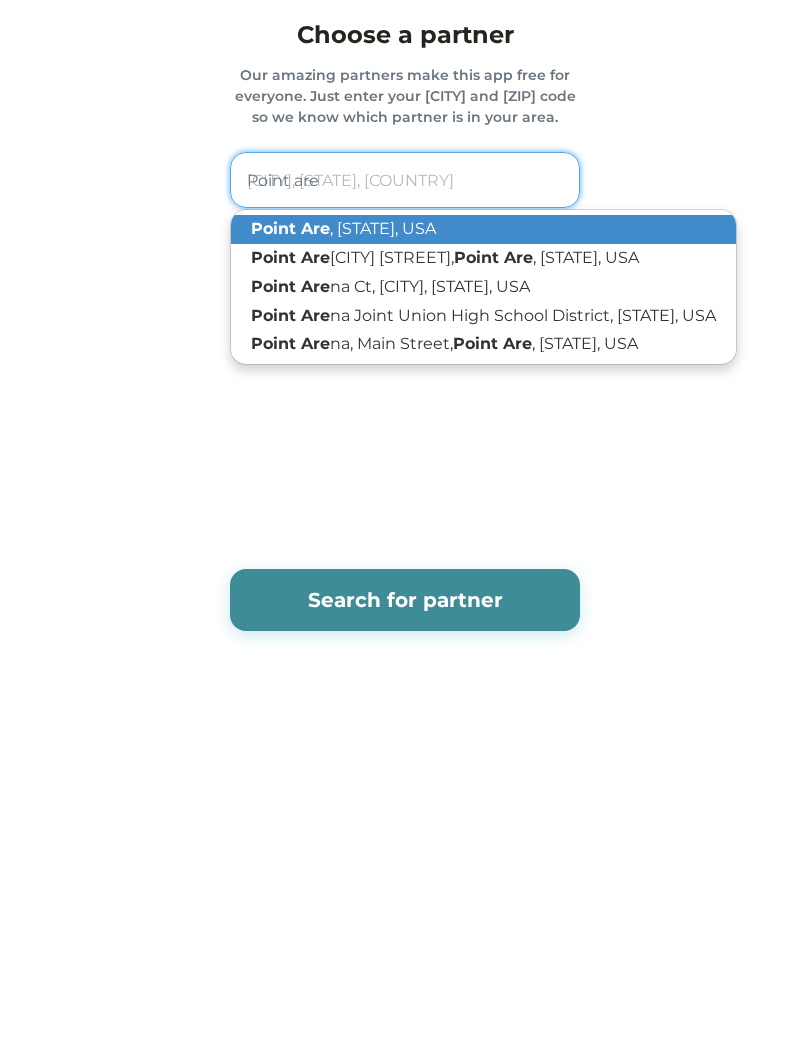click on "[CITY] [STATE], [COUNTRY]" at bounding box center (483, 229) 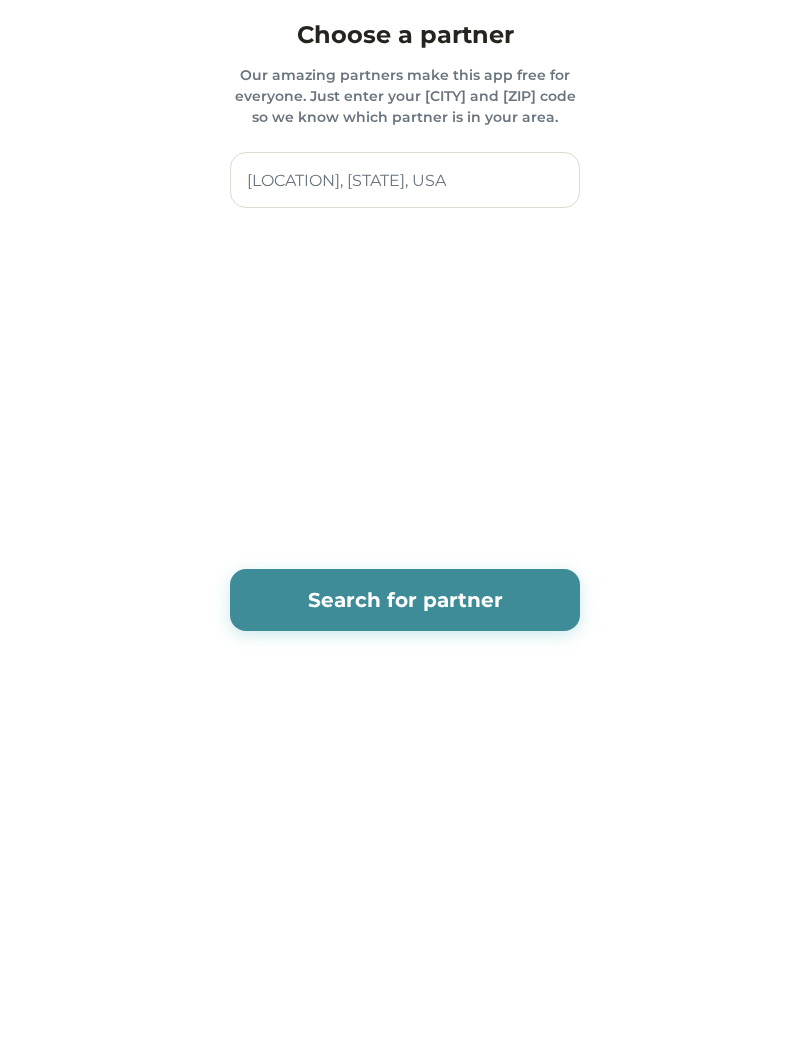 click on "Search for partner" at bounding box center [405, 600] 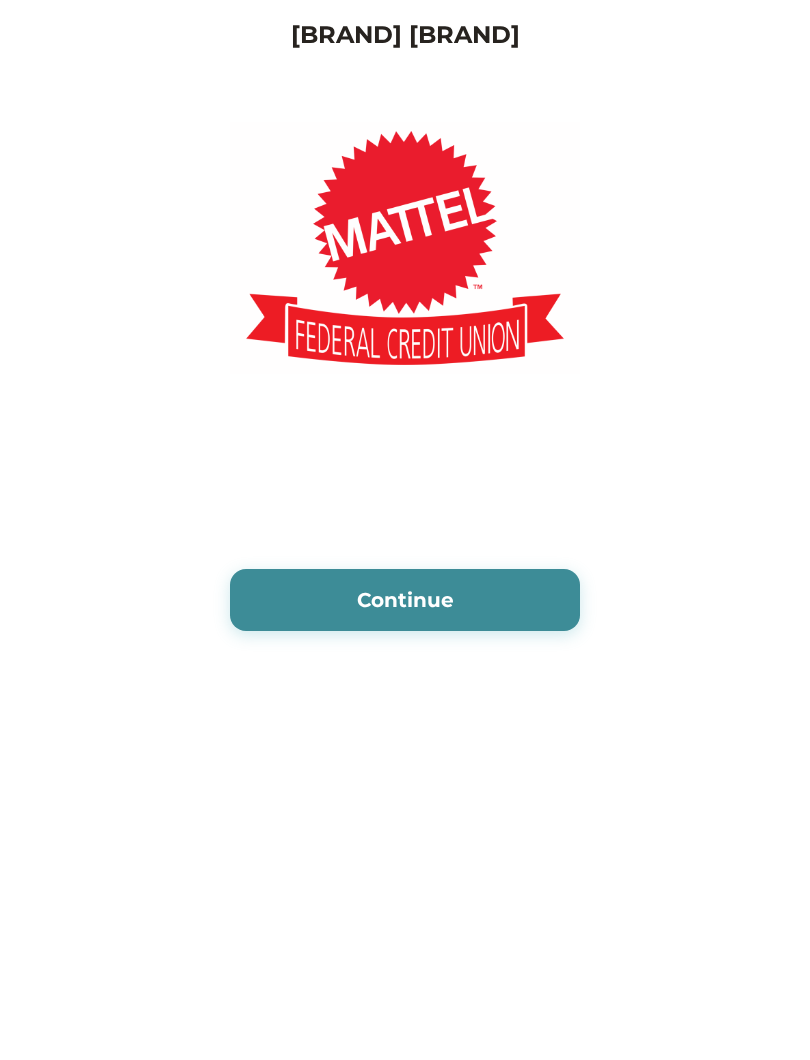 click on "Continue" at bounding box center (405, 600) 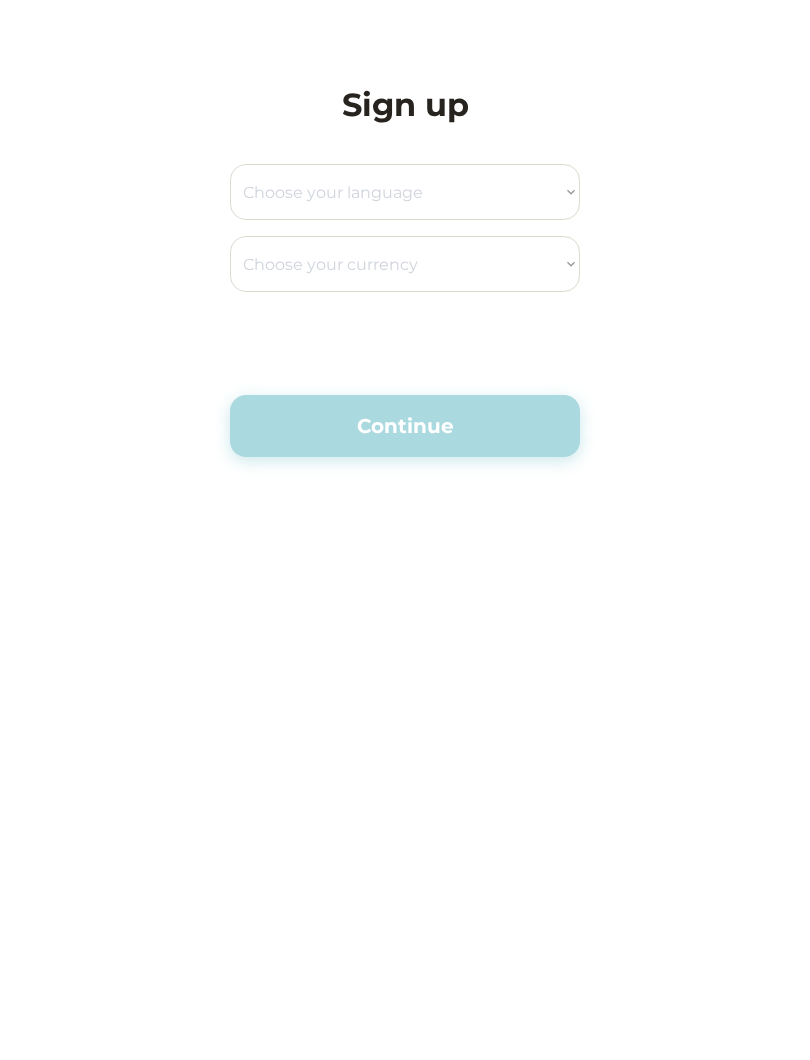 click on "Choose your language English Spanish" at bounding box center (405, 192) 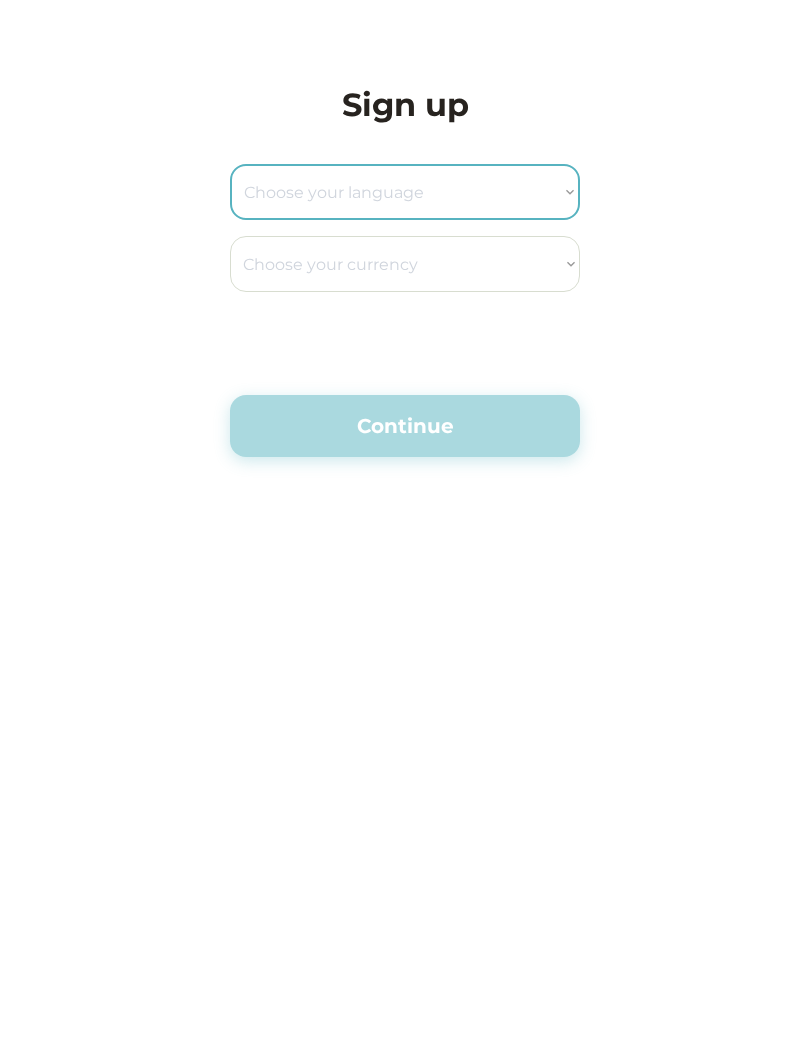 select on ""en_us"" 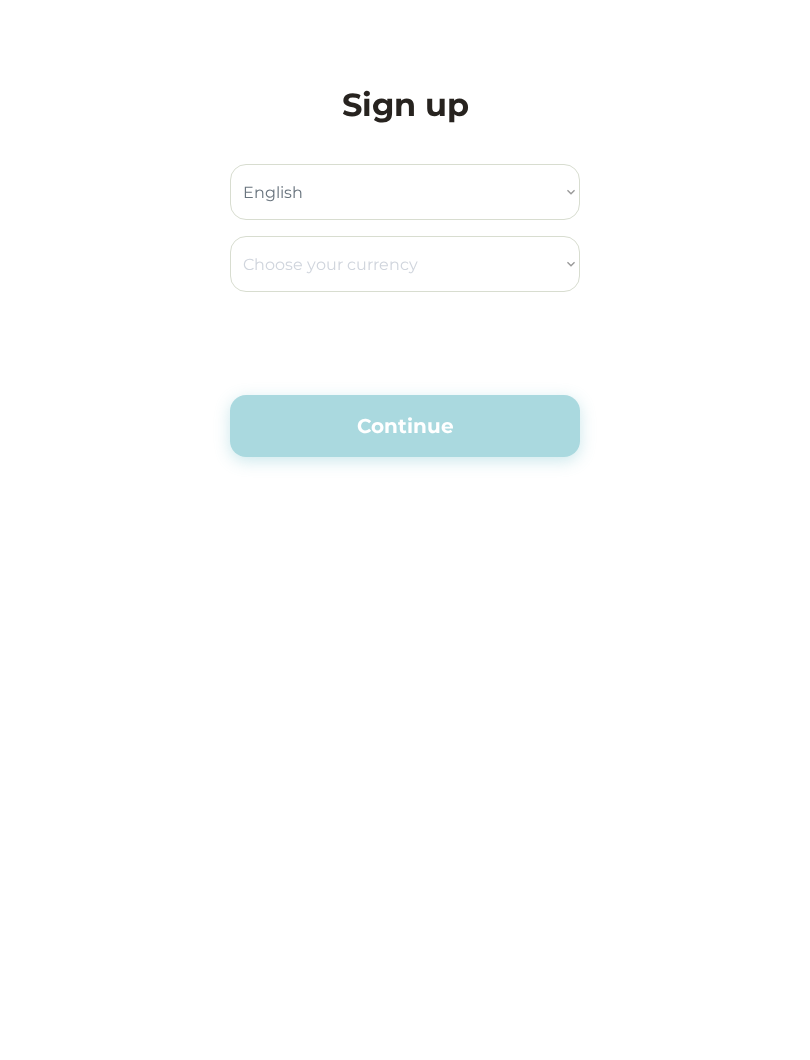 click on "Choose your currency Dollar Peso Euro Pound Rupee Yuan East Caribbean Dollar Yen Won" at bounding box center (405, 264) 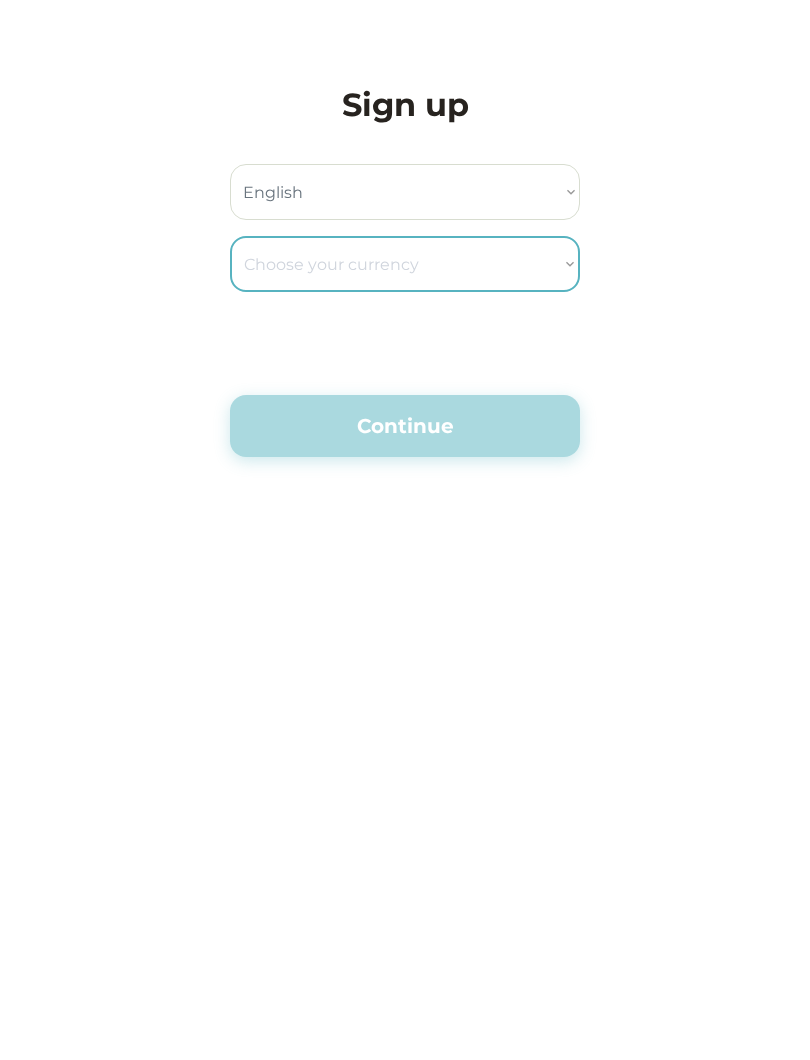 select on ""_"" 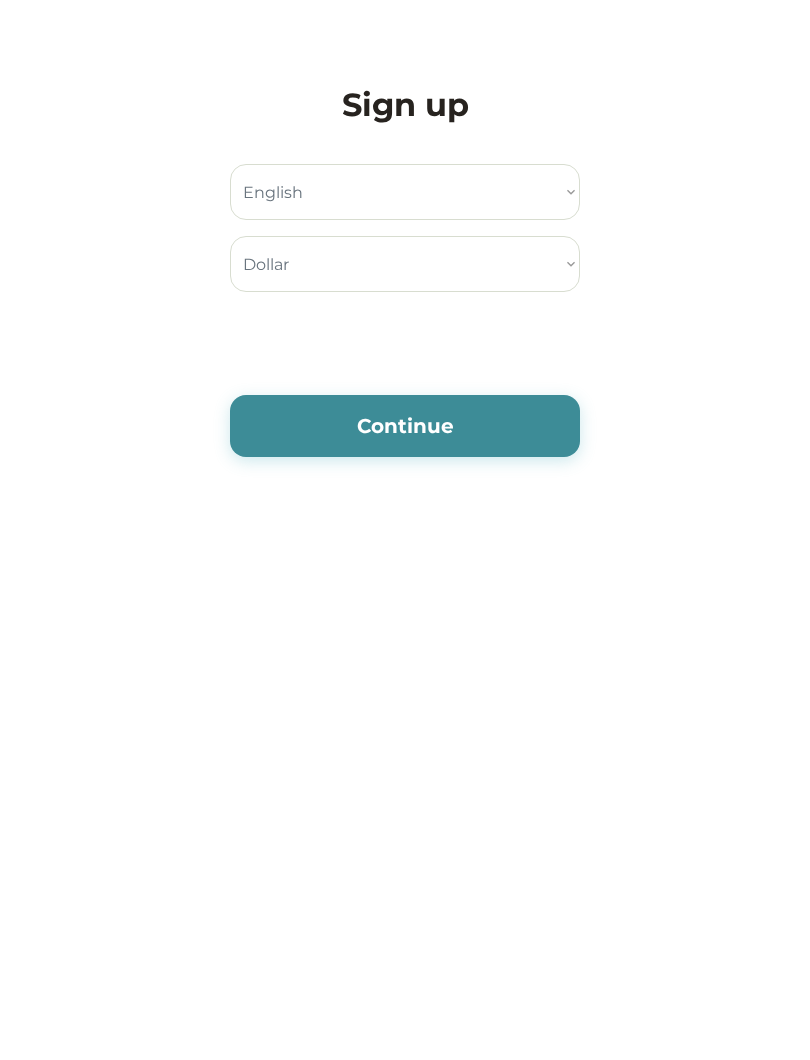 click on "Continue" at bounding box center (405, 426) 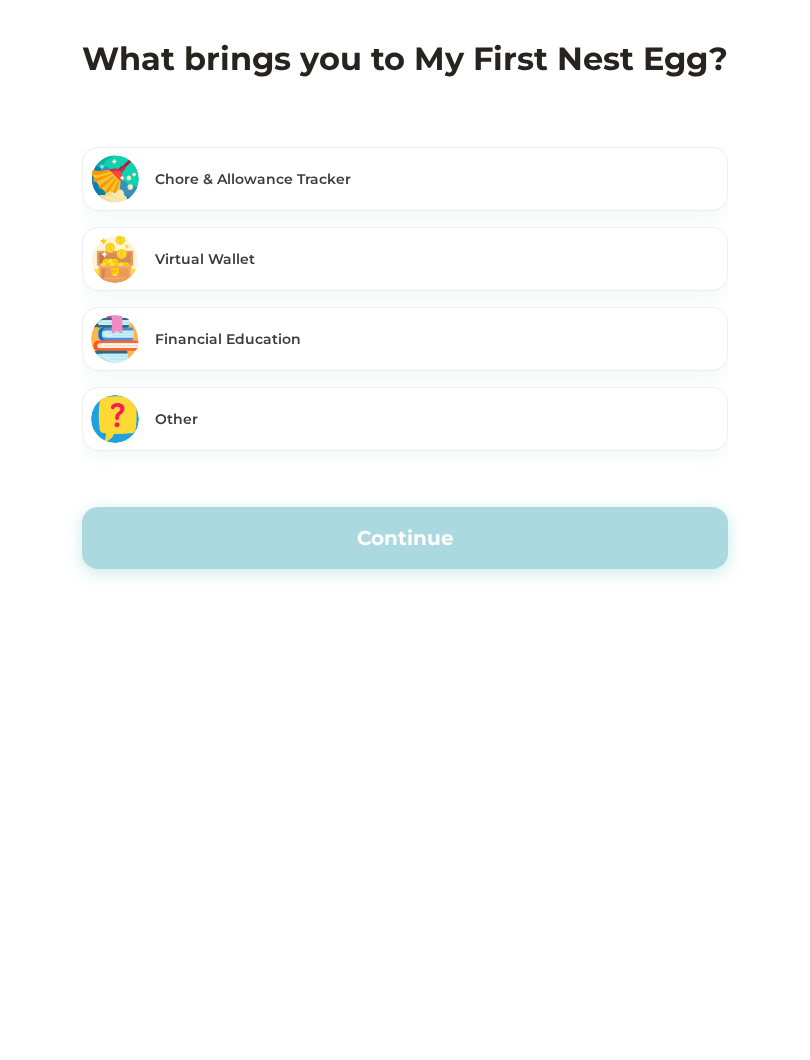 click on "Chore & Allowance Tracker" at bounding box center [405, 179] 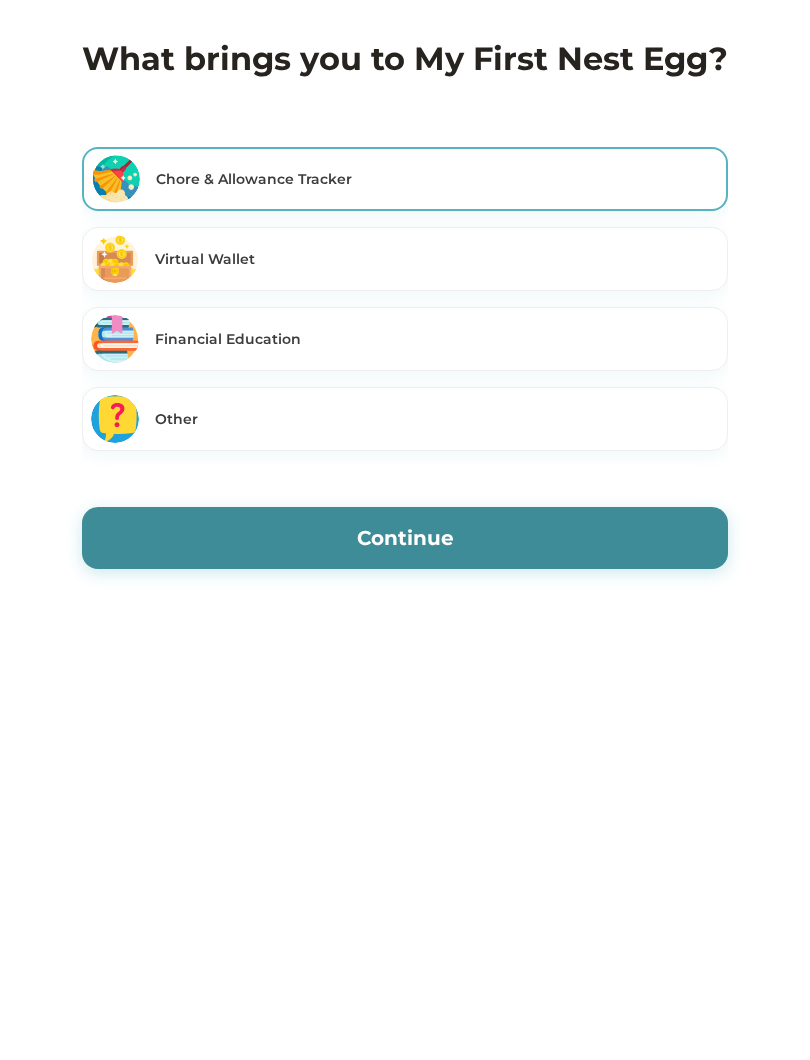 click on "Continue" at bounding box center [405, 538] 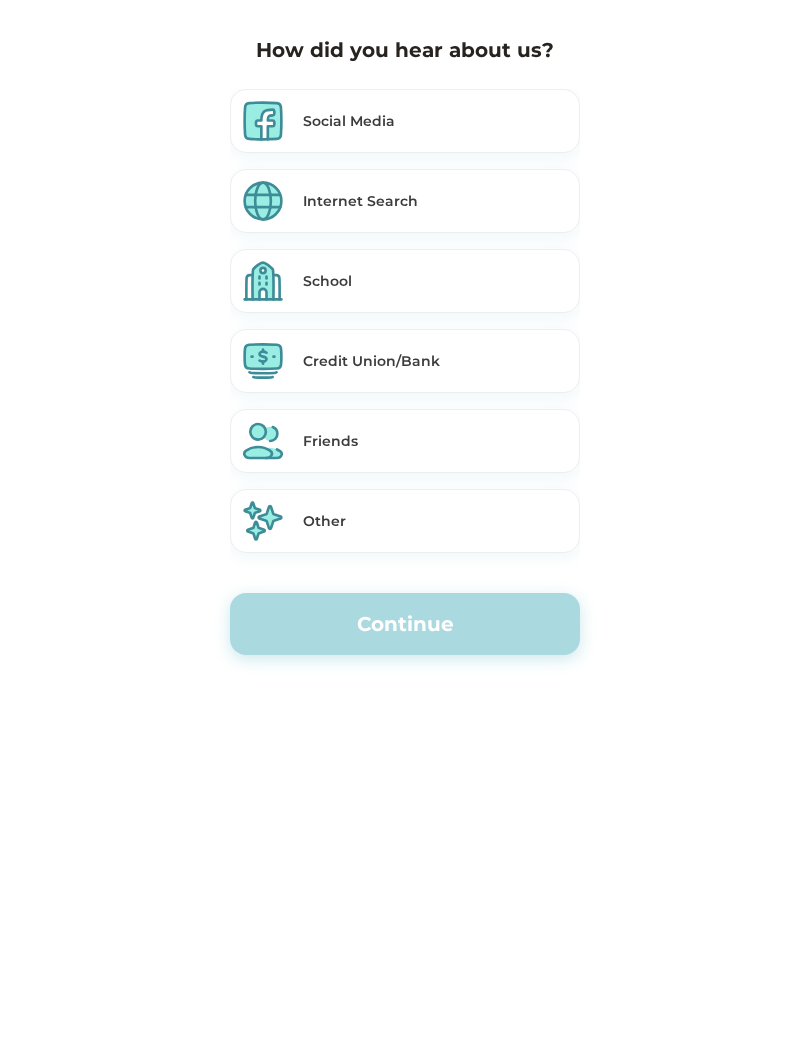 click on "Internet Search" at bounding box center (437, 201) 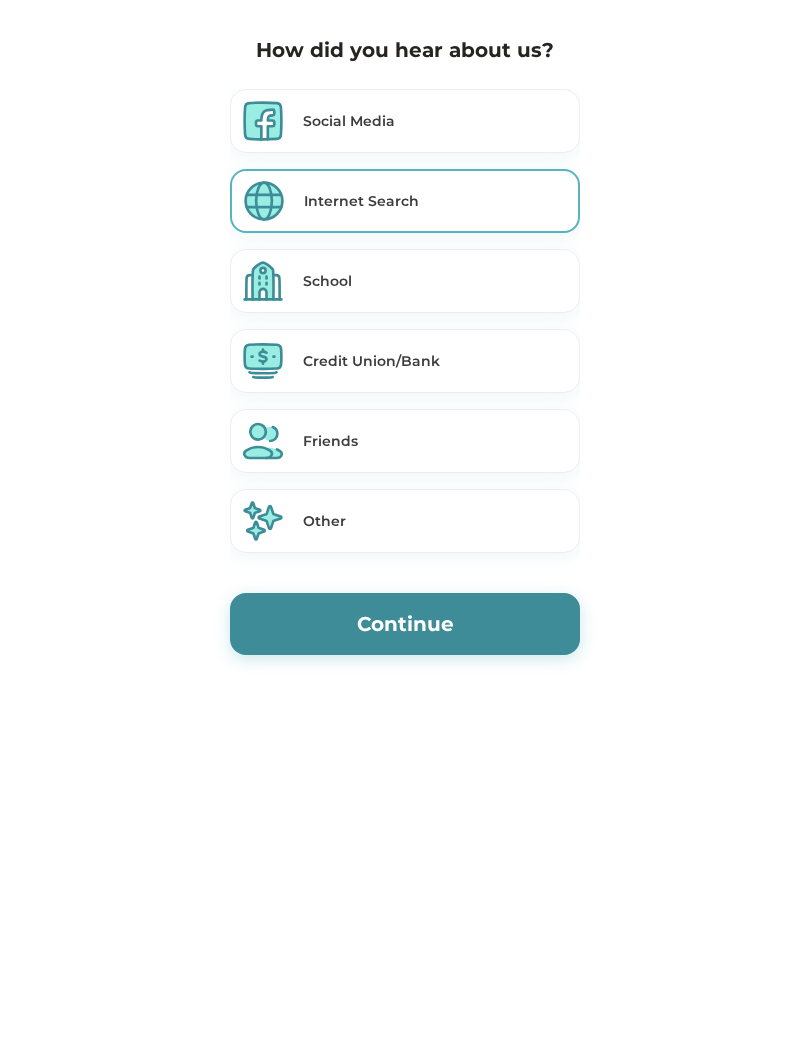 click on "Continue" at bounding box center [405, 624] 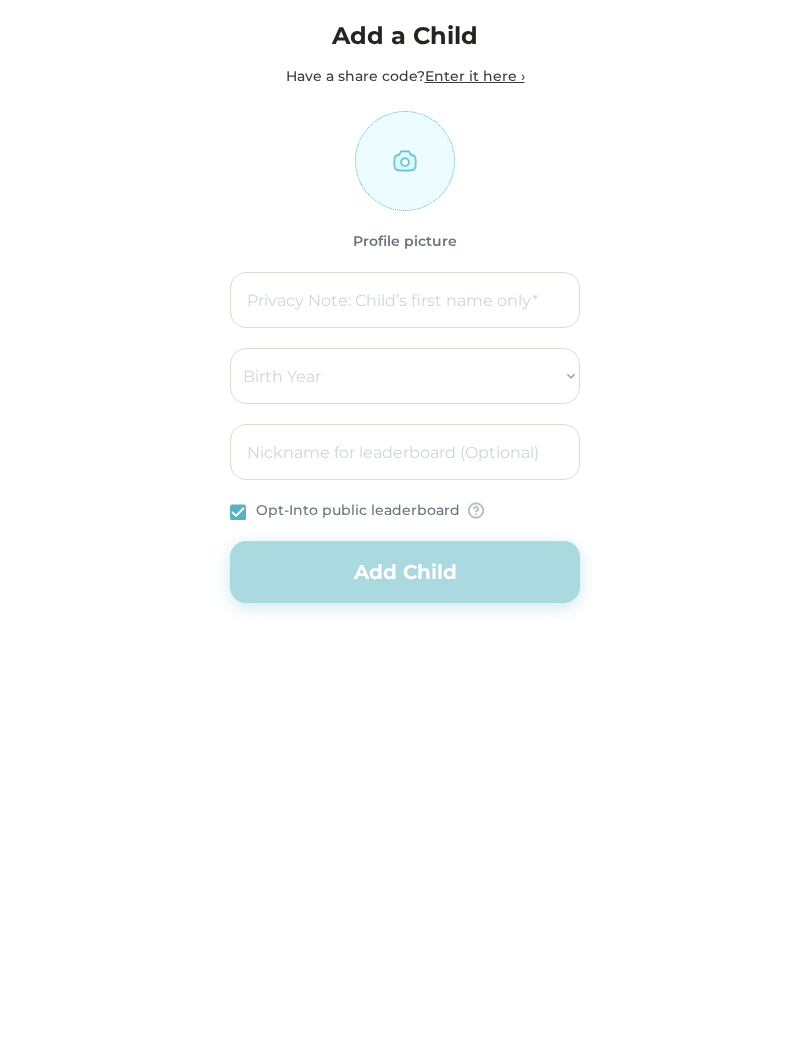 click at bounding box center [405, 300] 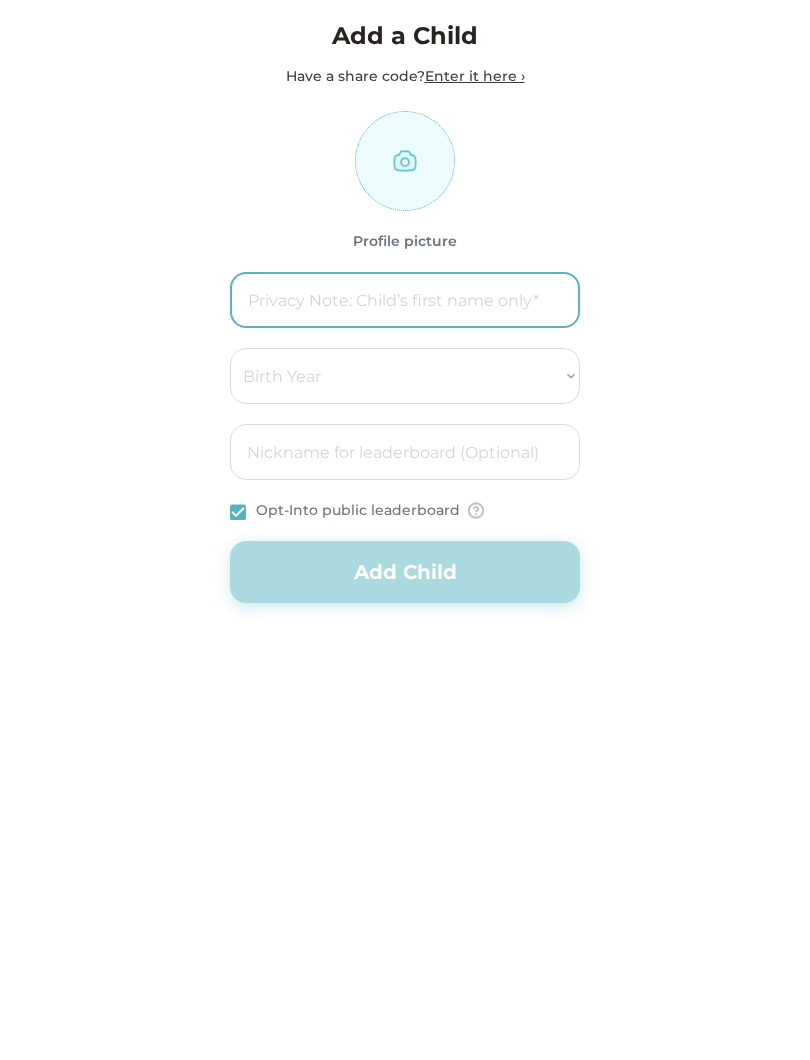 type on "I" 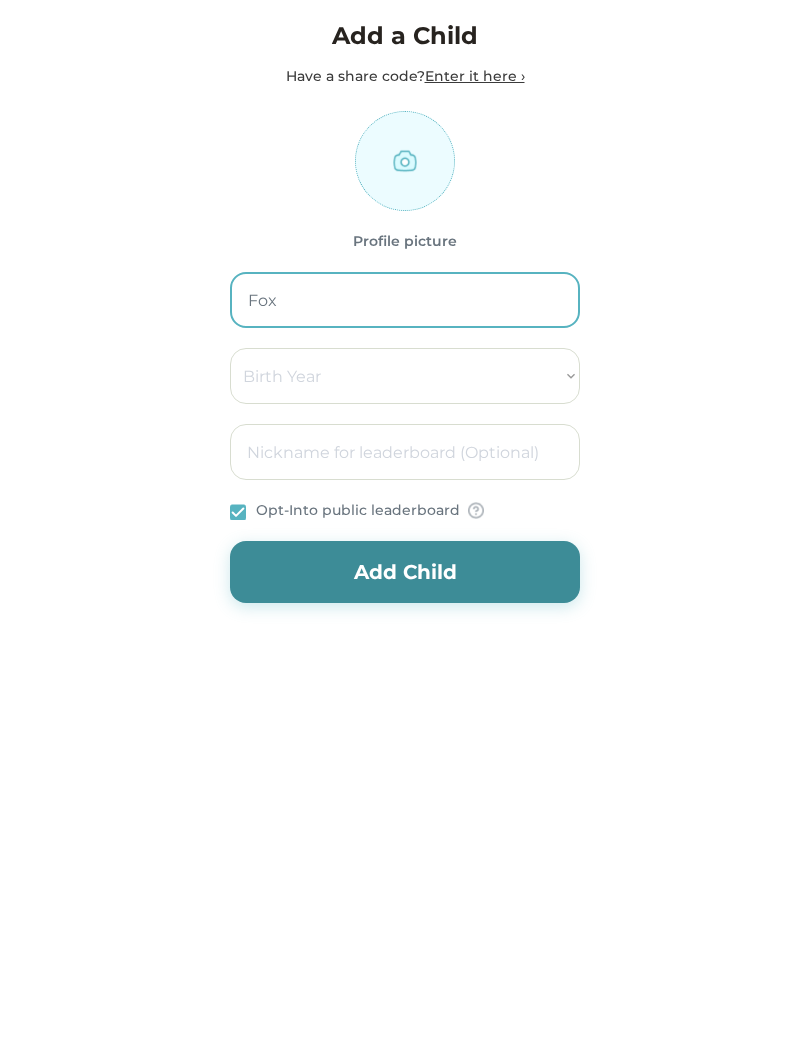 type on "Fox" 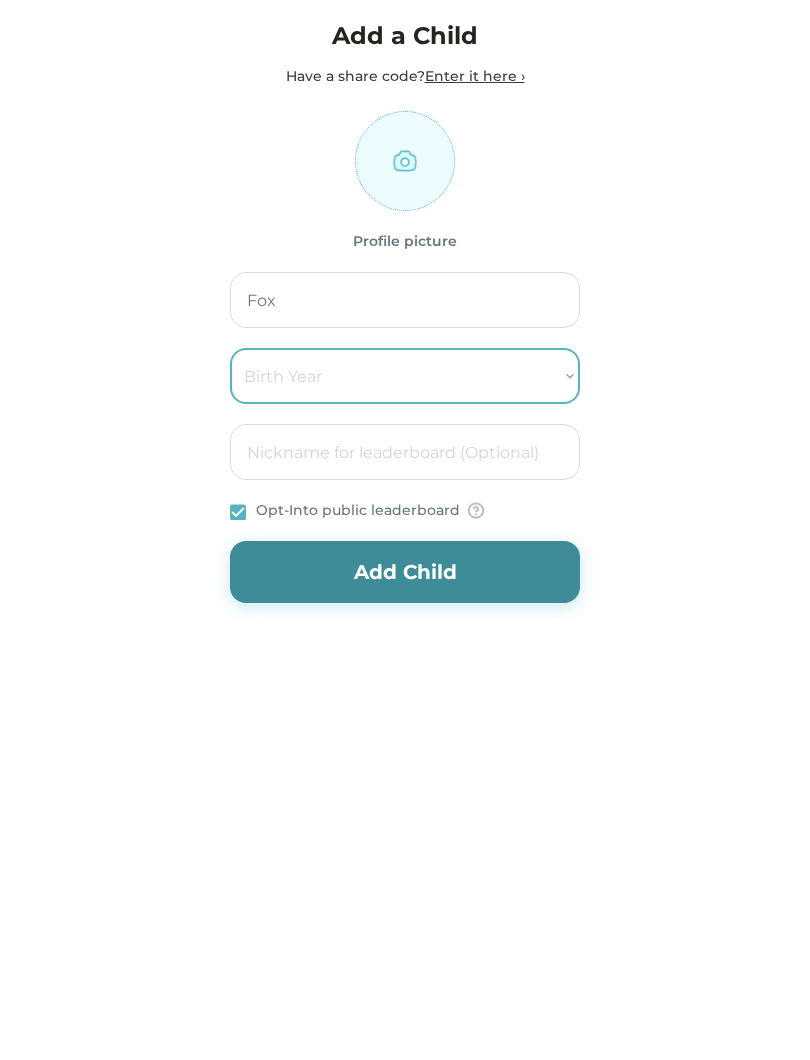 select on "[NUMBER]" 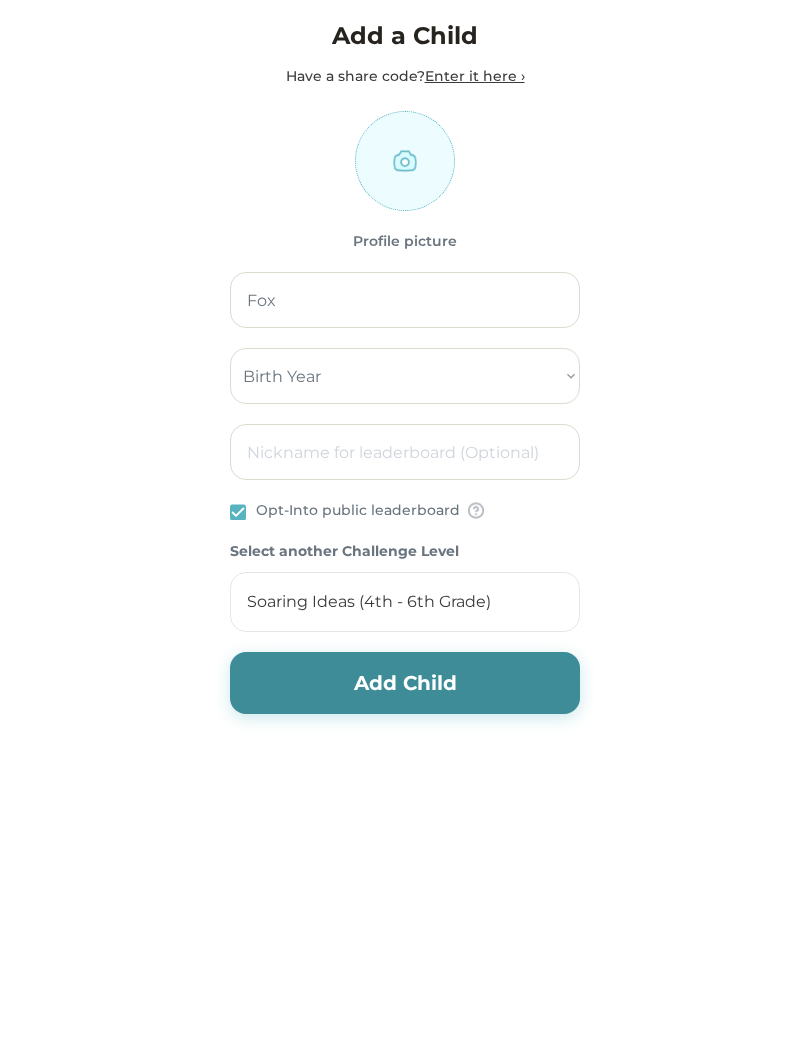 click at bounding box center [405, 452] 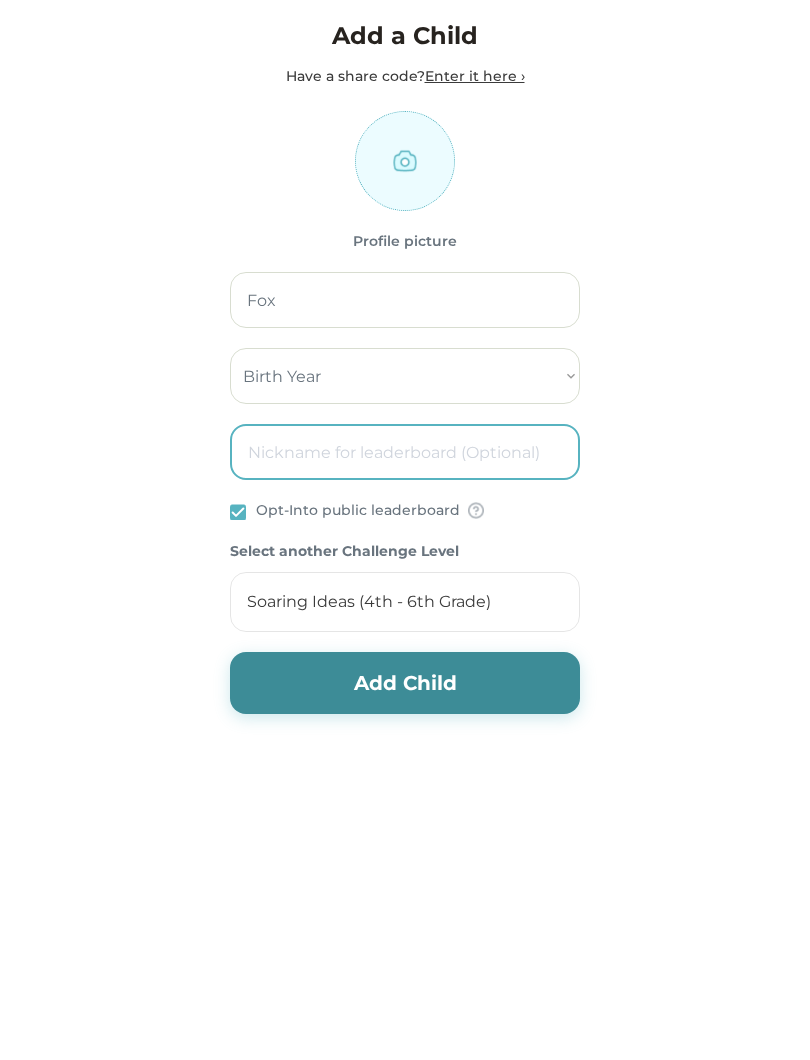 click at bounding box center [405, 300] 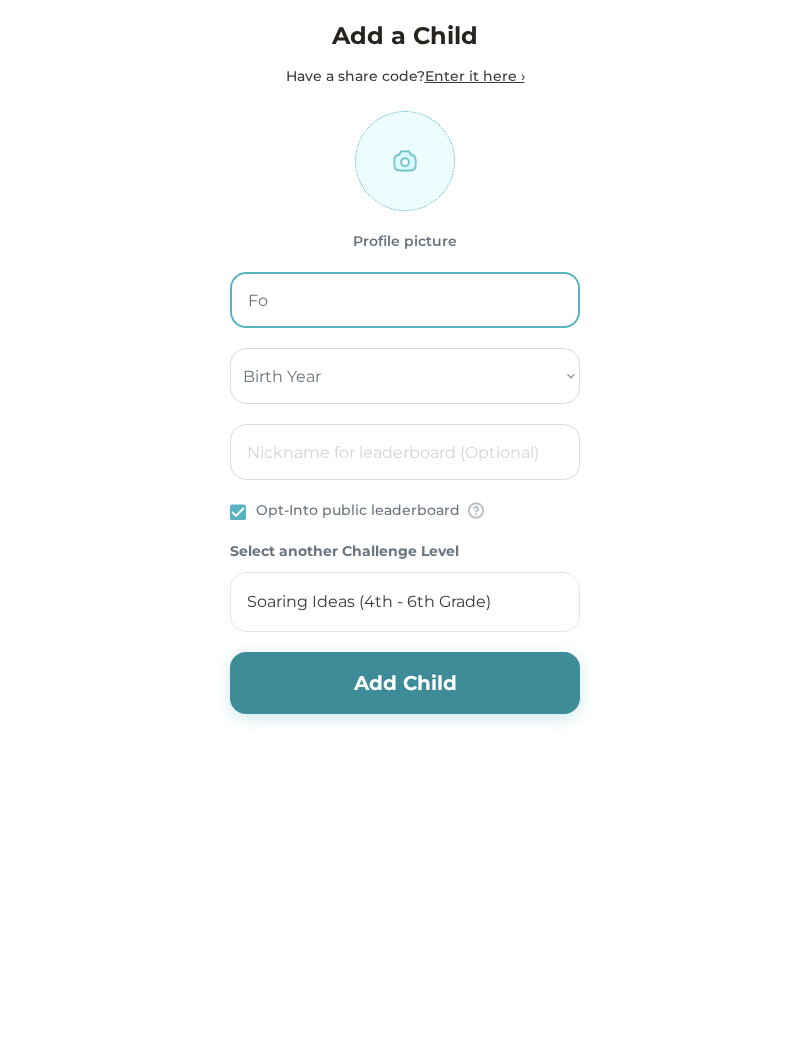 type on "F" 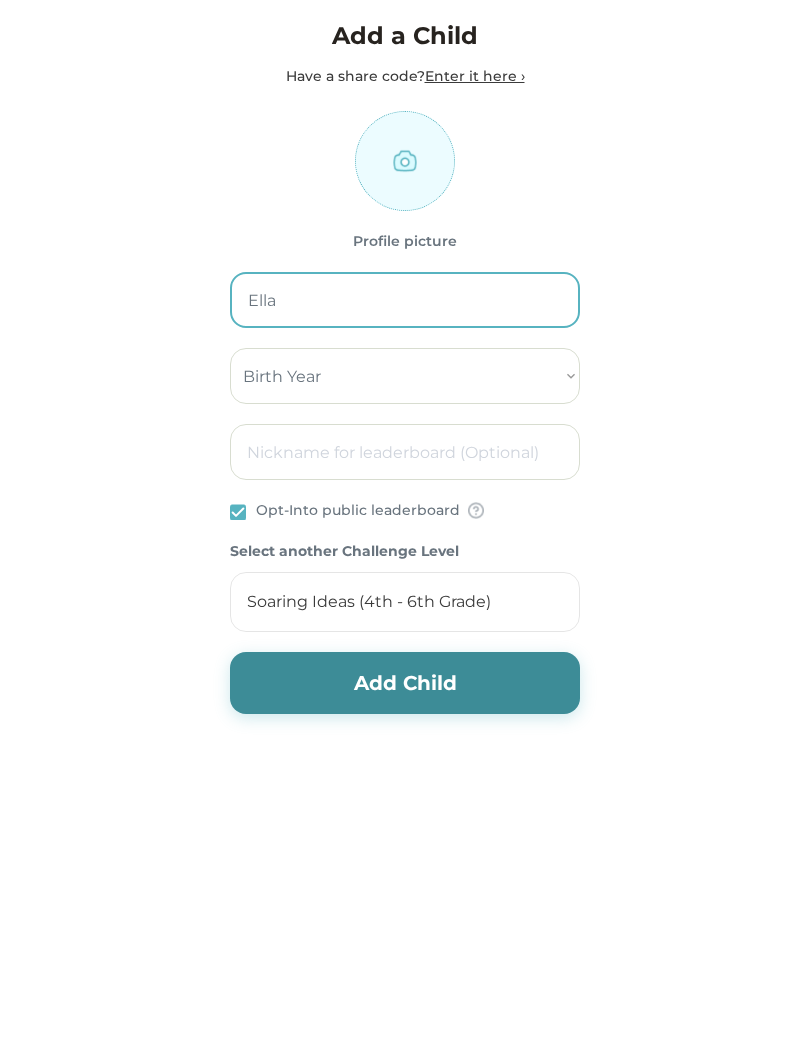 type on "Ella" 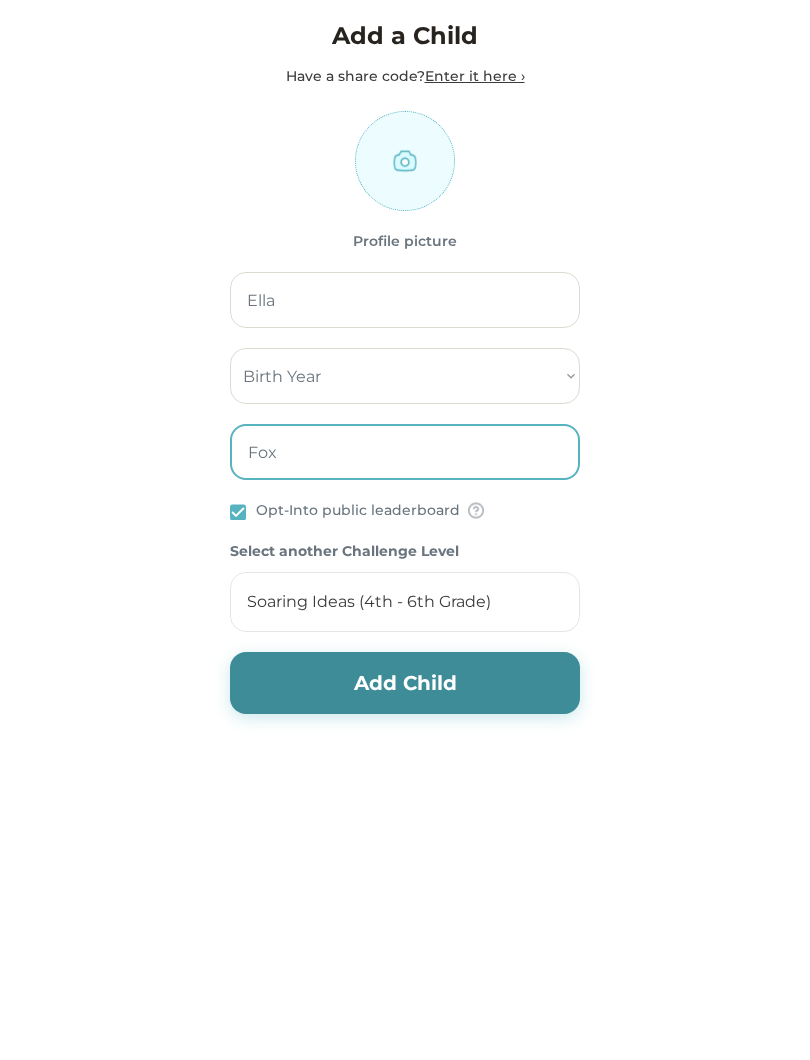 type on "Fox" 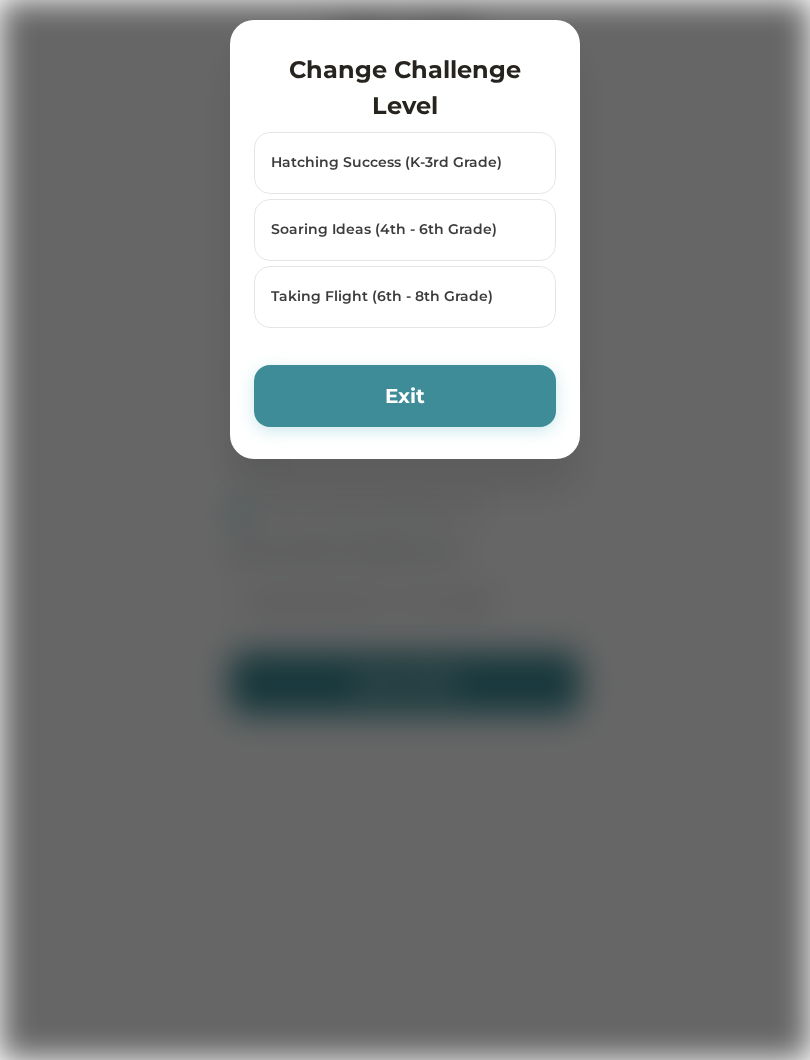 click on "Taking Flight (6th - 8th Grade)" at bounding box center (392, 297) 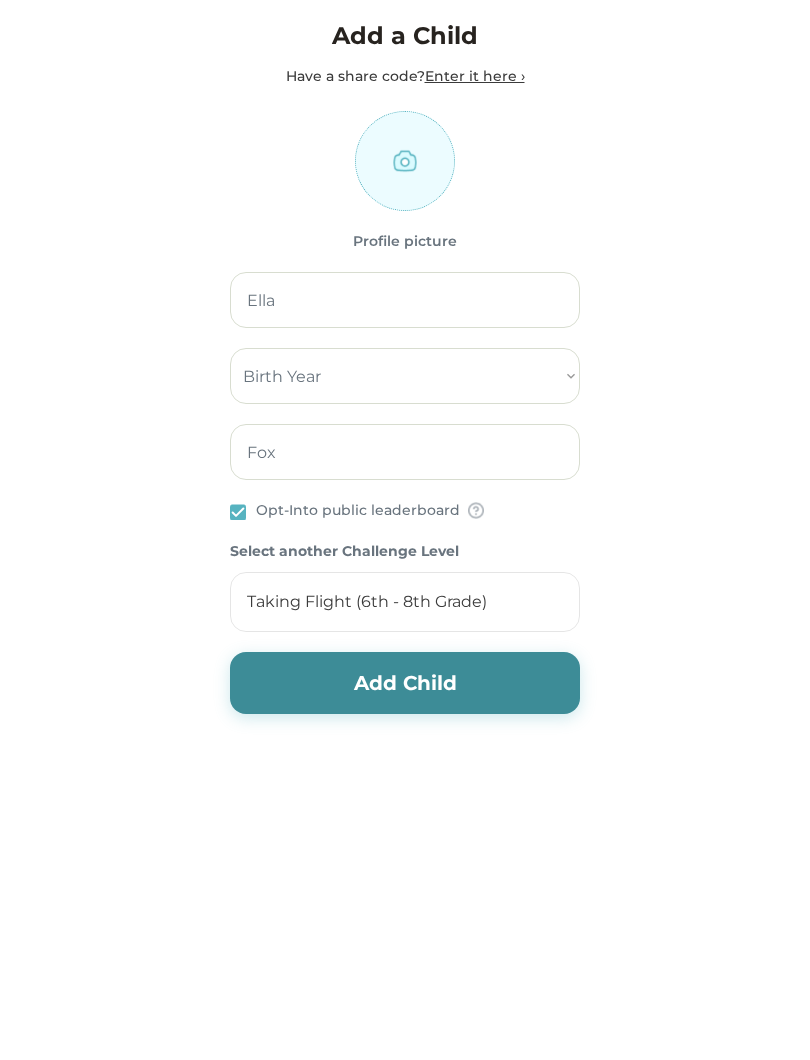 click on "Add Child" at bounding box center [405, 683] 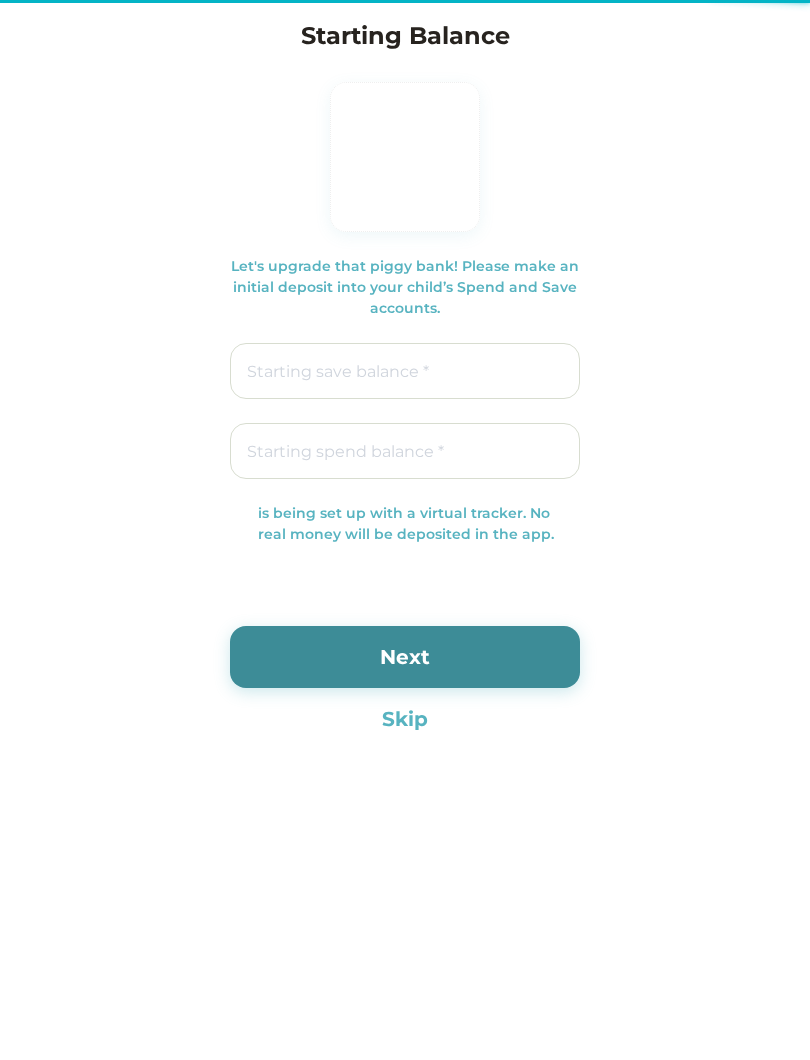 type 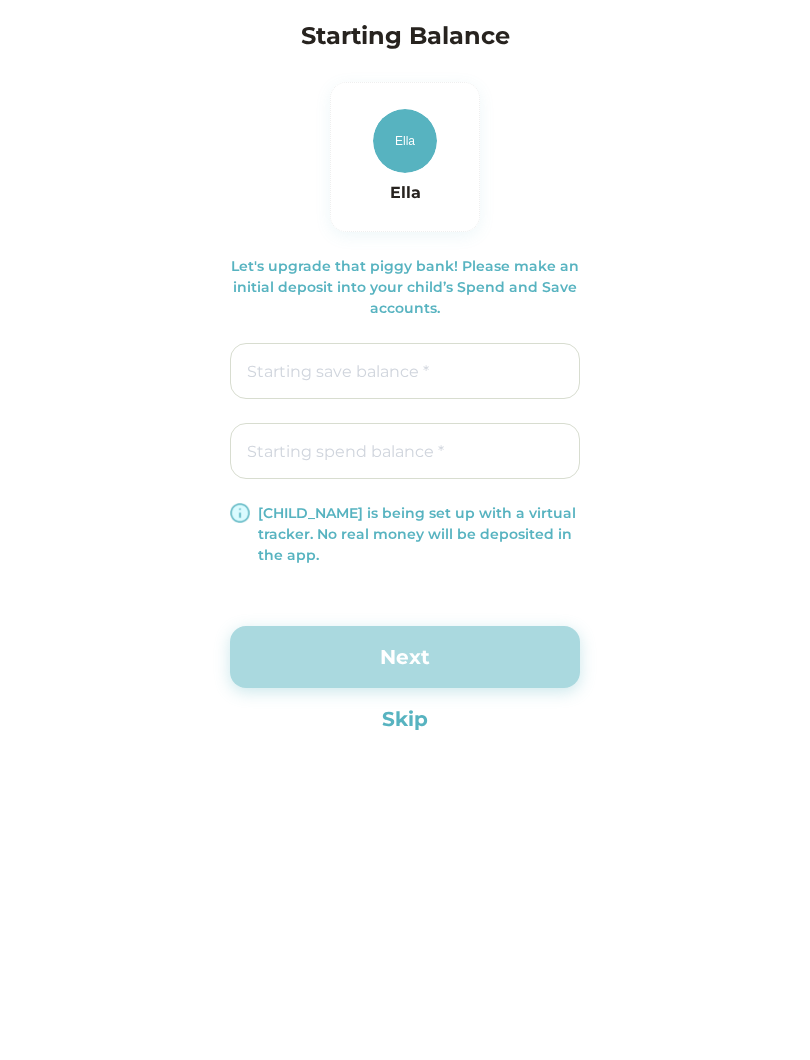 click on "Skip" at bounding box center [405, 719] 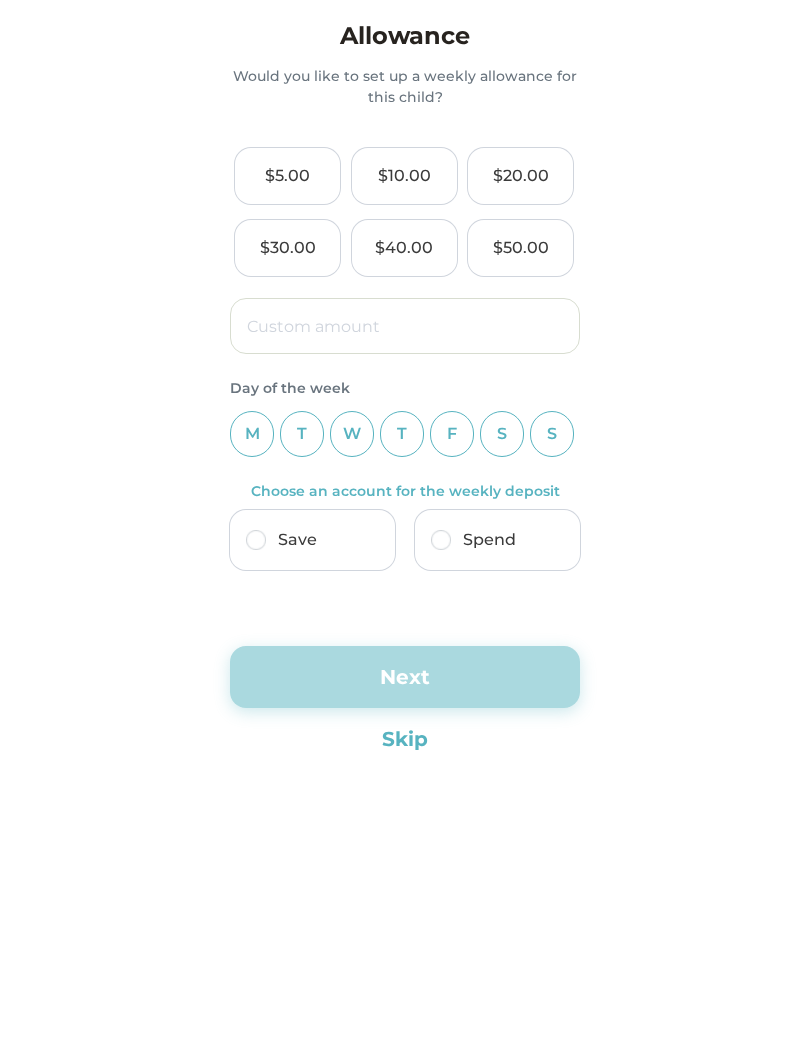click at bounding box center (405, 326) 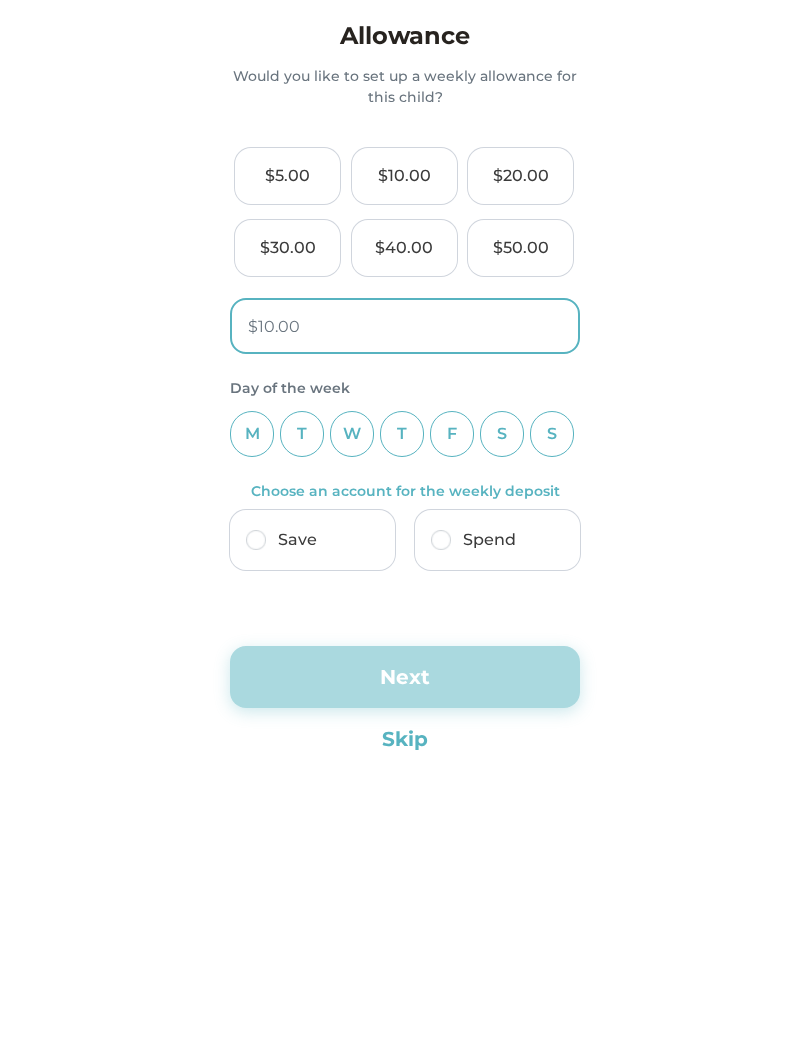 type on "$1.00" 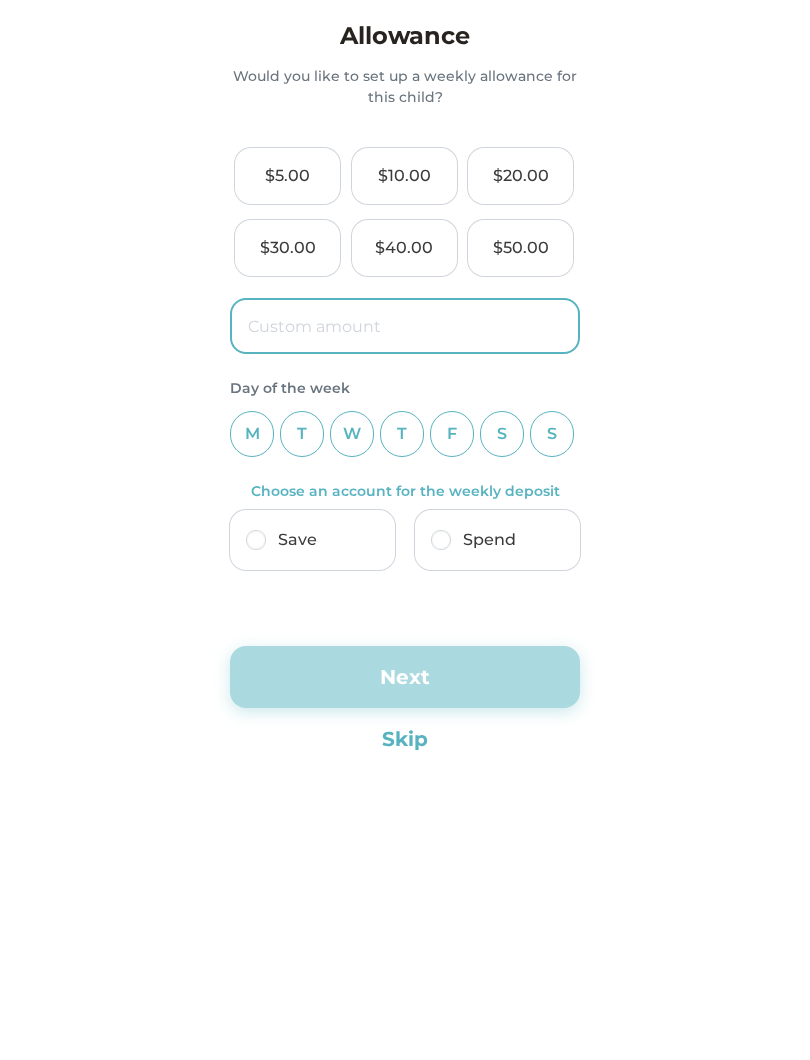 type on "$[PRICE]" 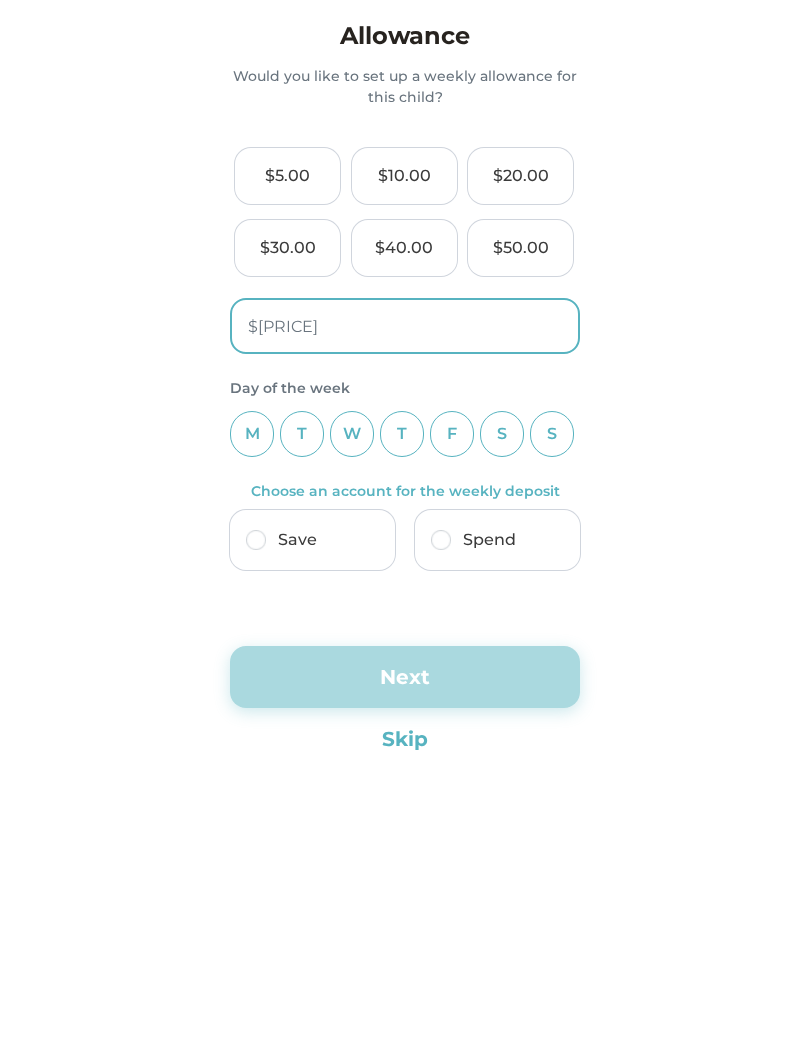 click on "S" at bounding box center [552, 434] 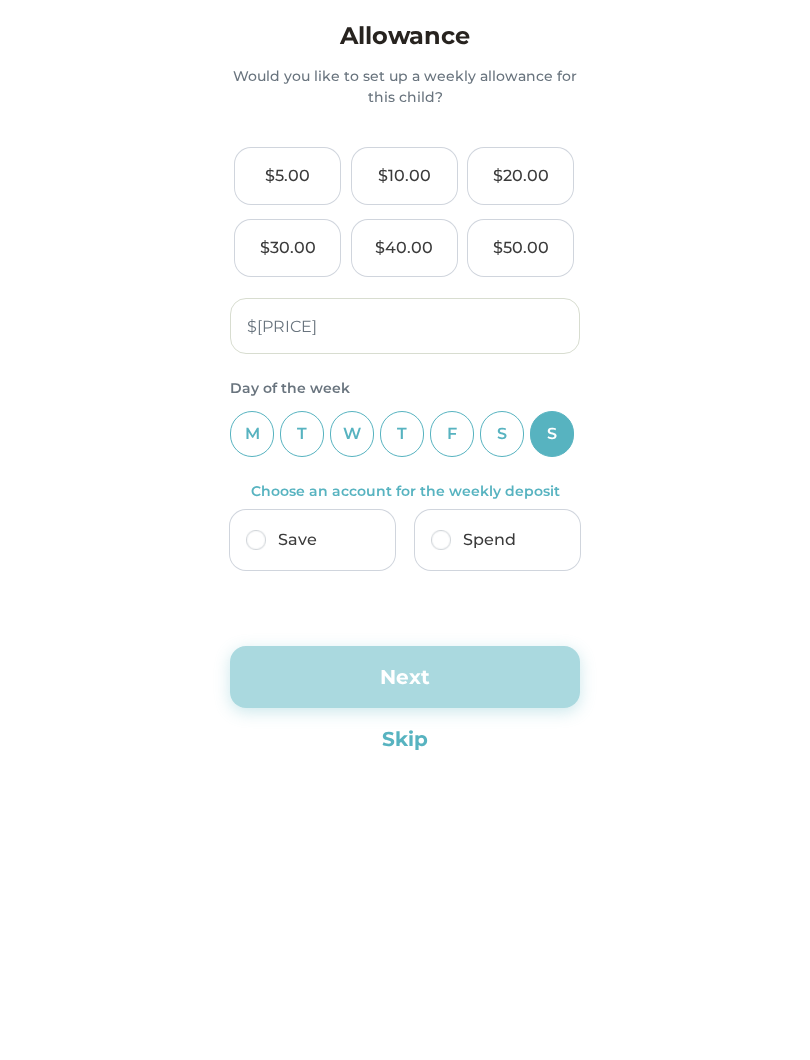 click at bounding box center [256, 540] 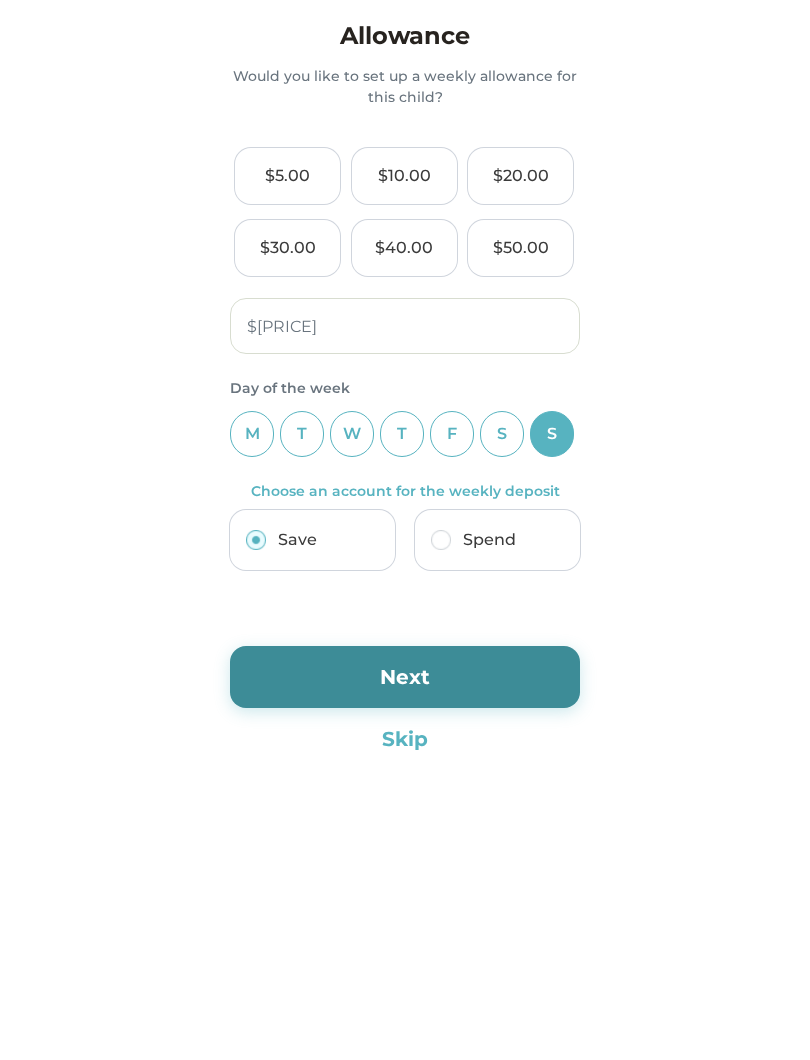 click on "Next" at bounding box center (405, 677) 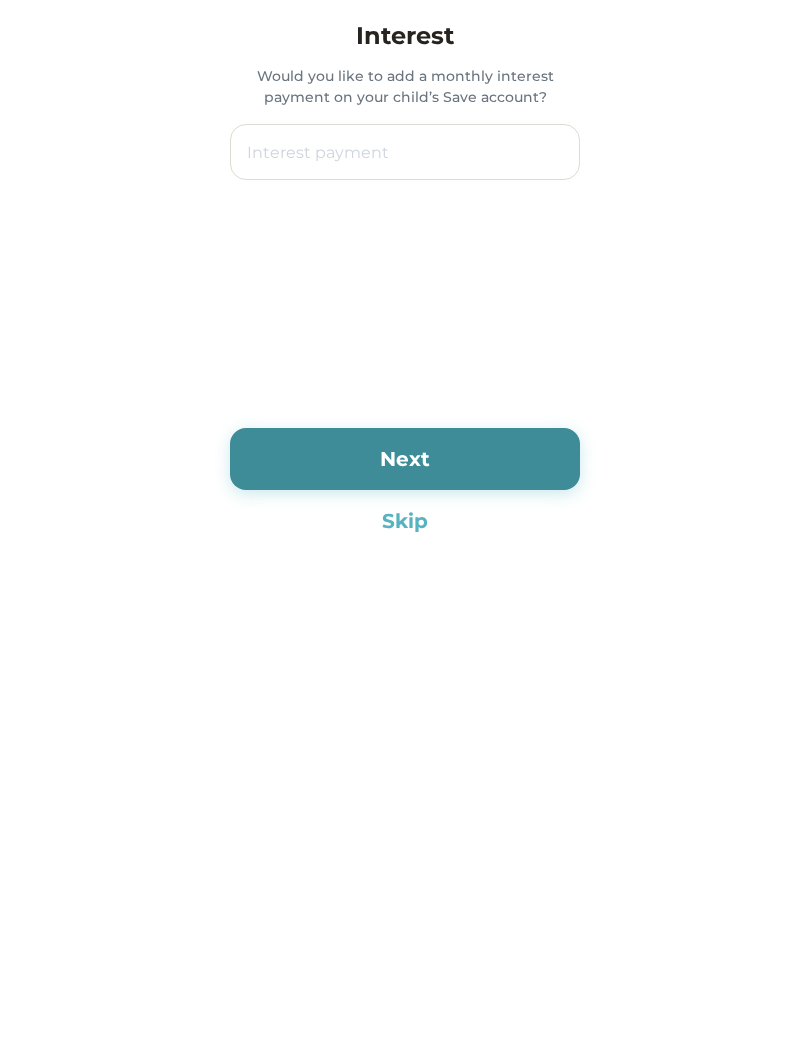 click at bounding box center [405, 152] 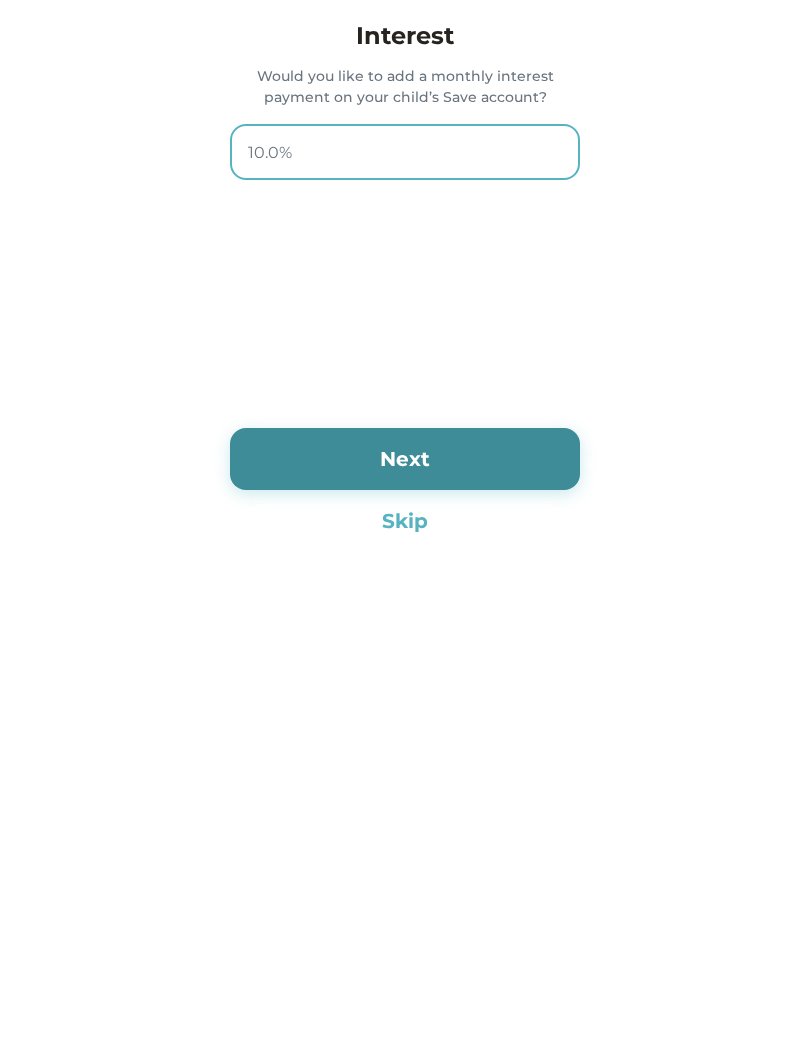 type on "100.0%" 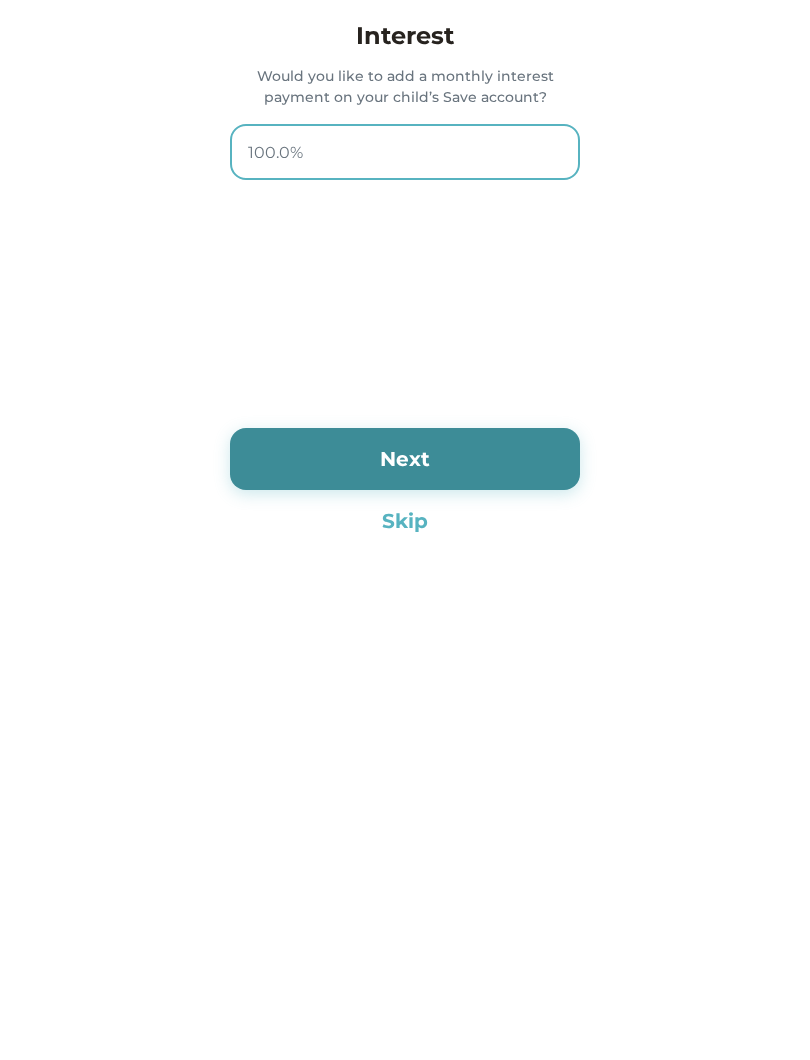 click on "Next" at bounding box center [405, 459] 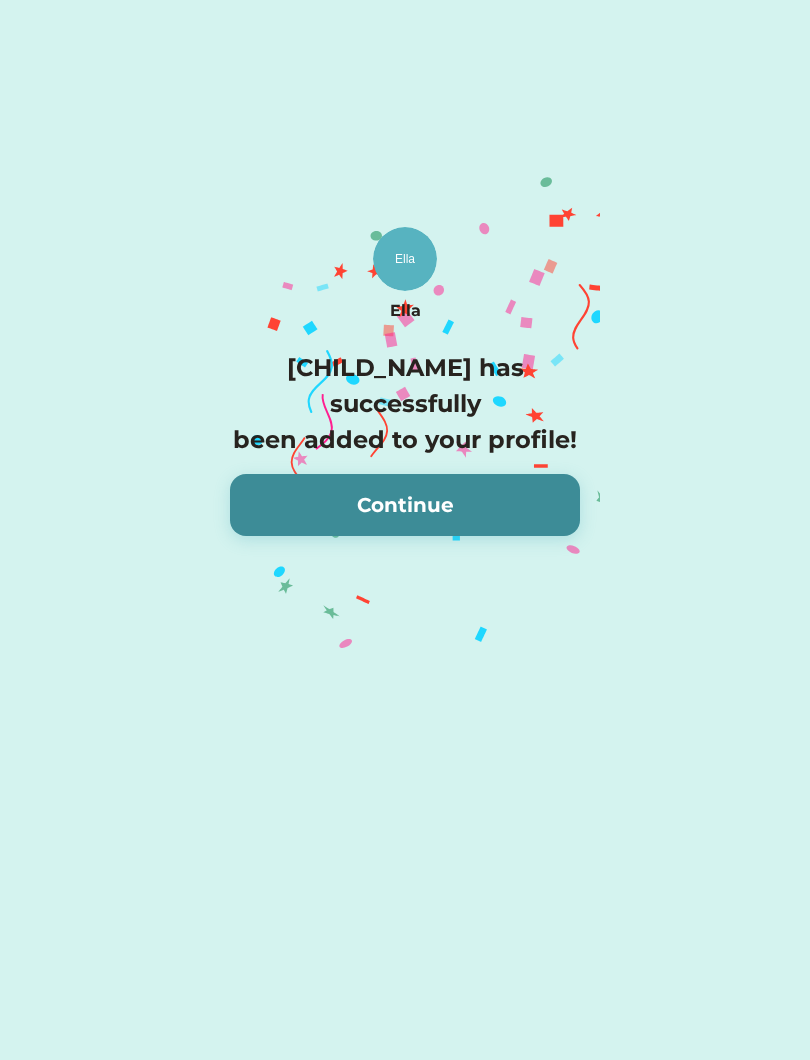 click on "Continue" at bounding box center (405, 505) 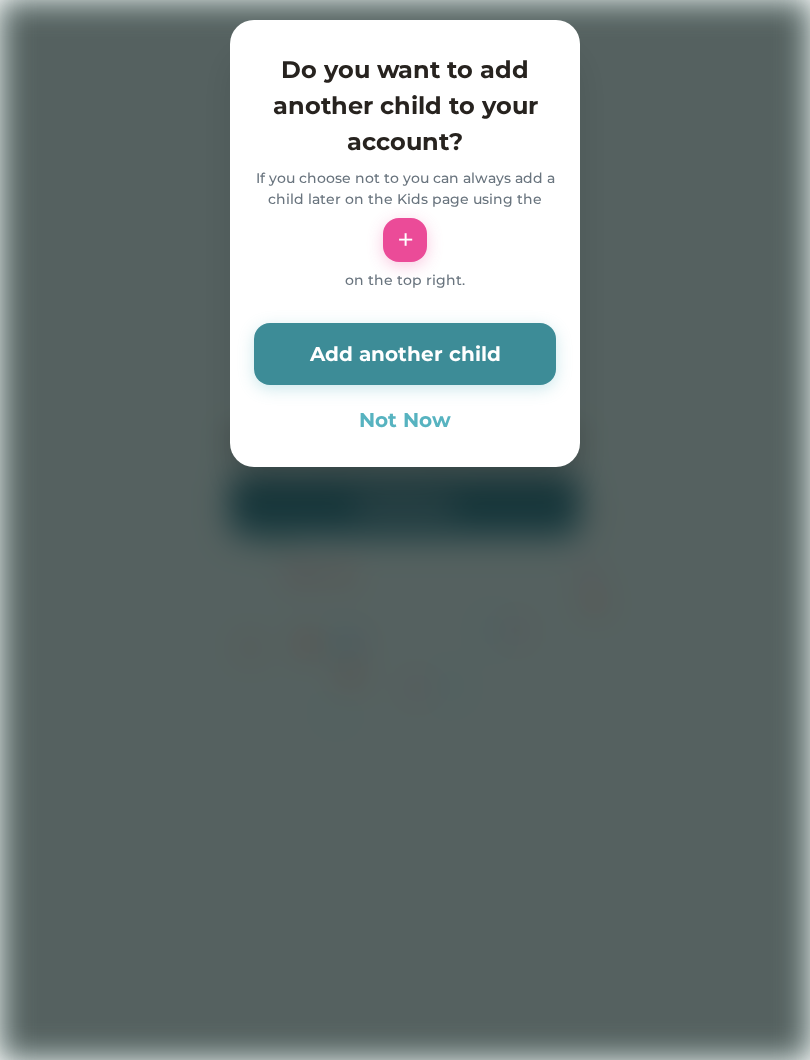click on "Add another child" at bounding box center [405, 354] 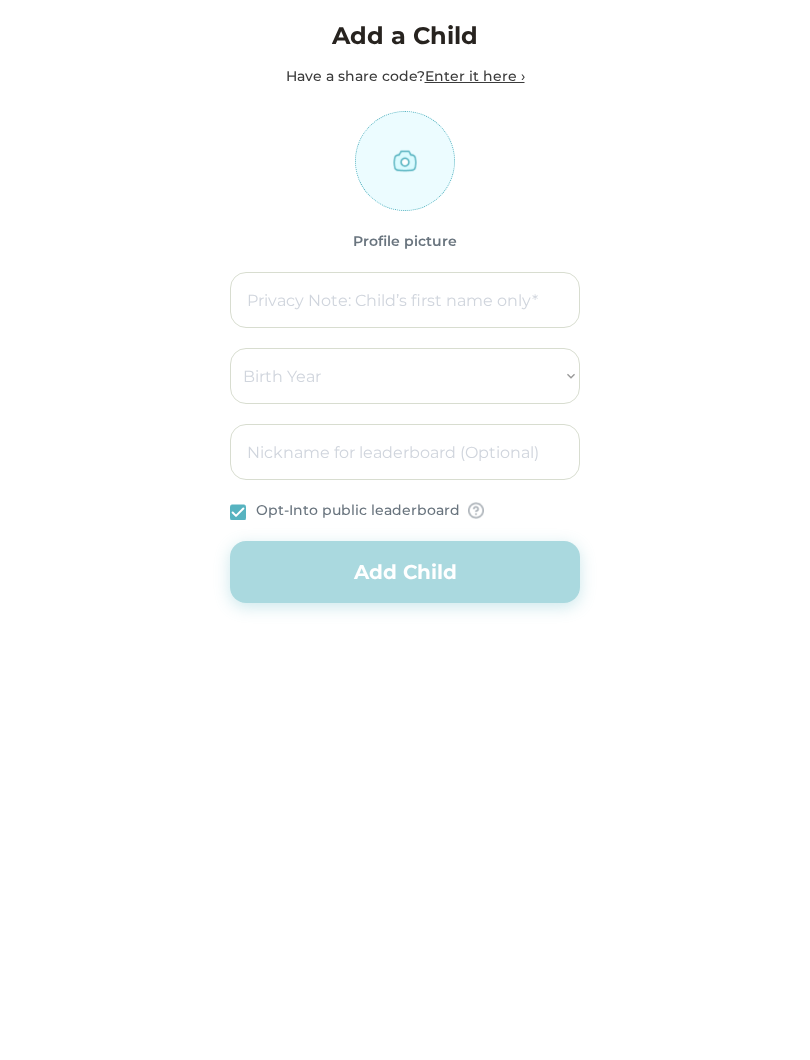 click at bounding box center (405, 300) 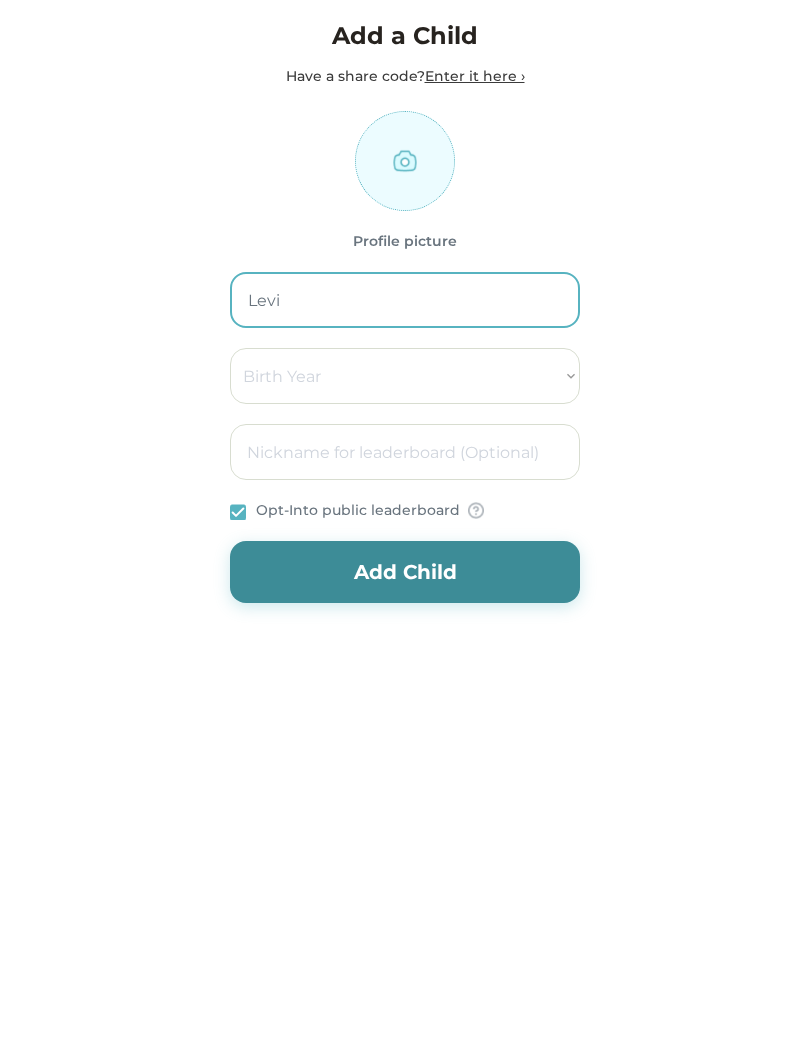 type on "Levi" 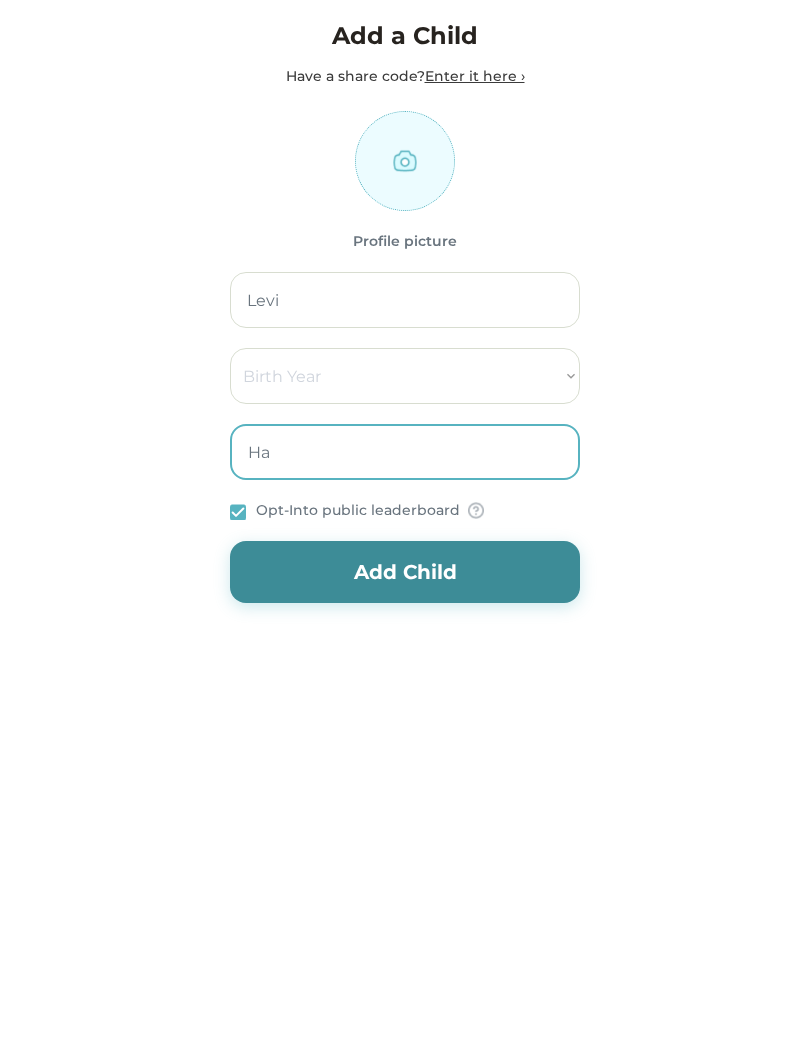 type on "H" 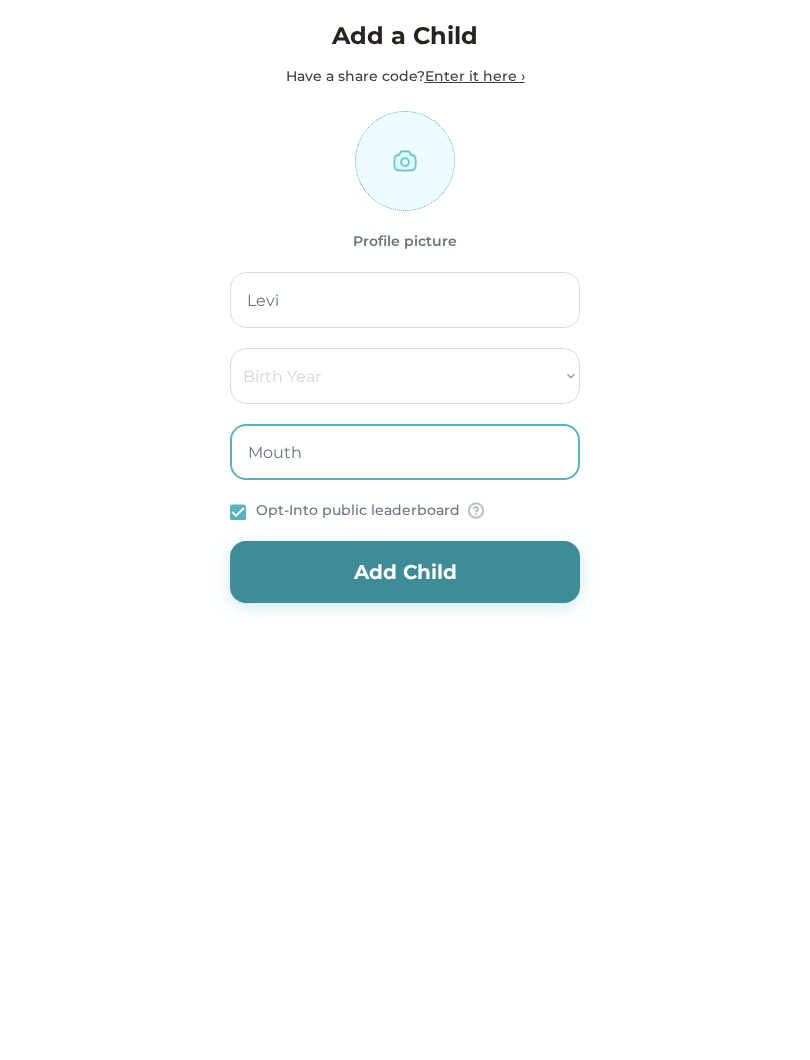 type on "Mouth" 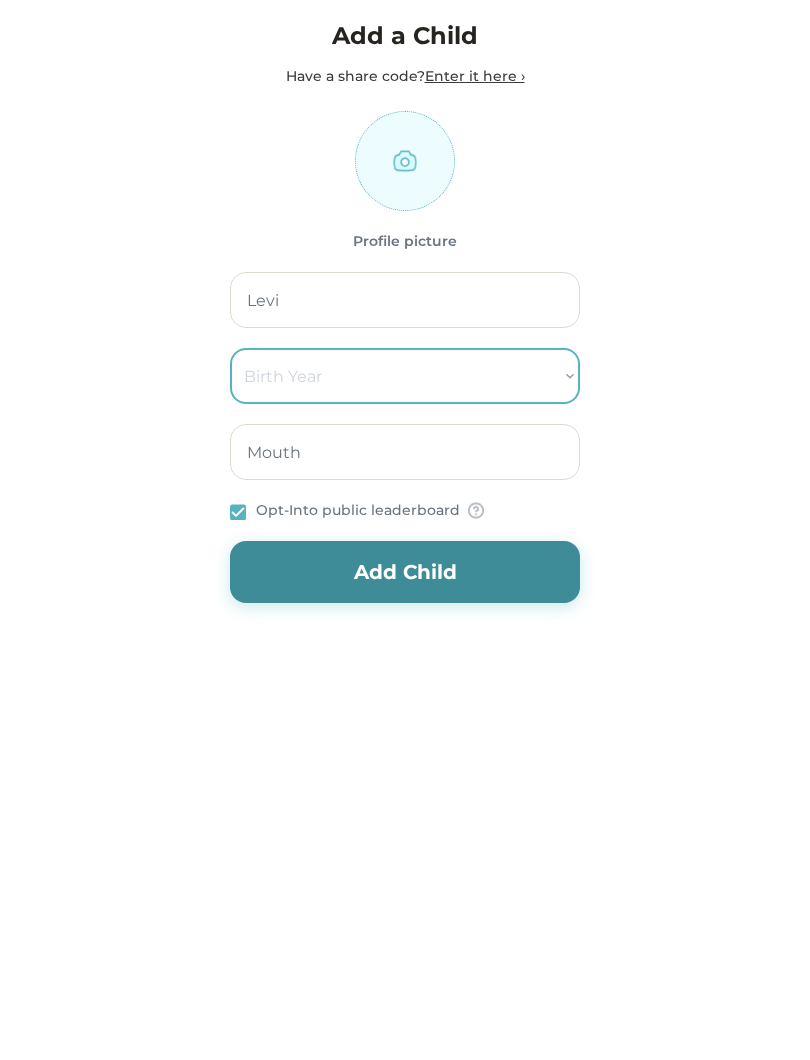 select on "[NUMBER]" 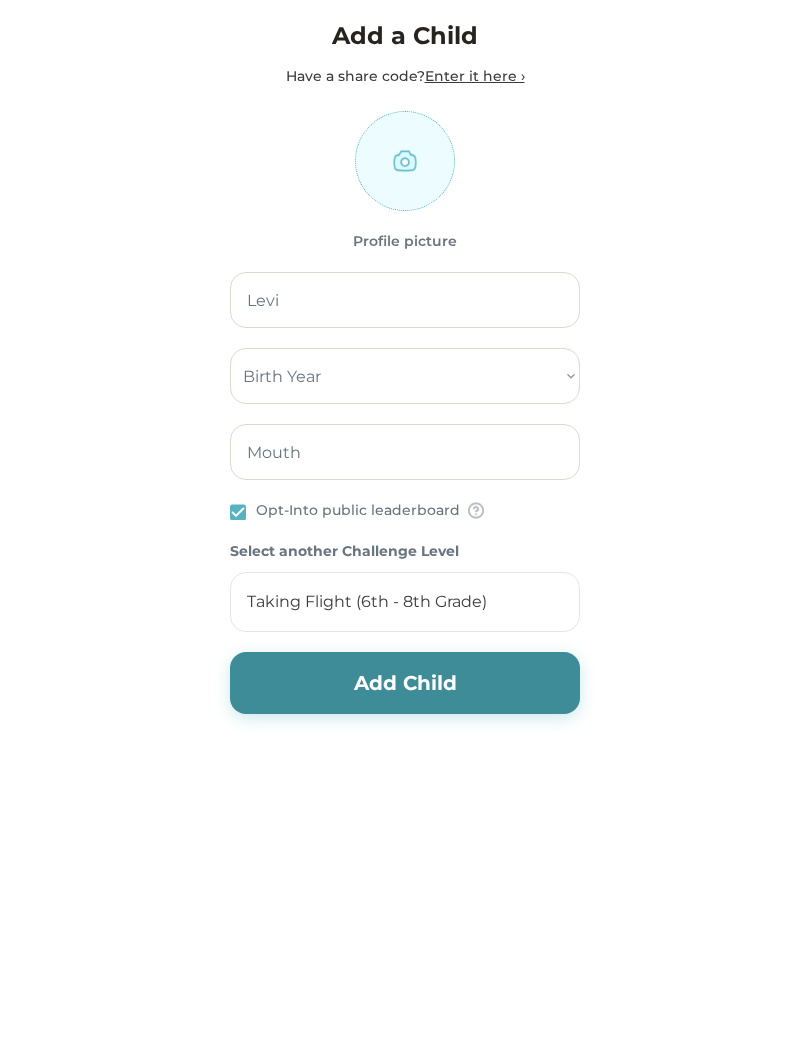 click on "Taking Flight (6th - 8th Grade)" at bounding box center (367, 602) 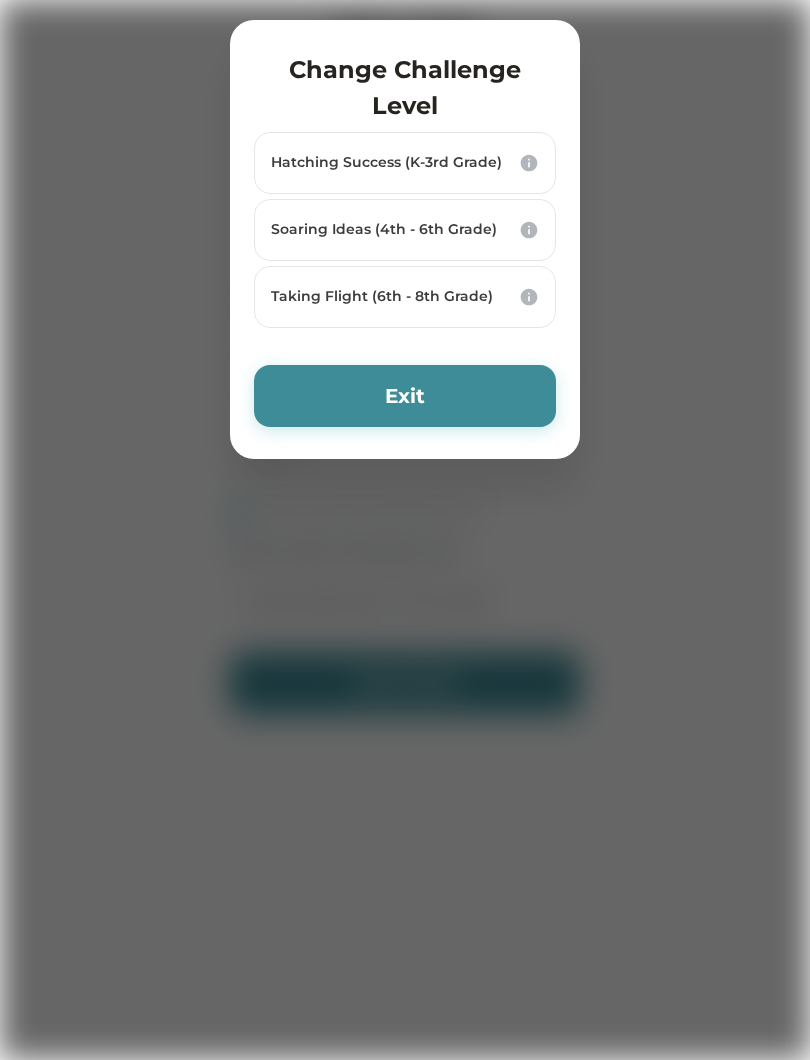 click on "Taking Flight (6th - 8th Grade)" at bounding box center [392, 297] 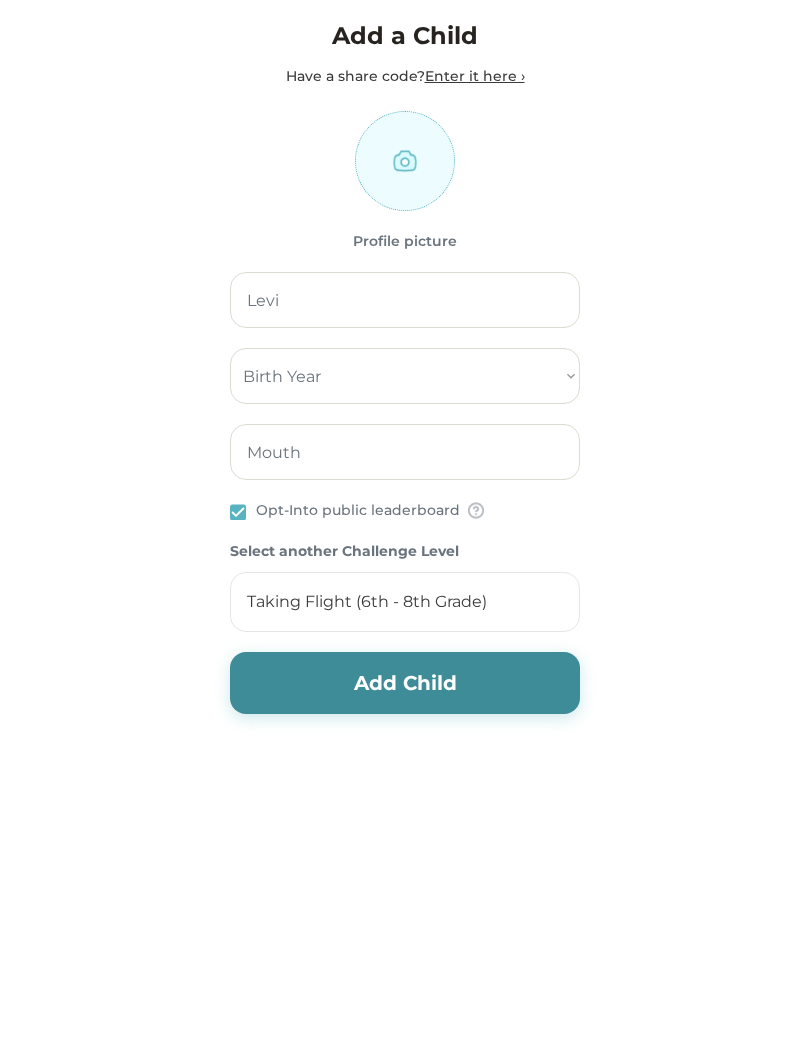 click on "Add Child" at bounding box center (405, 683) 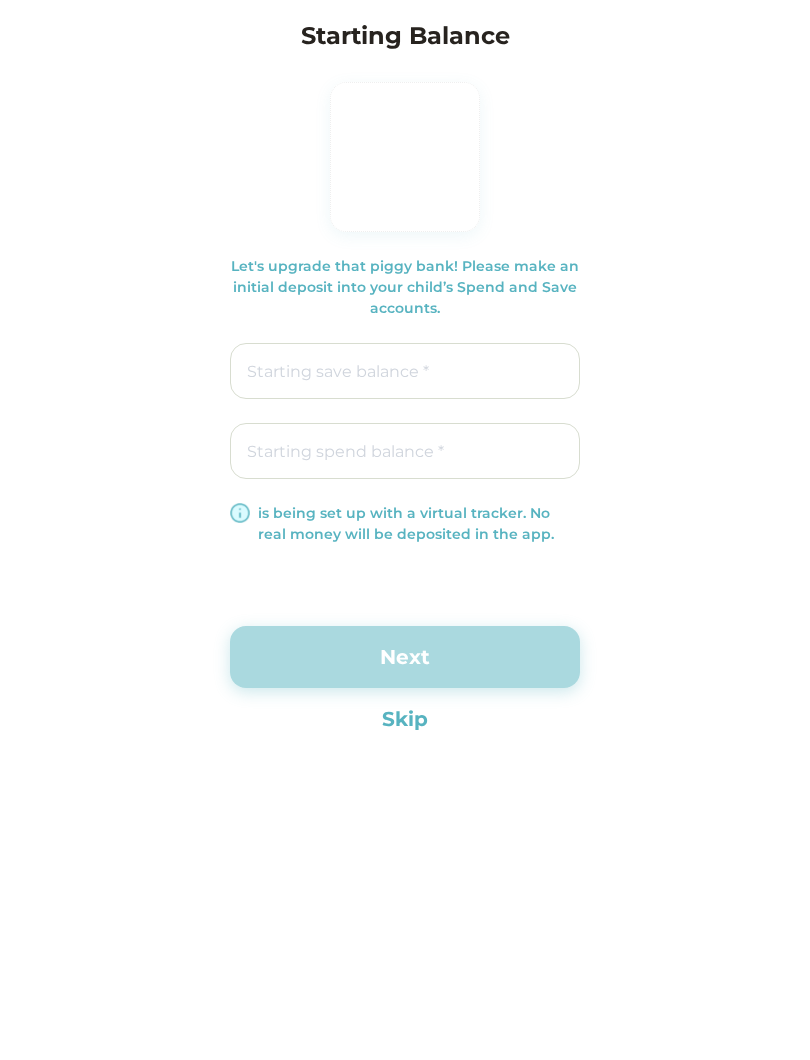 type 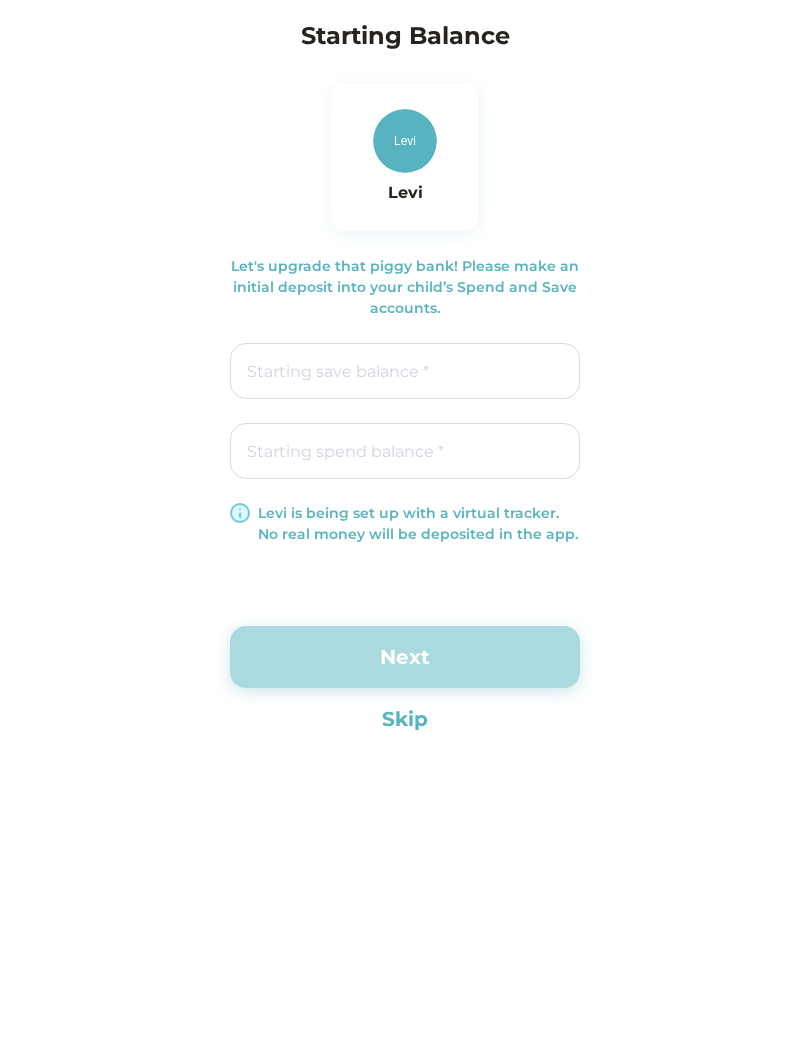 click on "Skip" at bounding box center (405, 719) 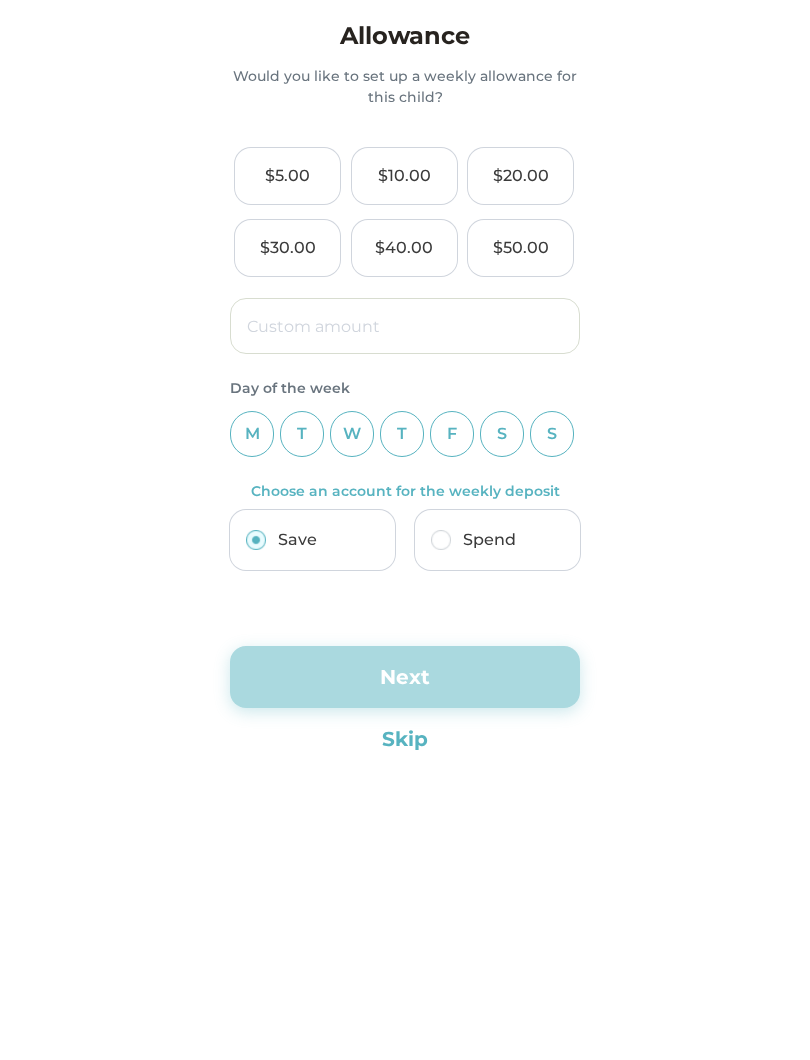 click at bounding box center (405, 326) 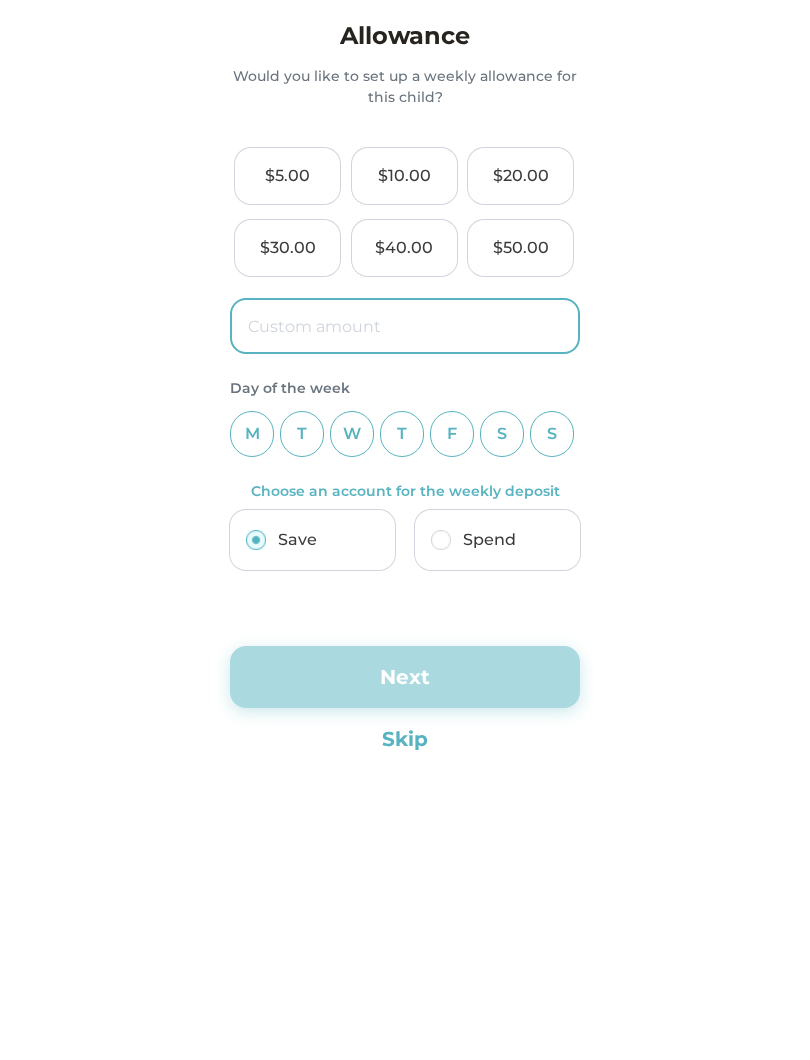 type on "$[PRICE]" 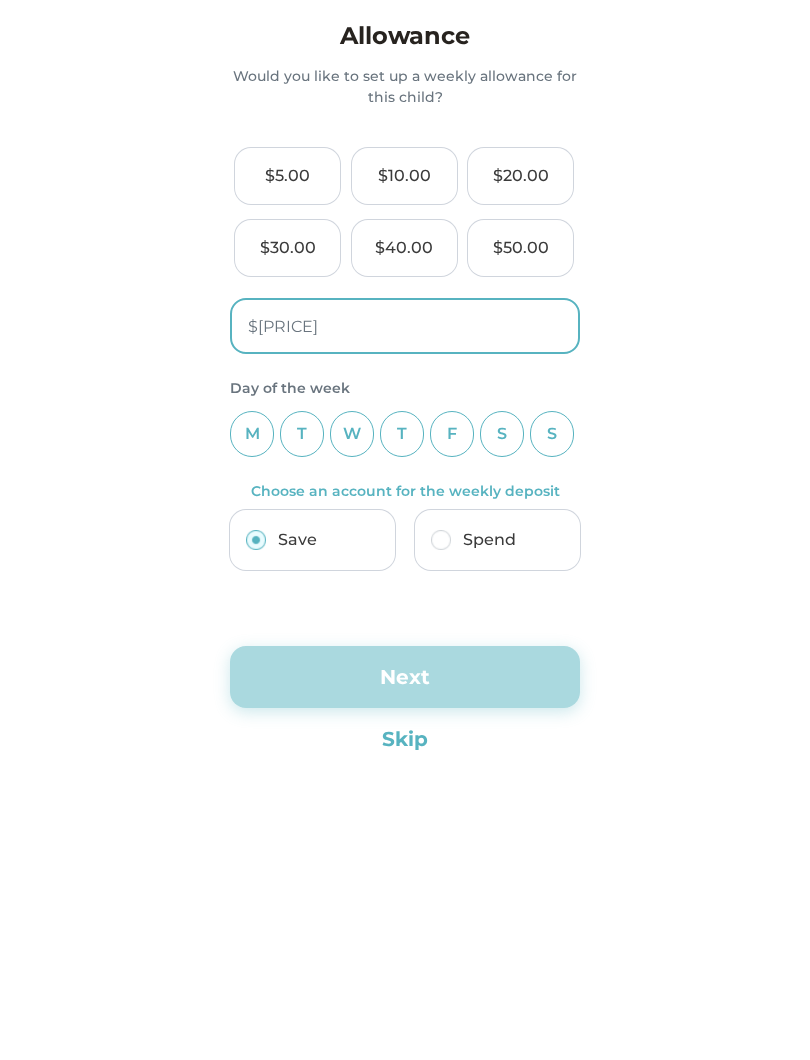click on "S" at bounding box center (552, 434) 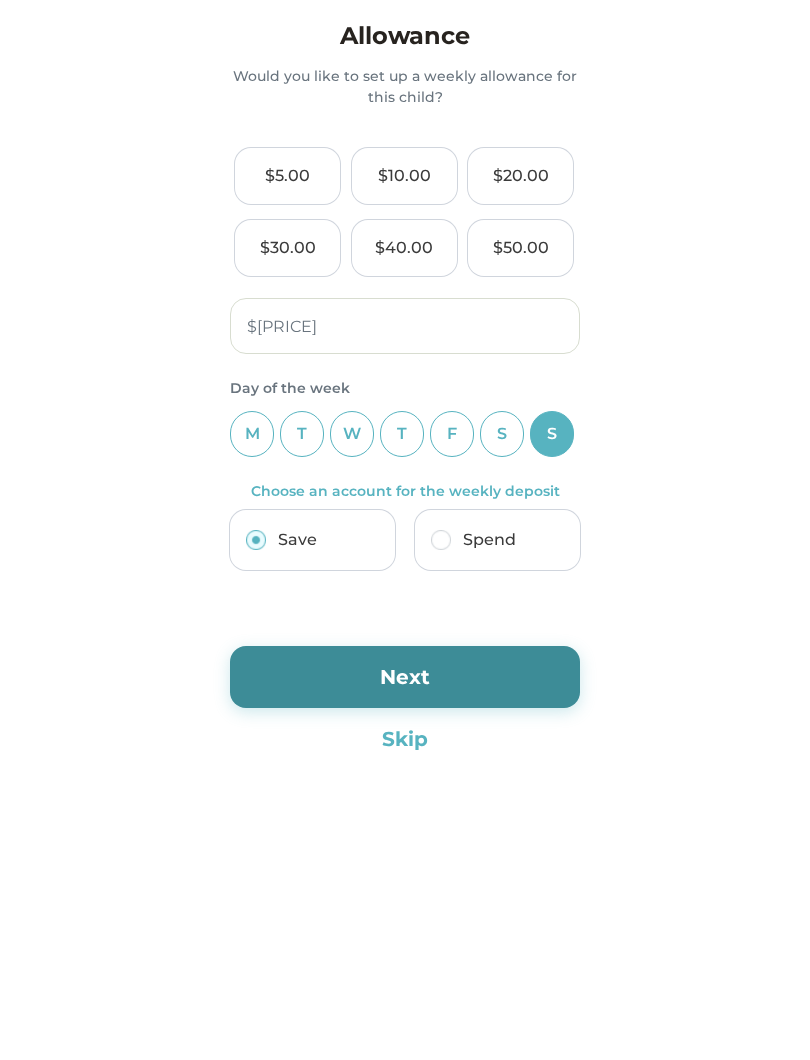click on "Next" at bounding box center (405, 677) 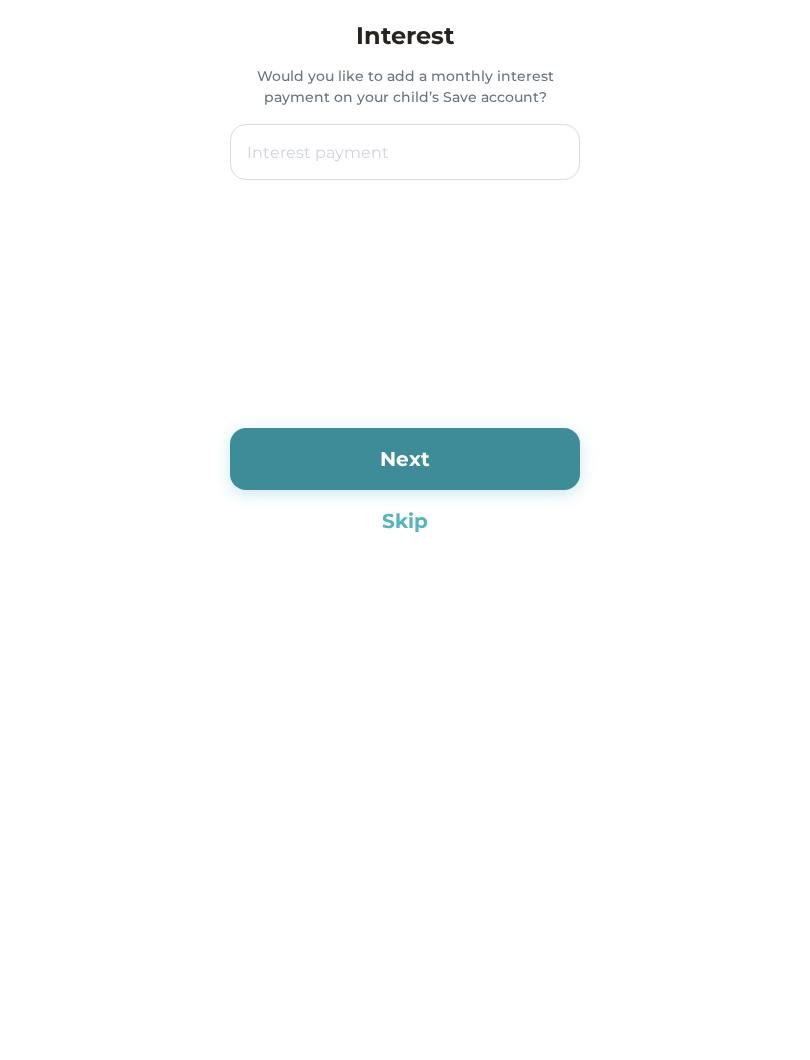 click at bounding box center [405, 152] 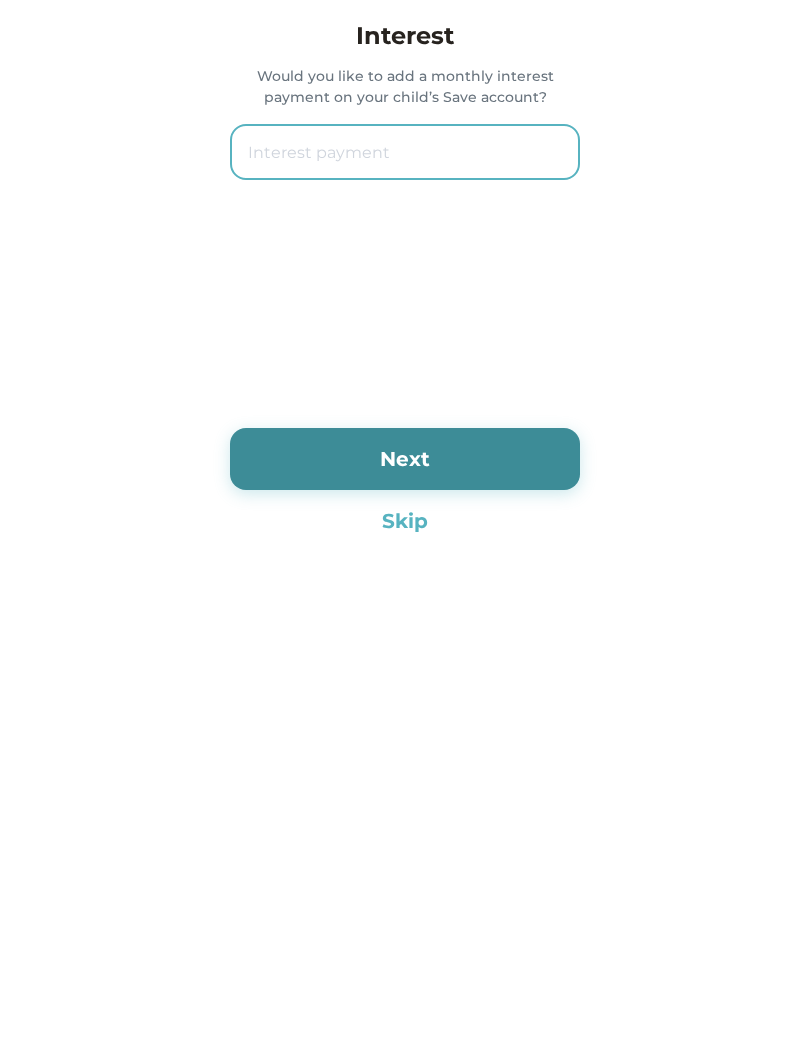 type on "2.0%" 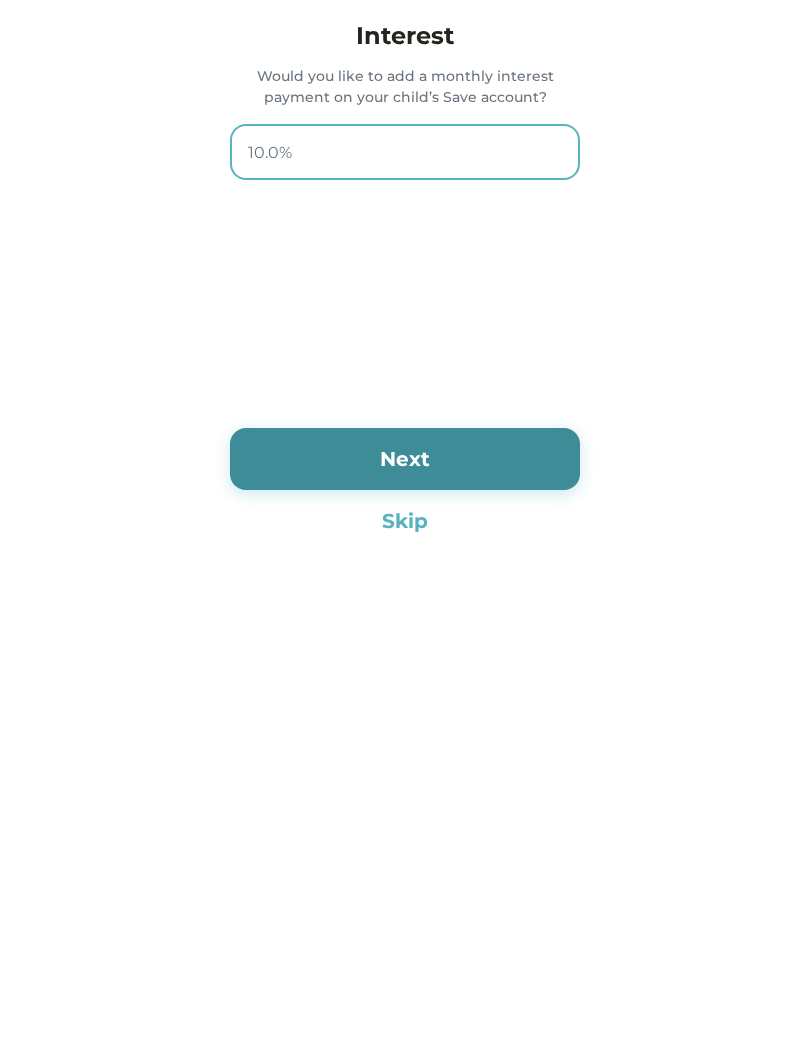 type on "100.0%" 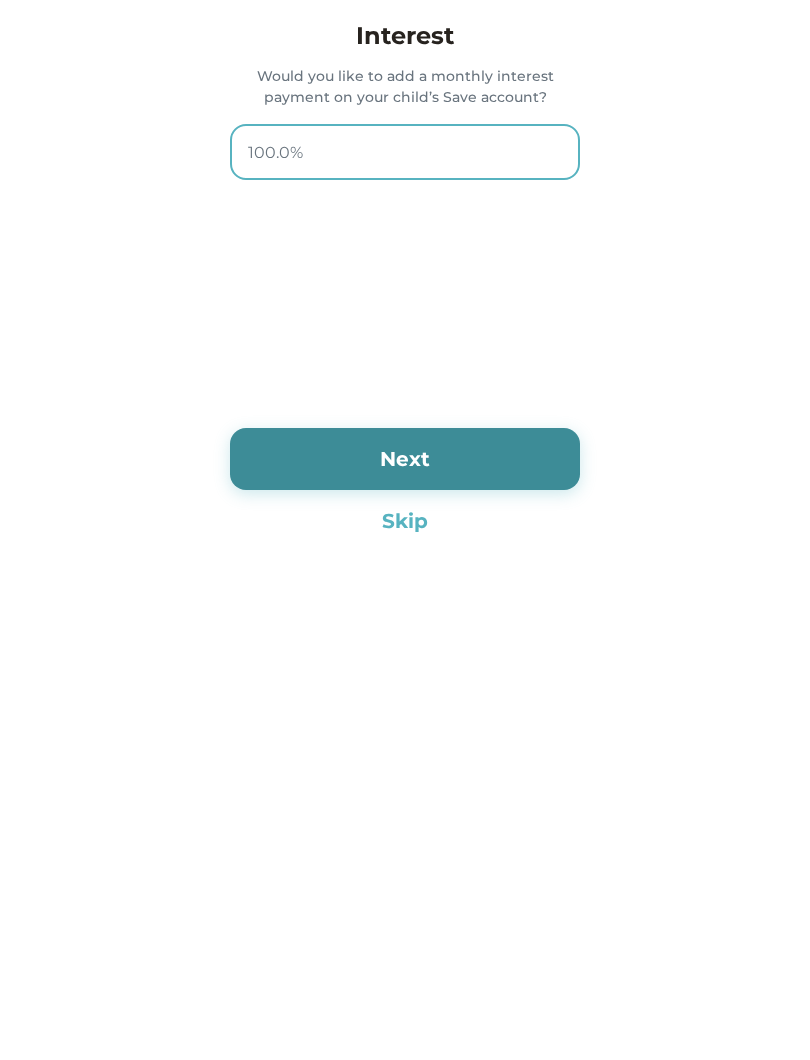 click on "Next" at bounding box center (405, 459) 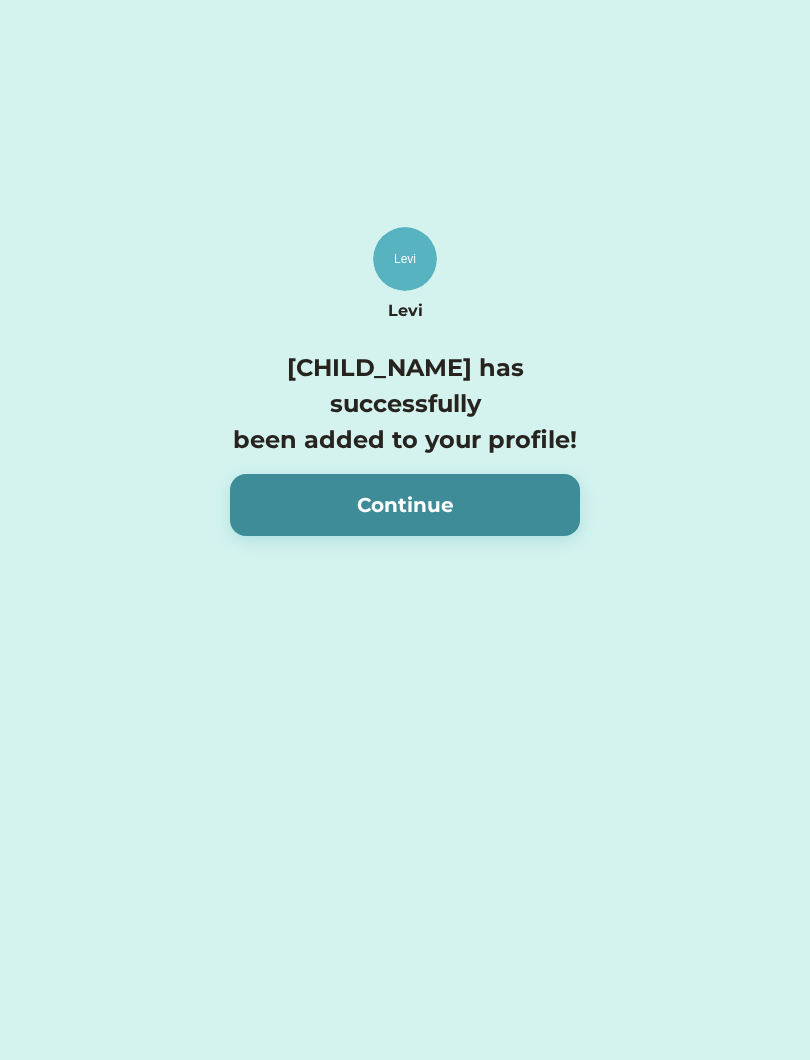 click on "Continue" at bounding box center [405, 505] 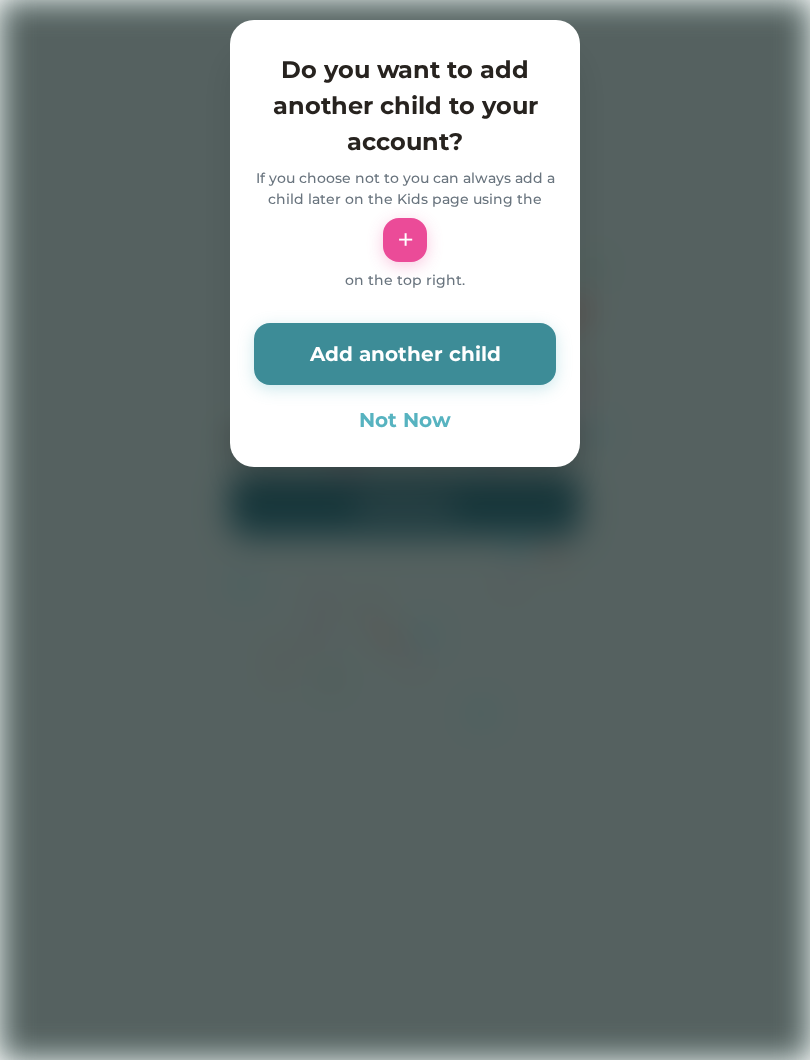 click on "Add another child" at bounding box center [405, 354] 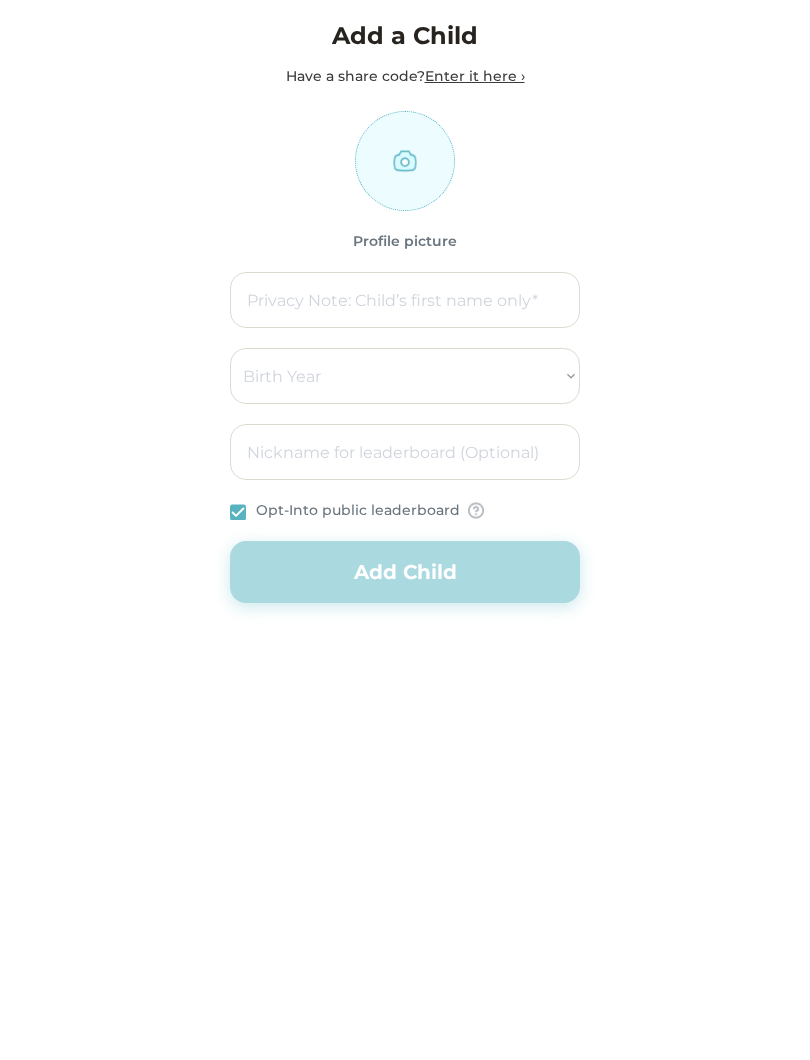 click at bounding box center [405, 300] 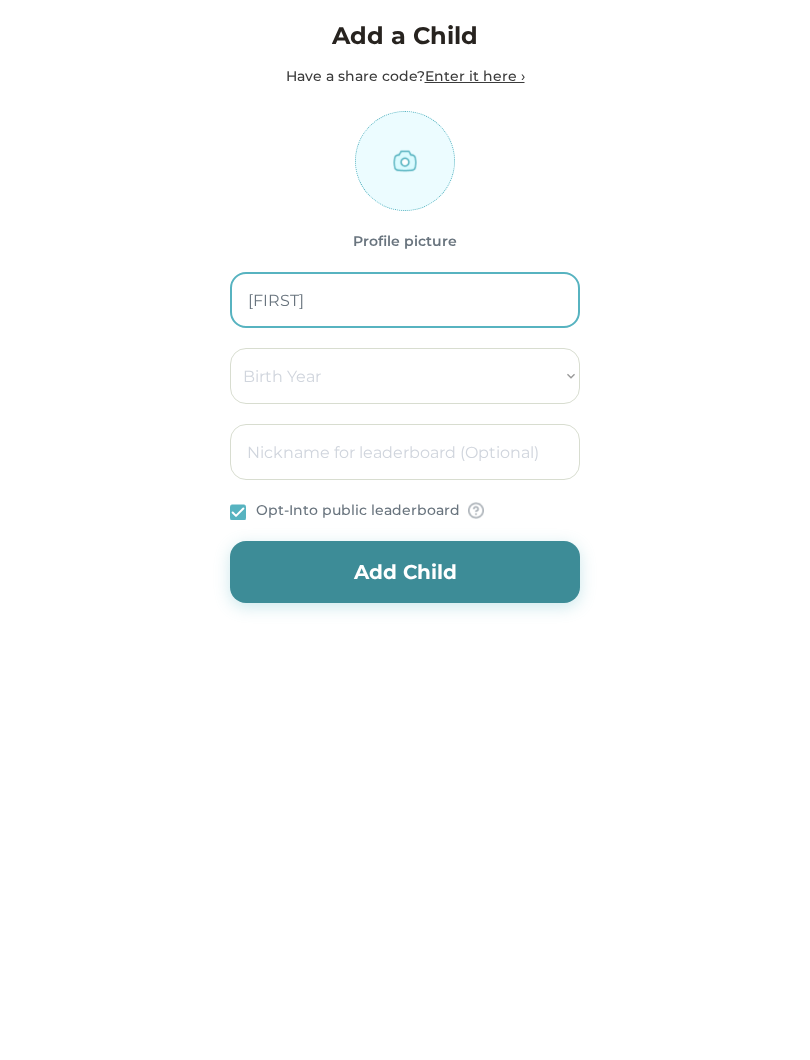 type on "[FIRST]" 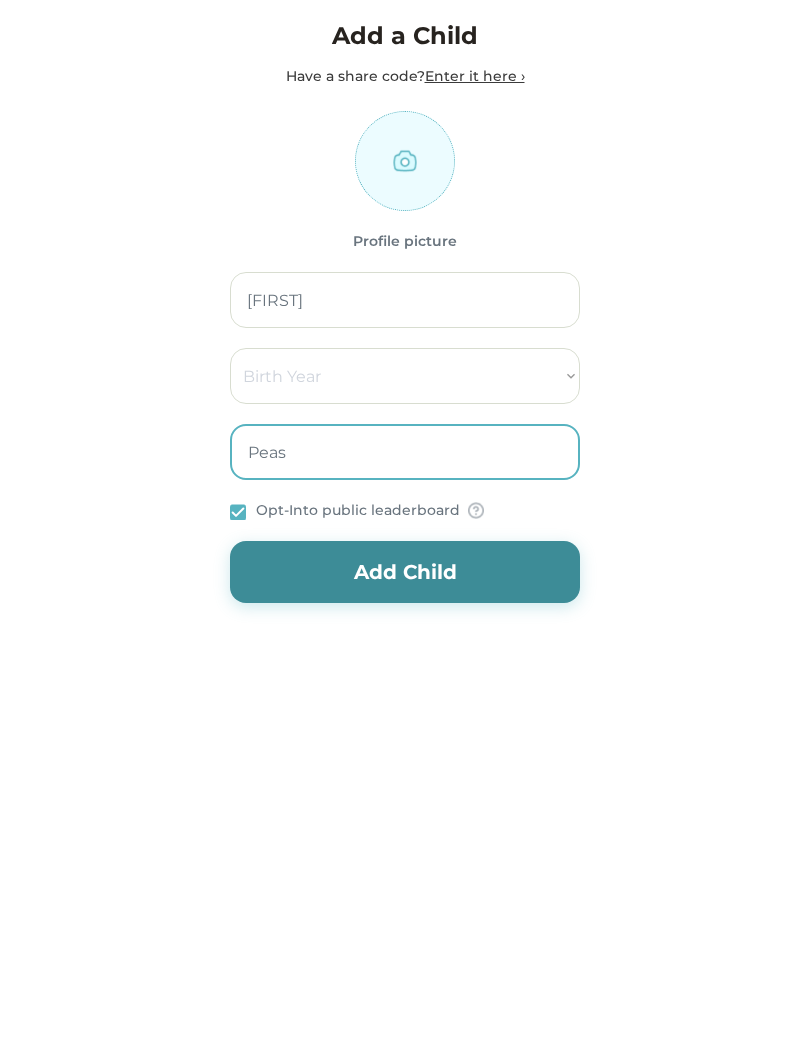 type on "Peas" 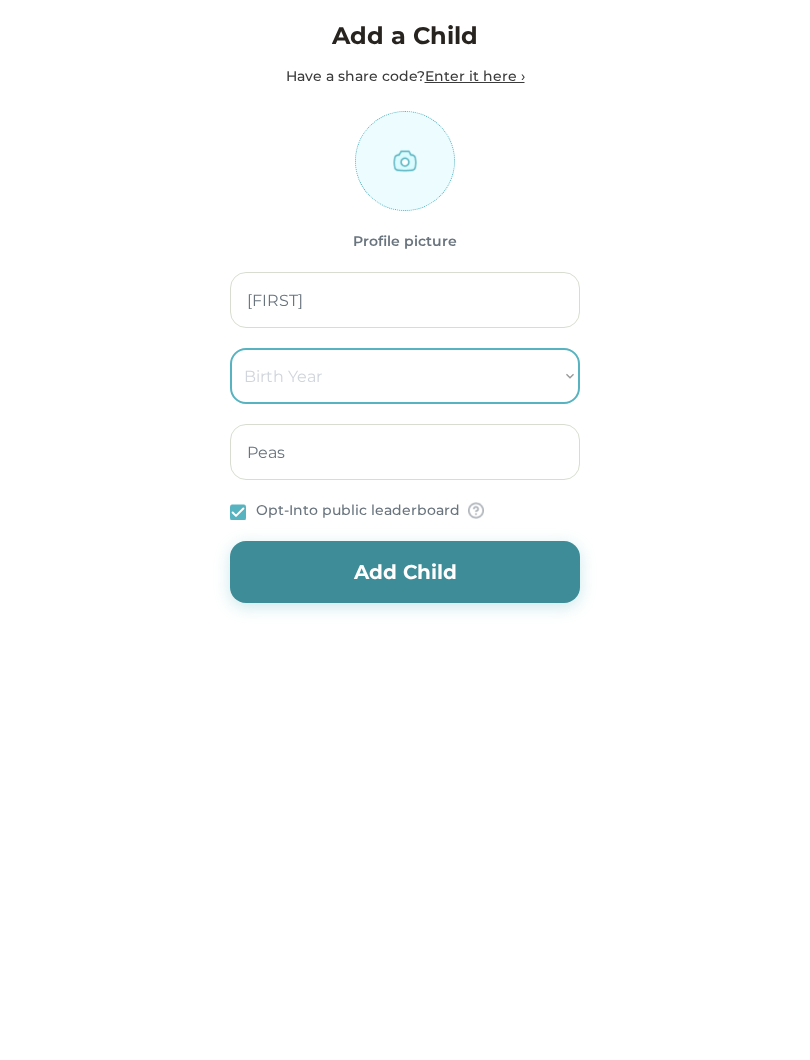 select on "2020" 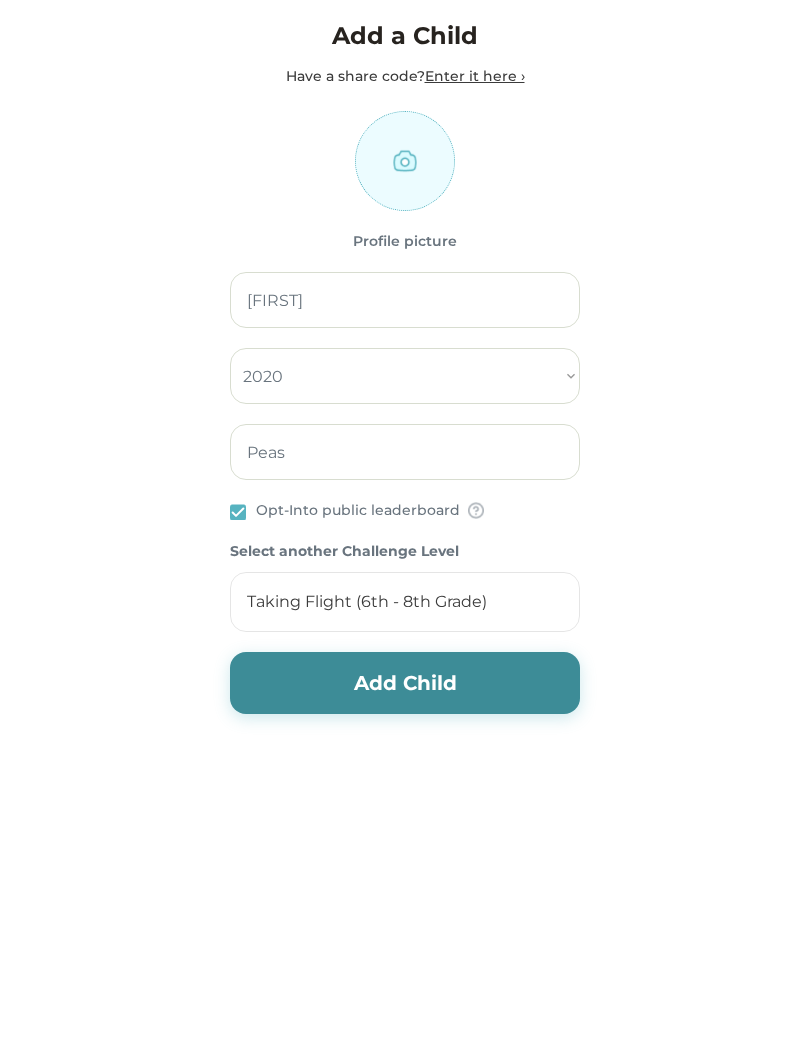 click on "Taking Flight (6th - 8th Grade)" at bounding box center (405, 602) 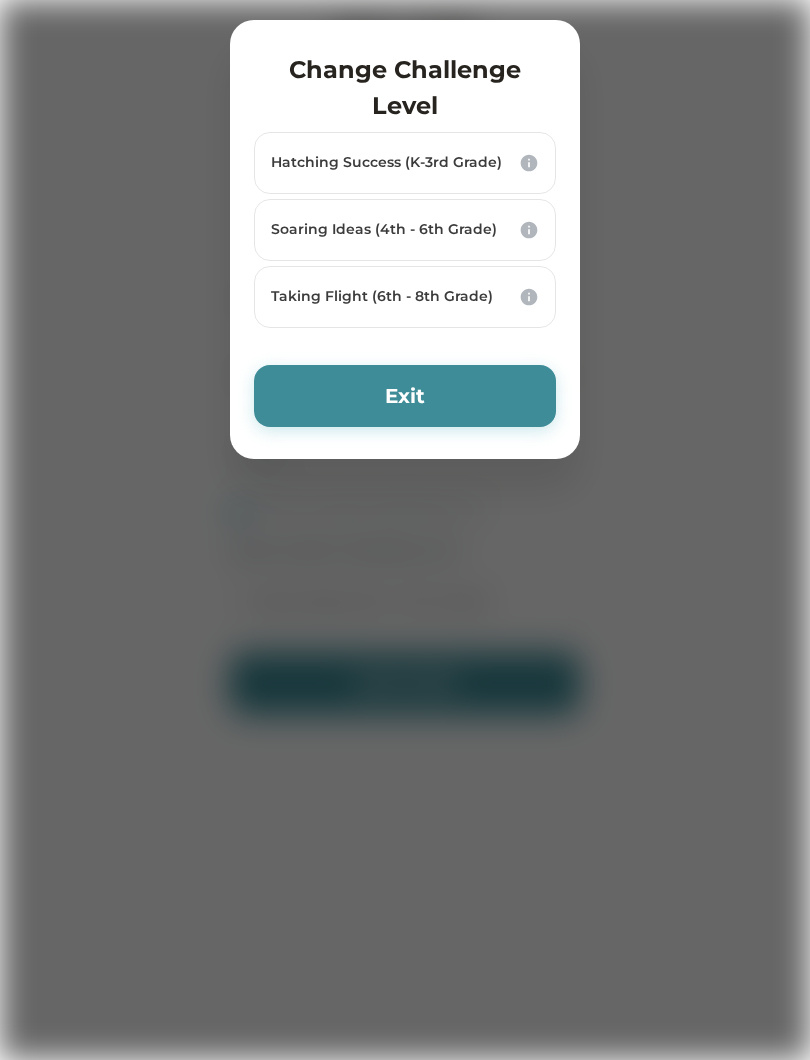 click on "Hatching Success (K-3rd Grade)" at bounding box center (392, 163) 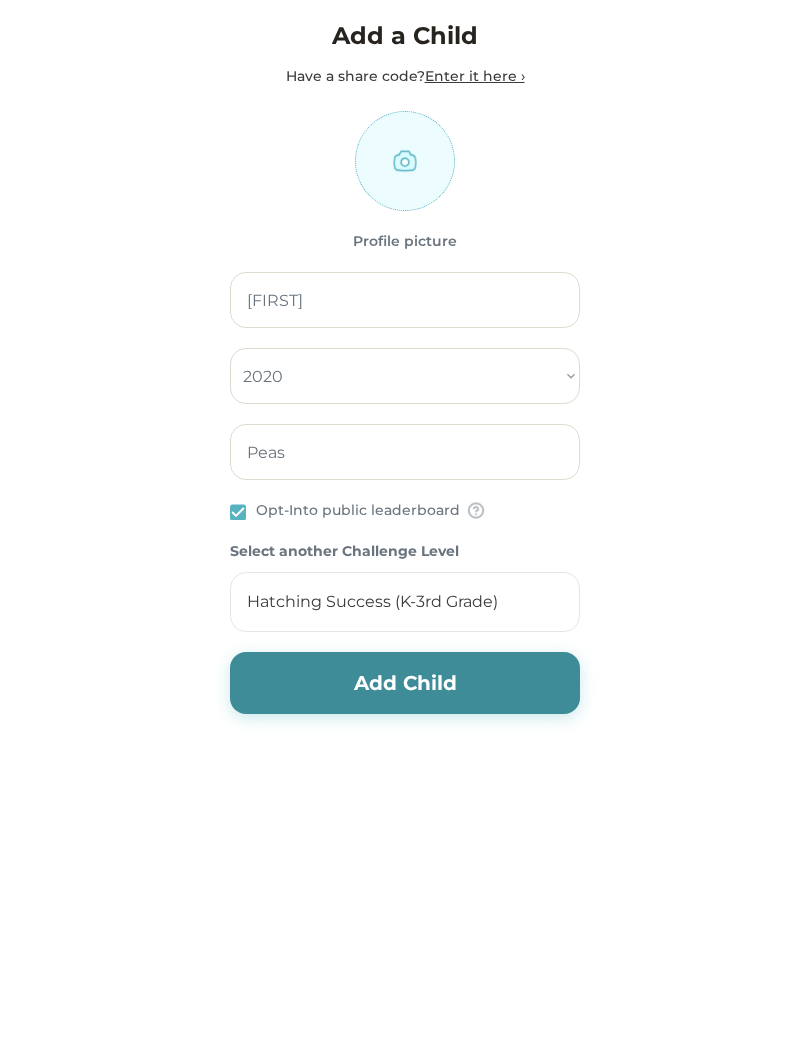 click on "Add Child" at bounding box center [405, 683] 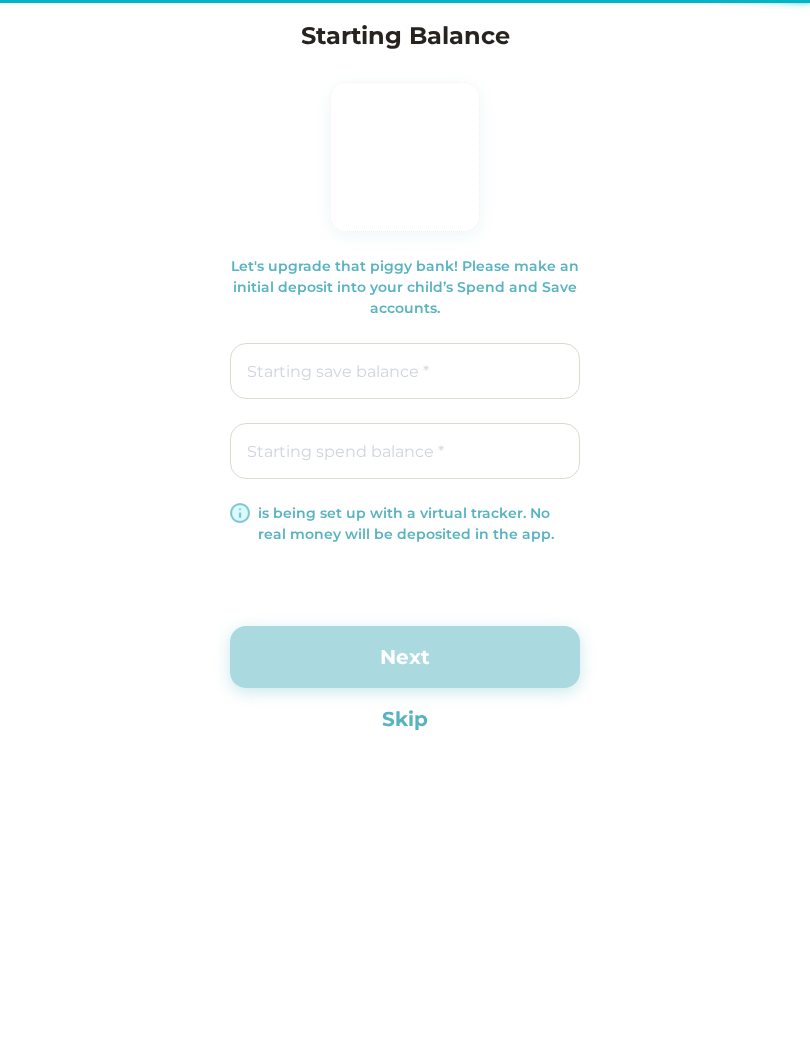 type 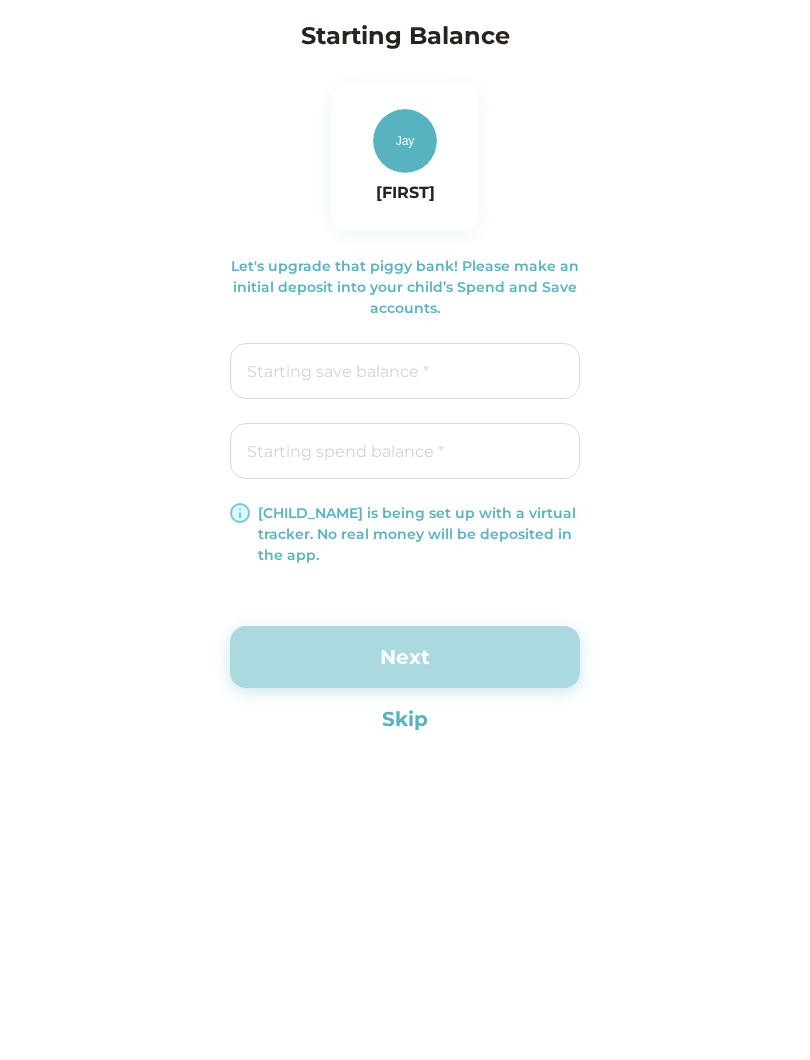 click at bounding box center [405, 371] 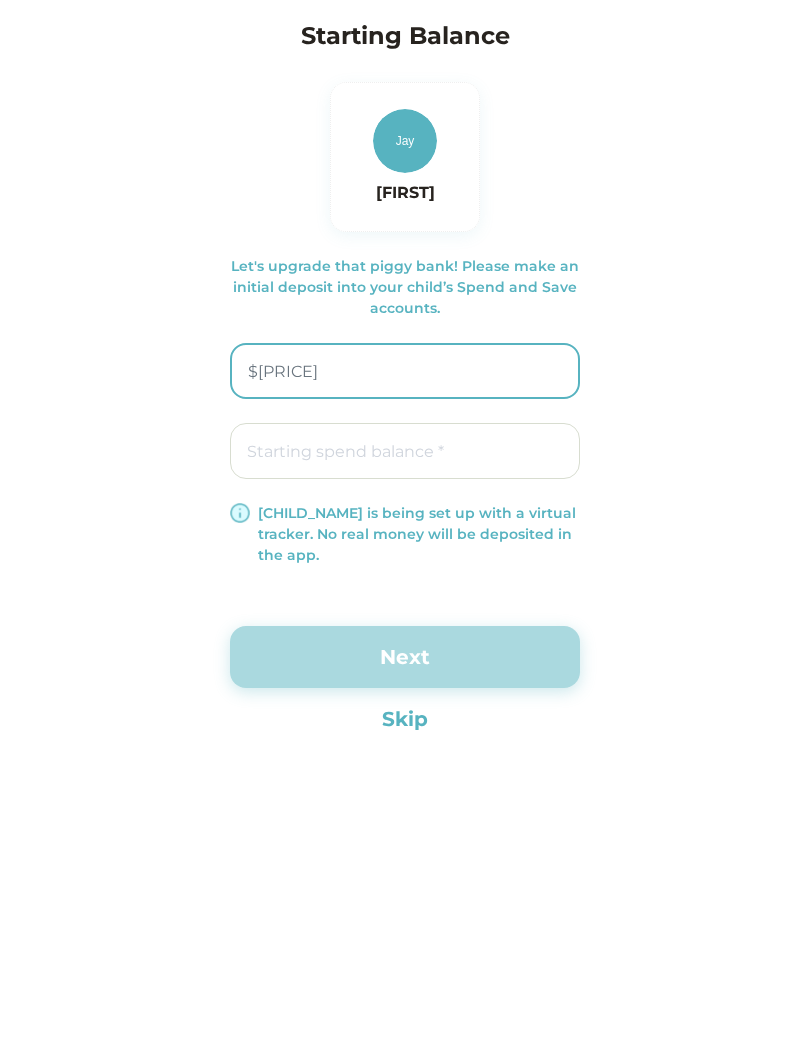 click at bounding box center (405, 371) 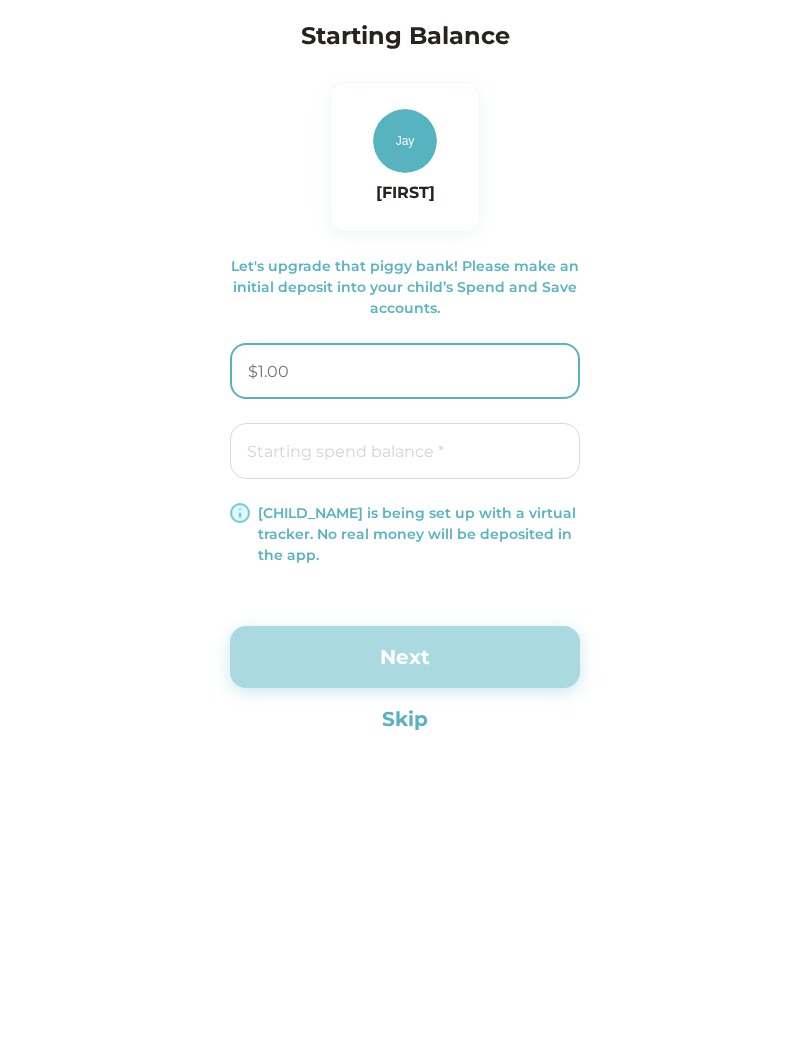 type on "$0.00" 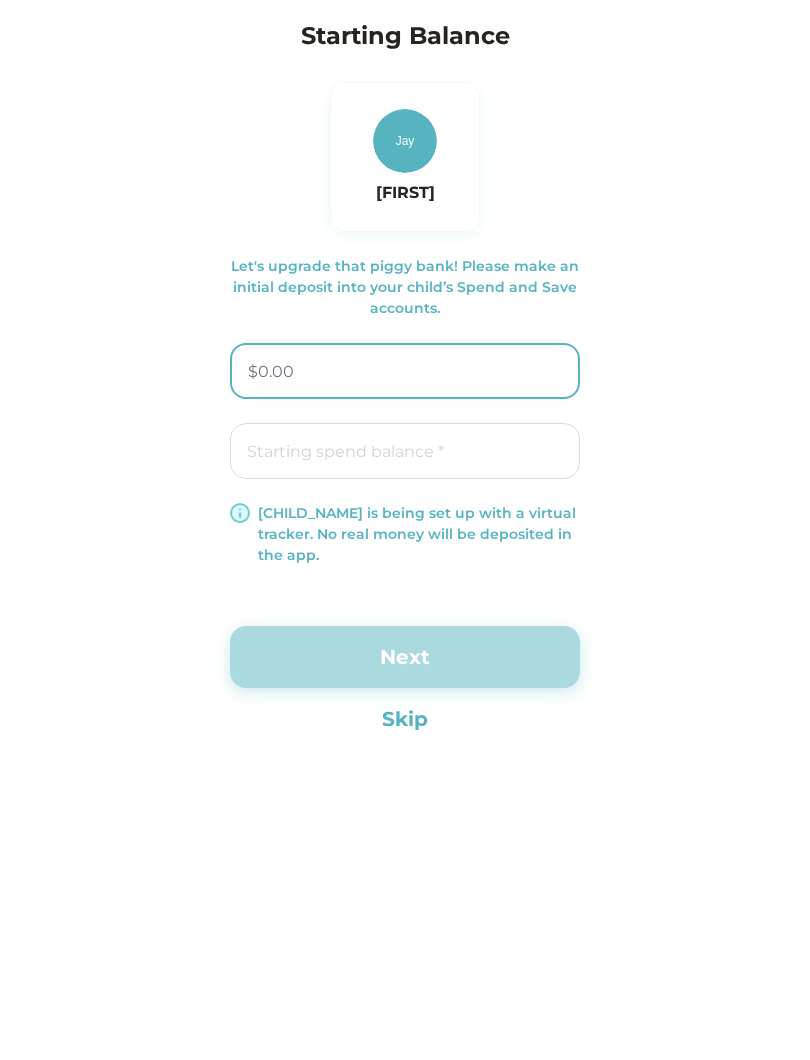 click at bounding box center [405, 451] 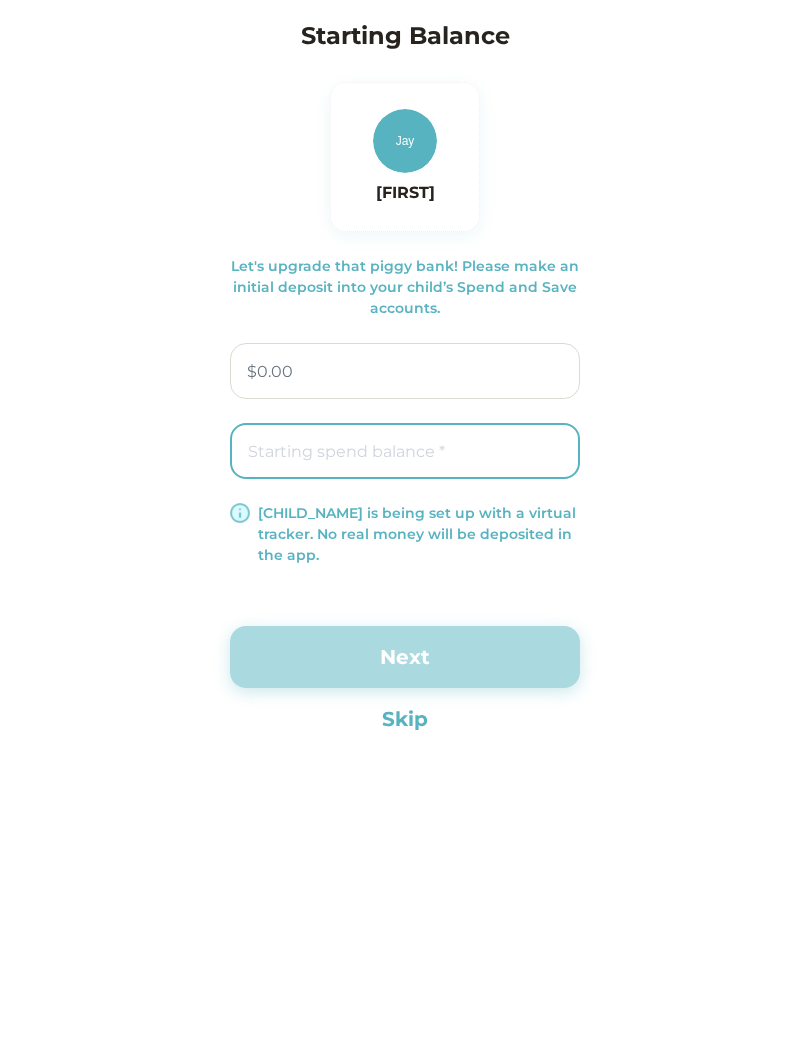 click at bounding box center [405, 451] 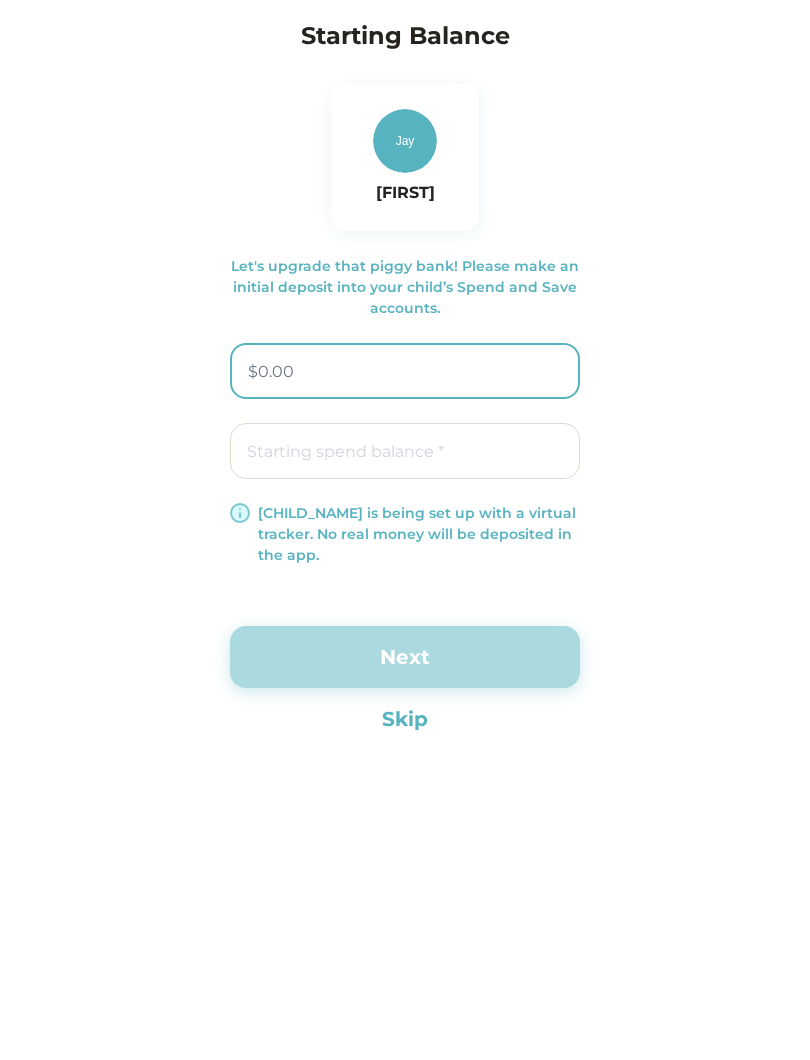 click at bounding box center (405, 451) 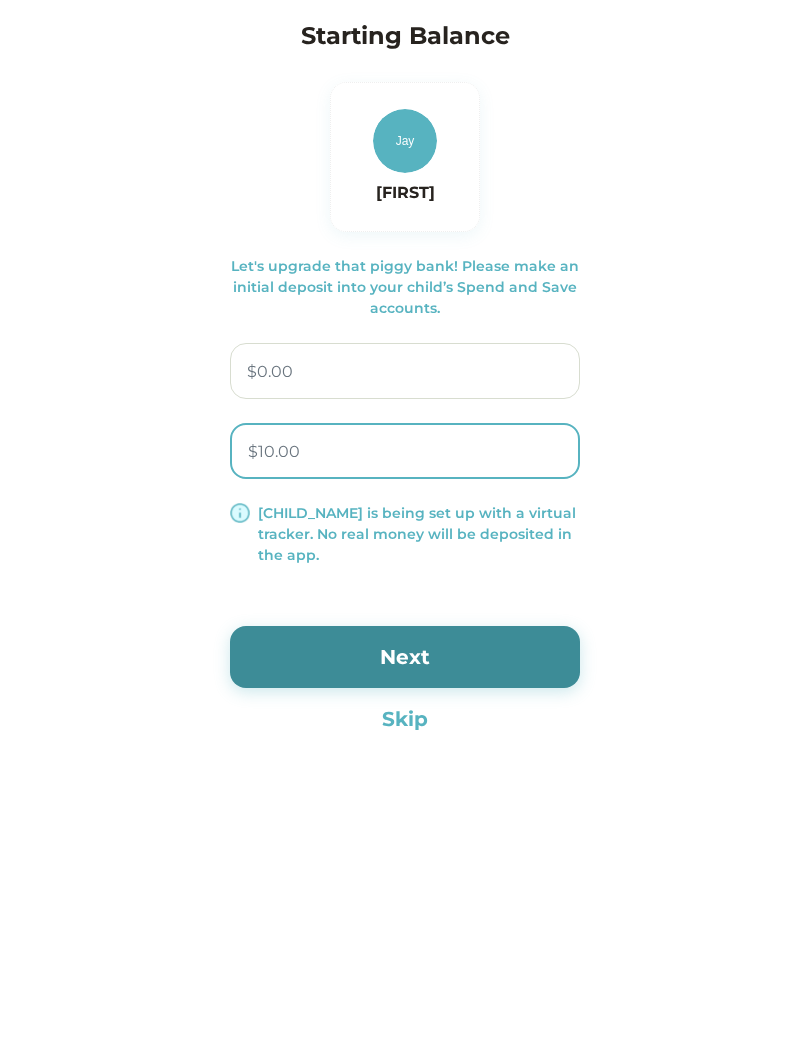 click at bounding box center [405, 451] 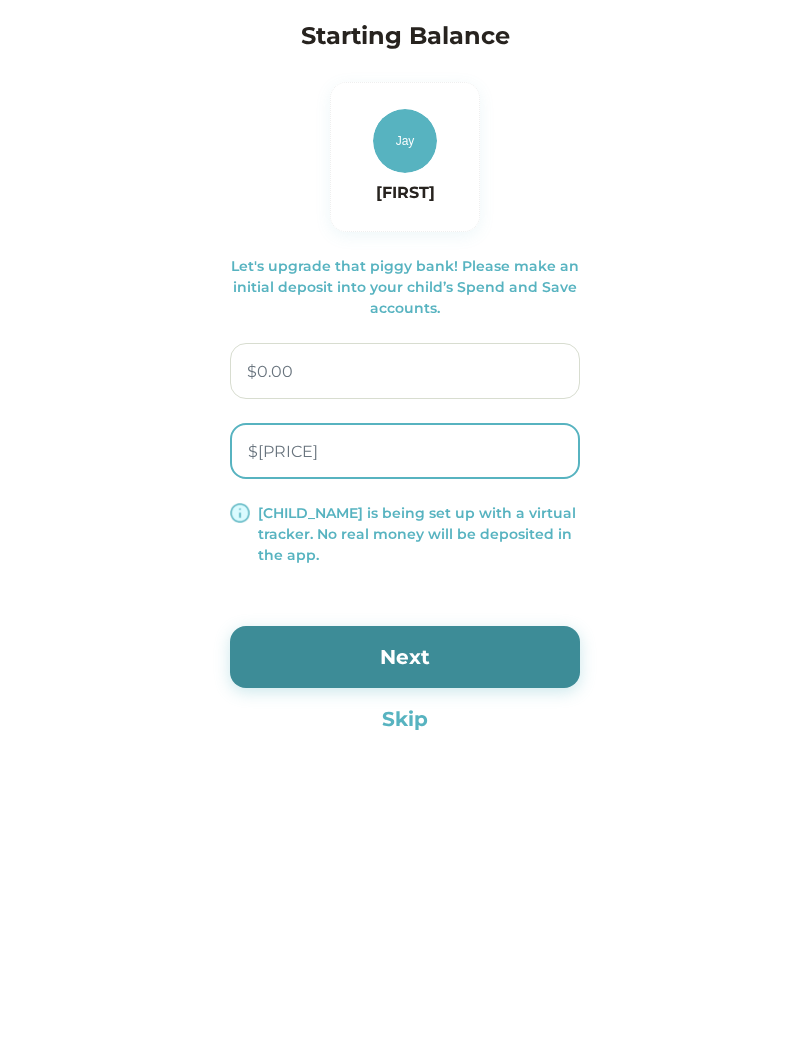 click on "Next" at bounding box center [405, 657] 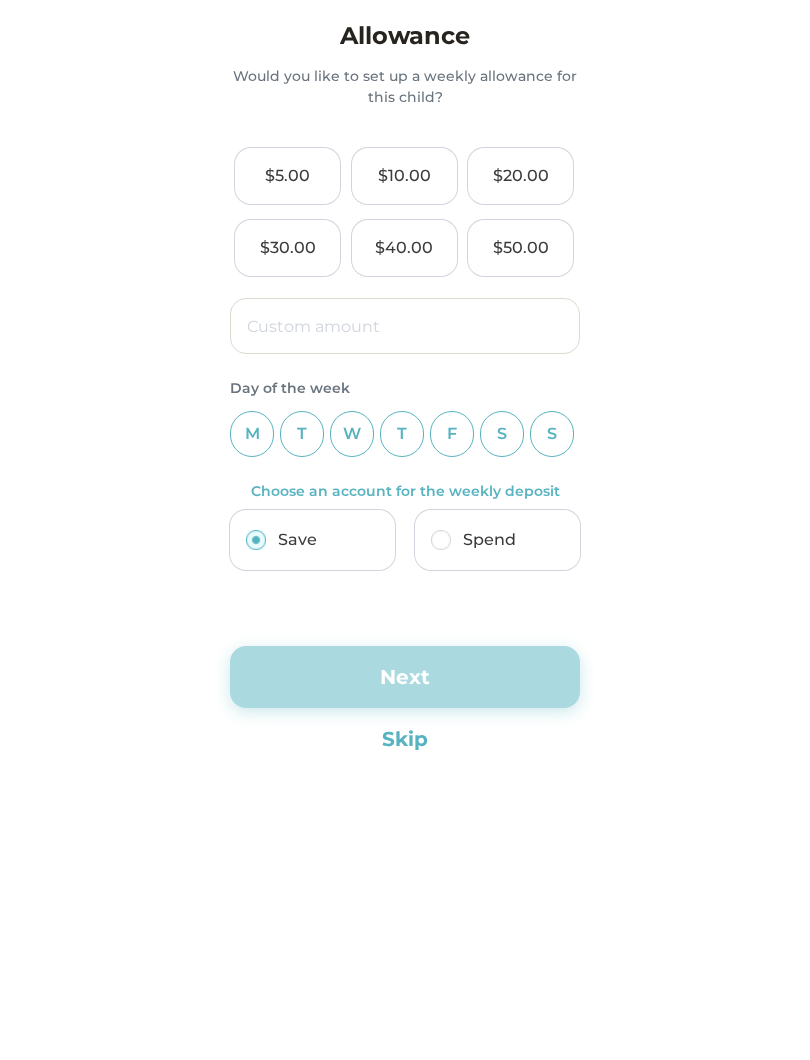 click at bounding box center [405, 326] 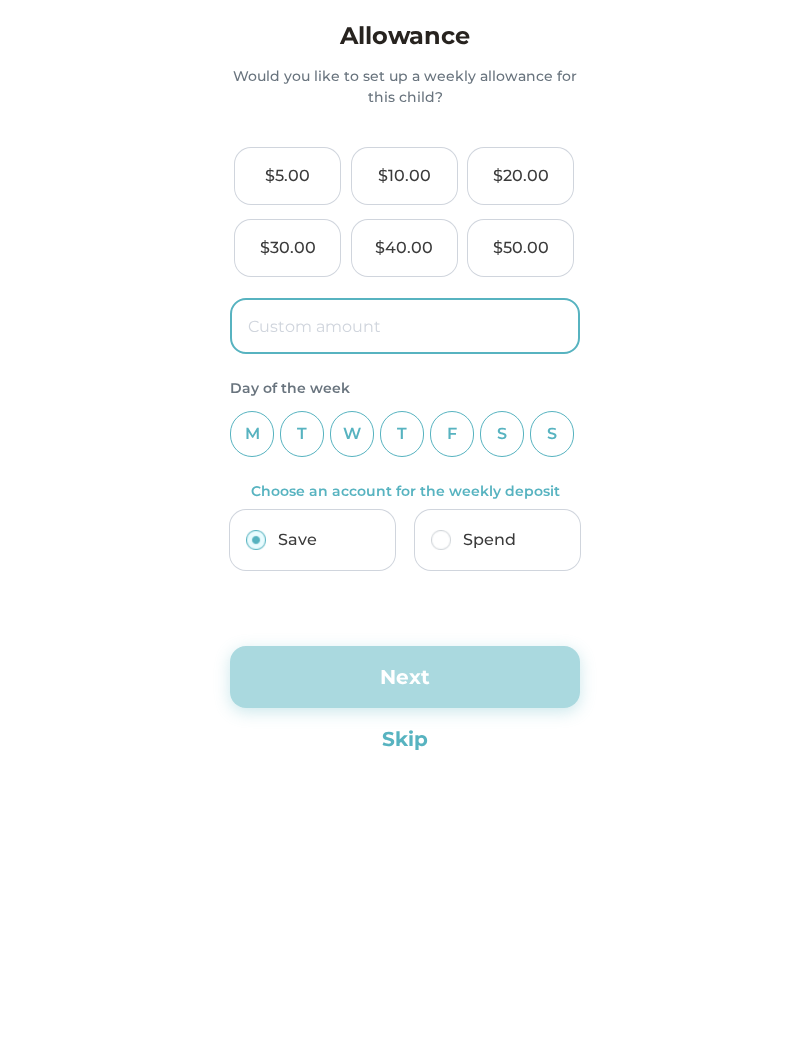 type on "$1.00" 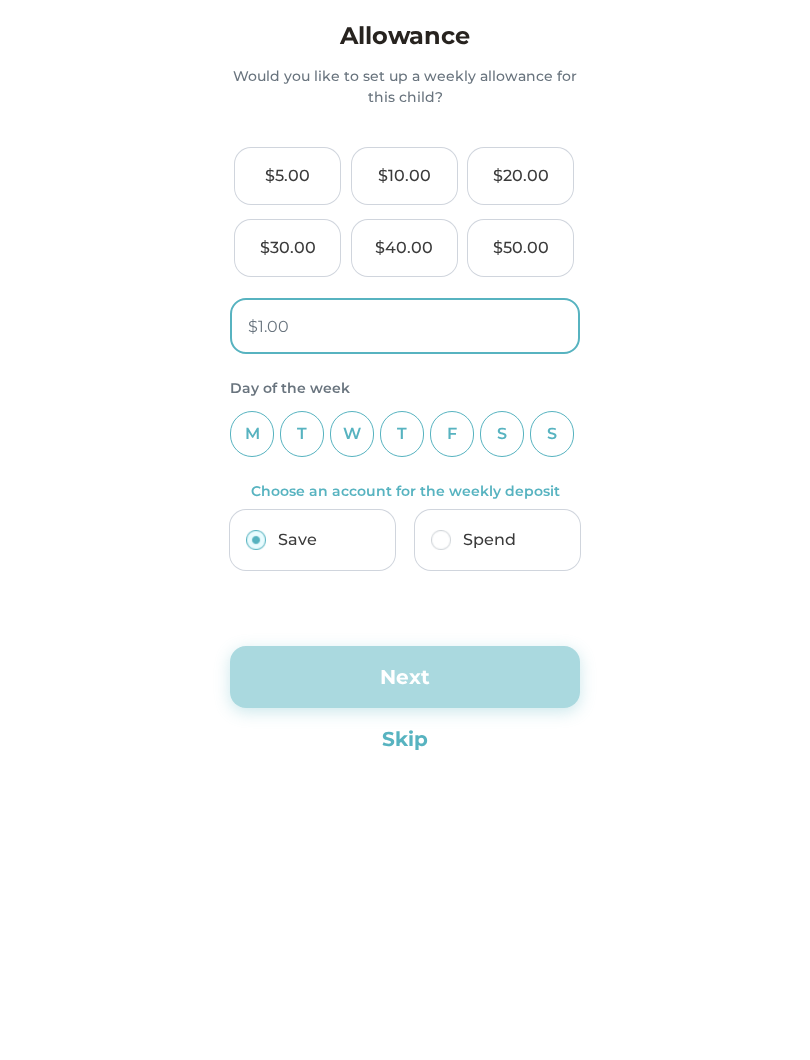 click on "S" at bounding box center [552, 434] 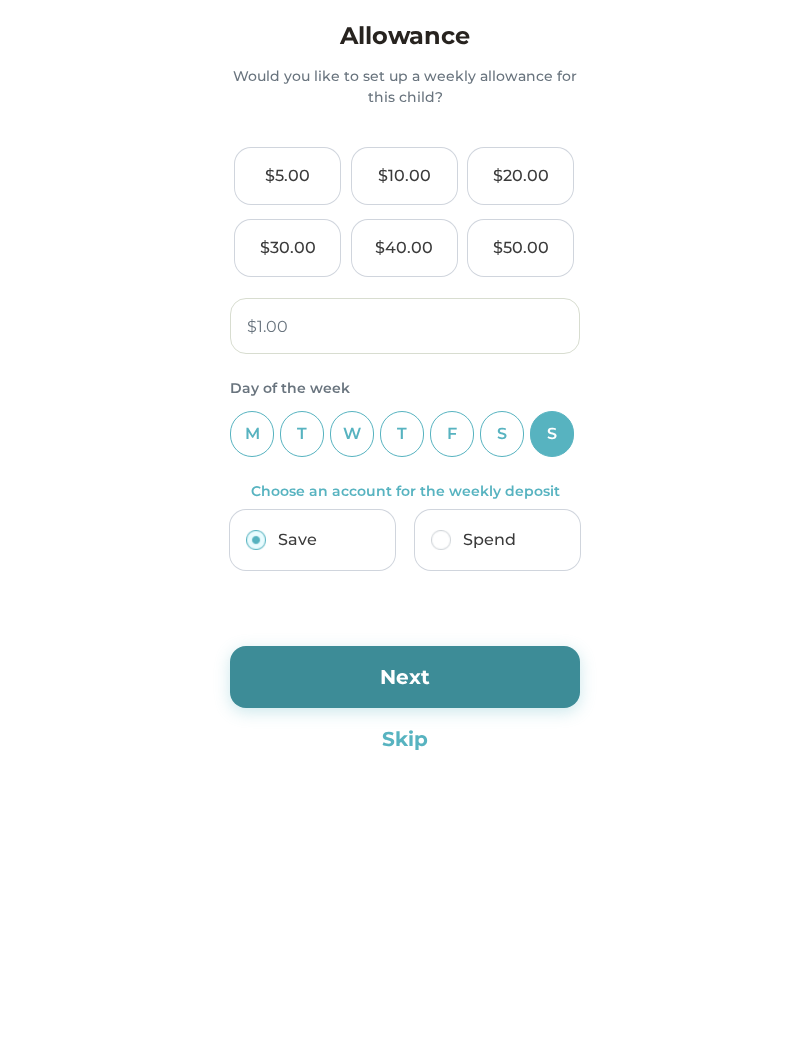 click on "Next" at bounding box center (405, 677) 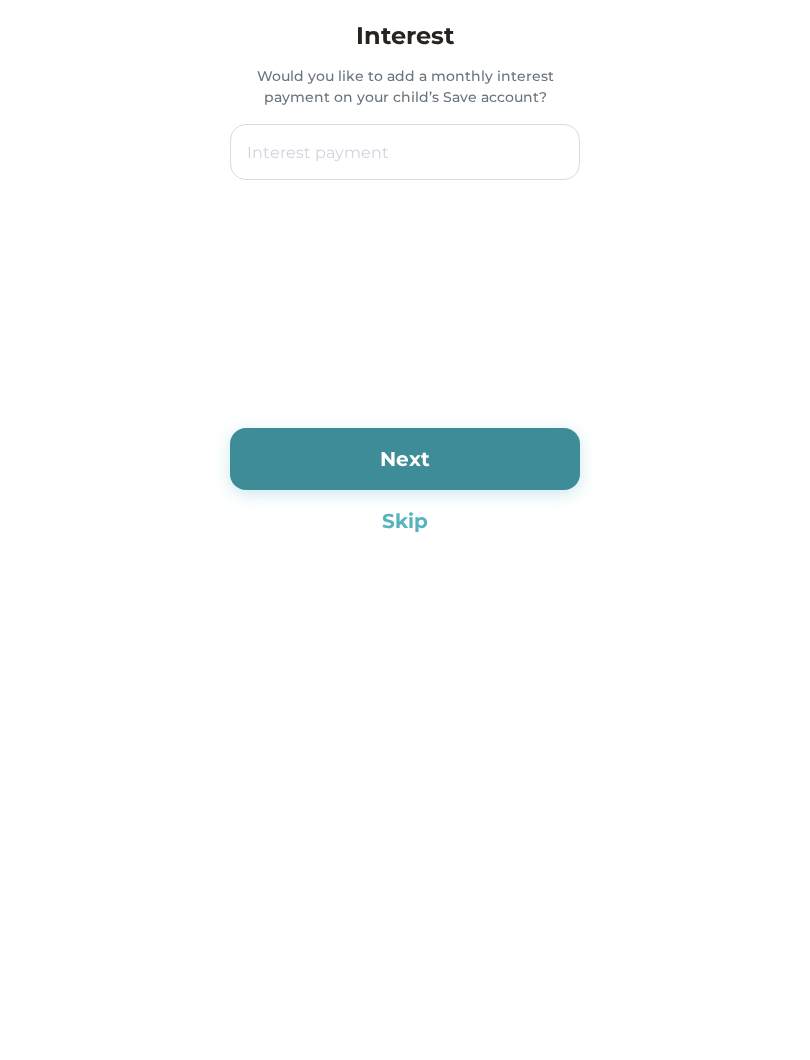 click at bounding box center (405, 152) 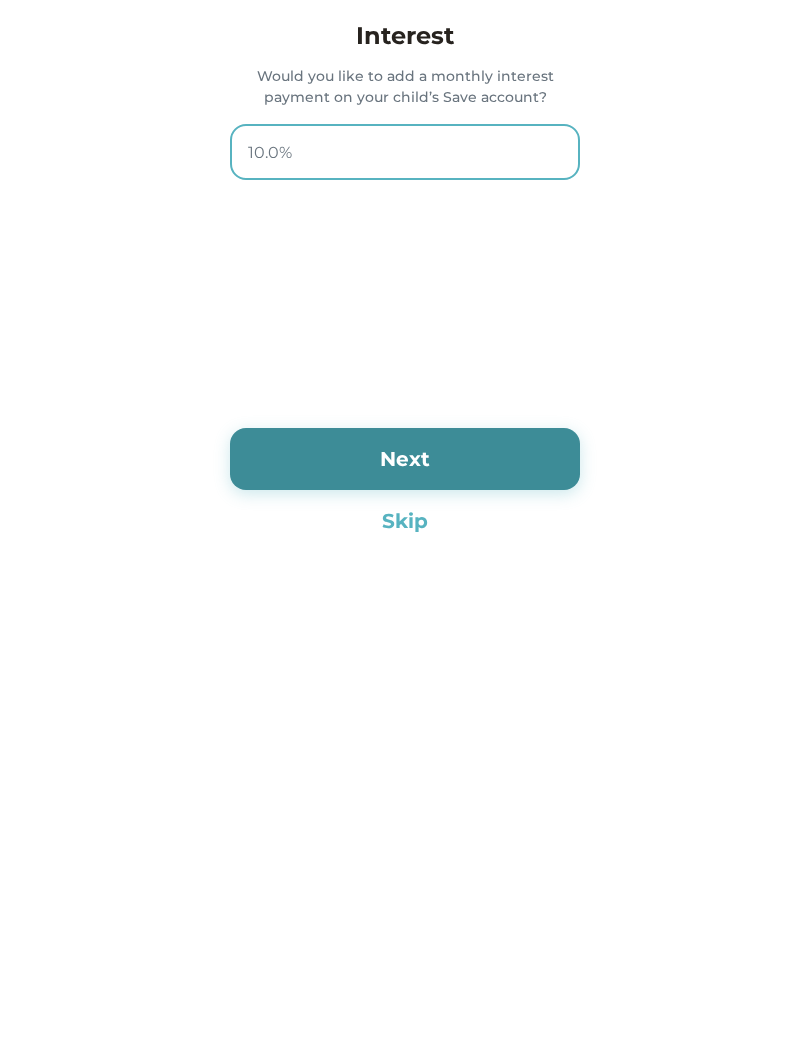 type on "100.0%" 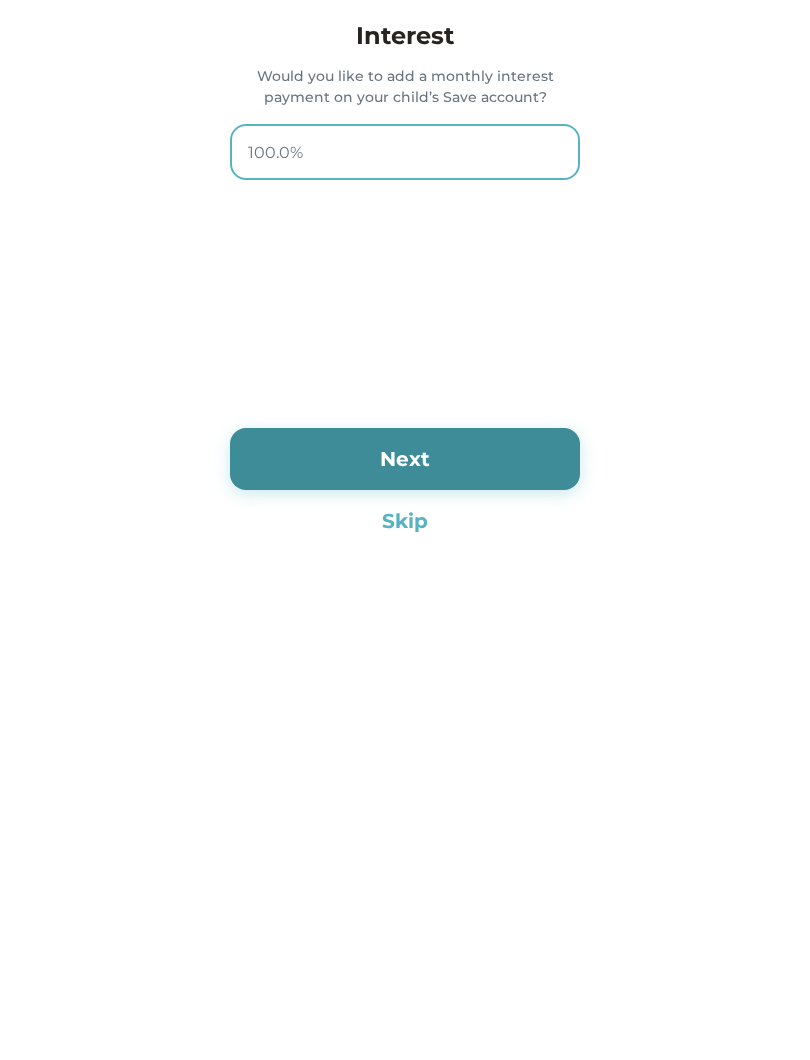 click on "Next" at bounding box center [405, 459] 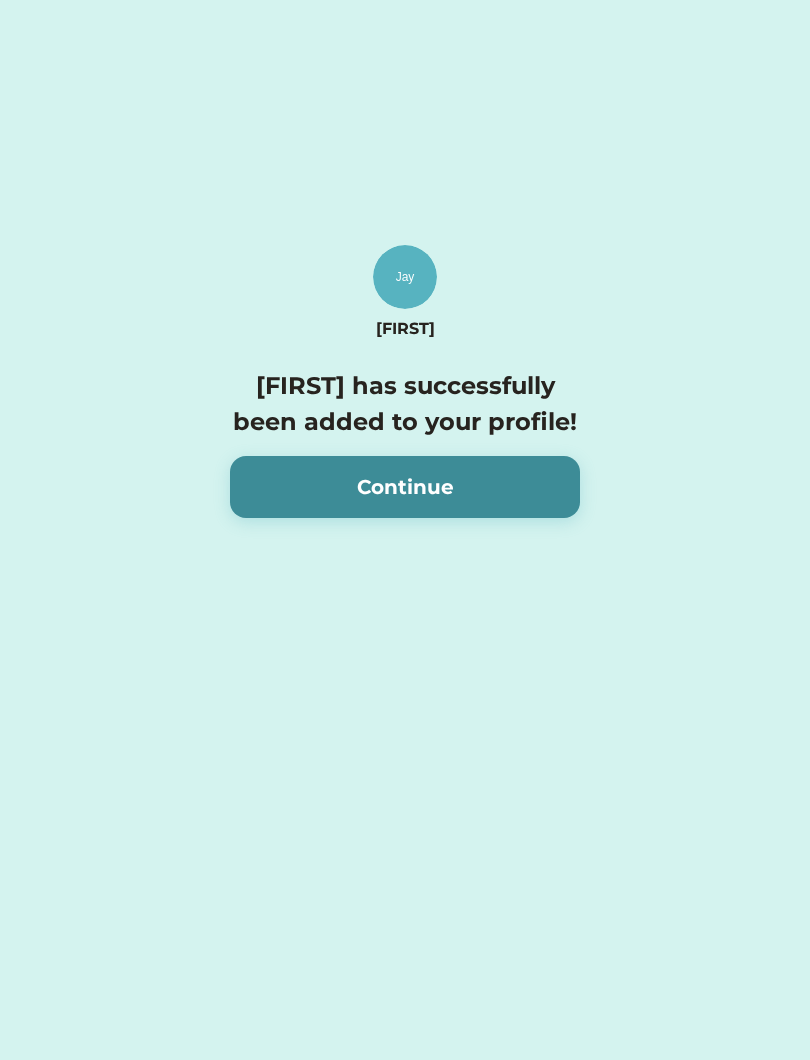 click on "Continue" at bounding box center [405, 487] 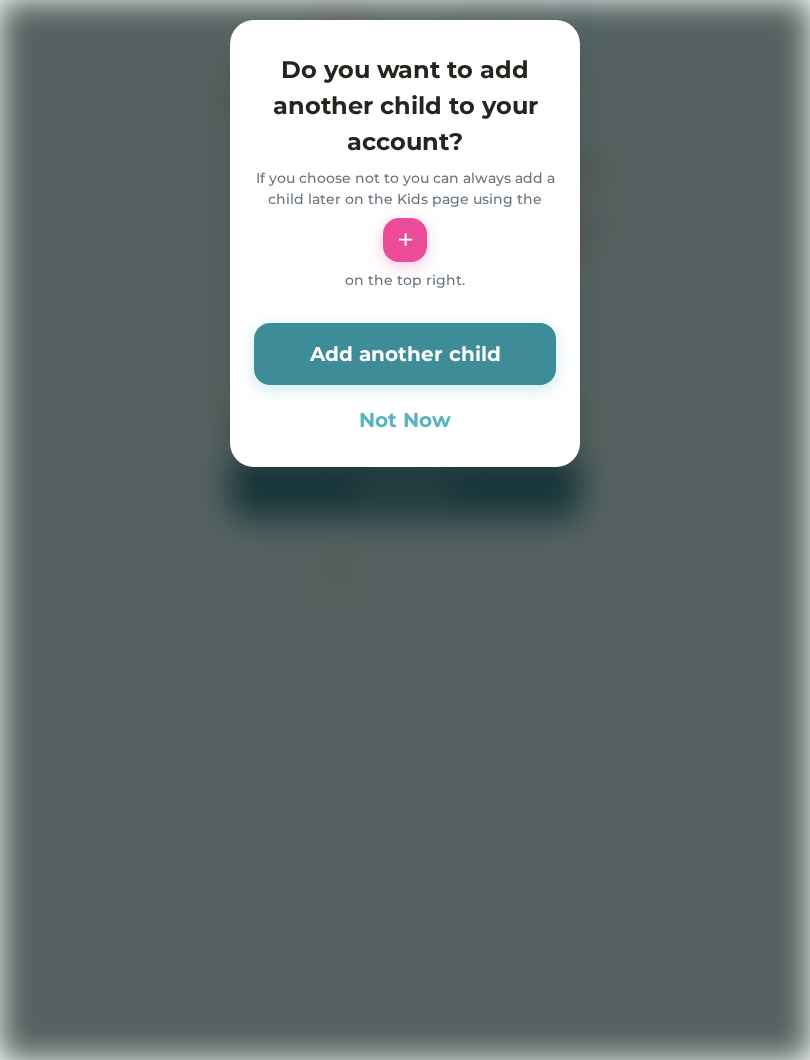 click on "Add another child" at bounding box center (405, 354) 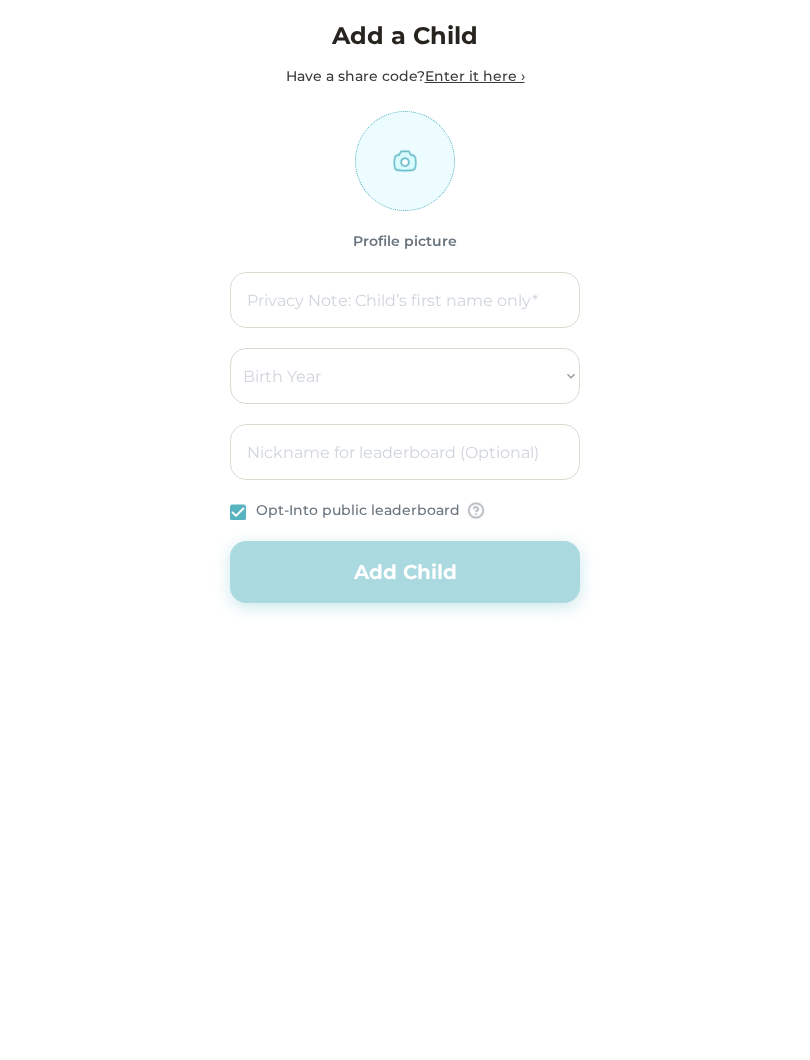 click at bounding box center (405, 300) 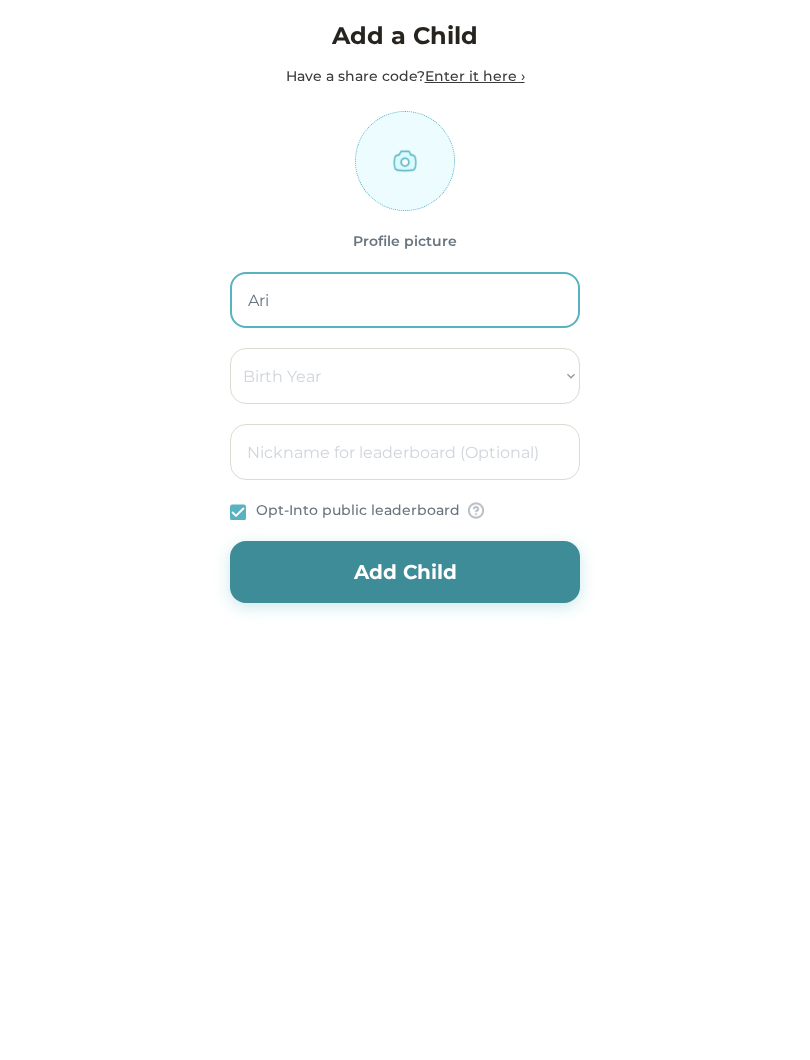 type on "Ari" 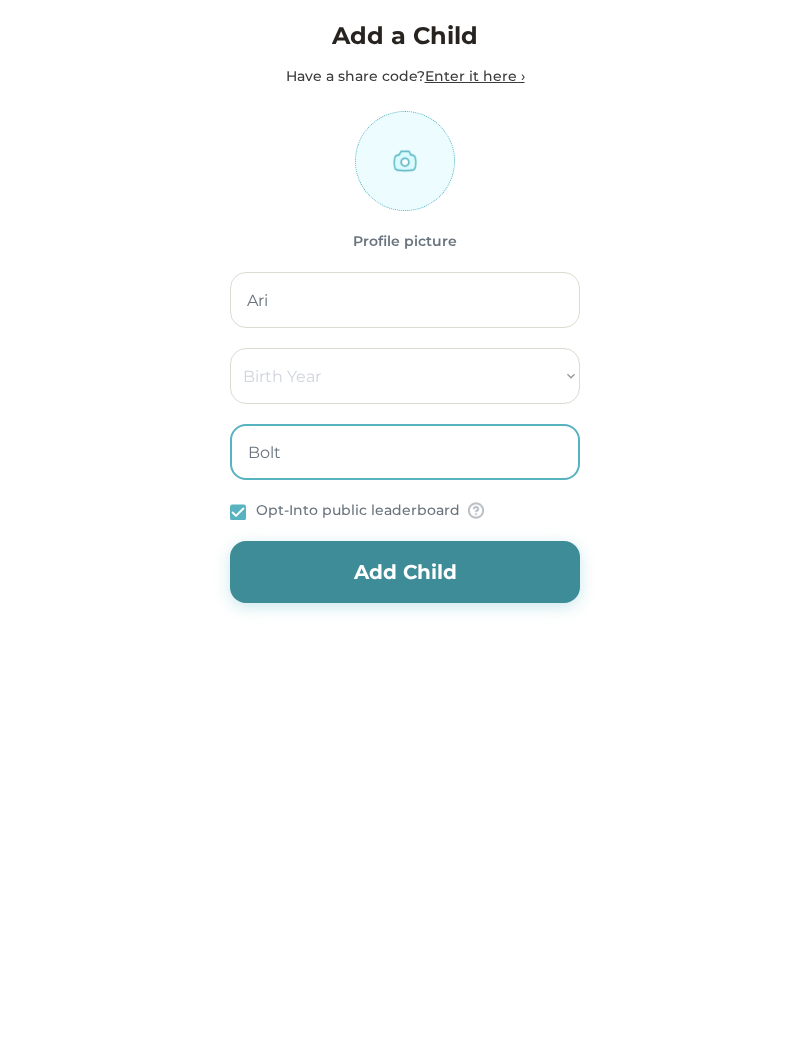 type on "Bolt" 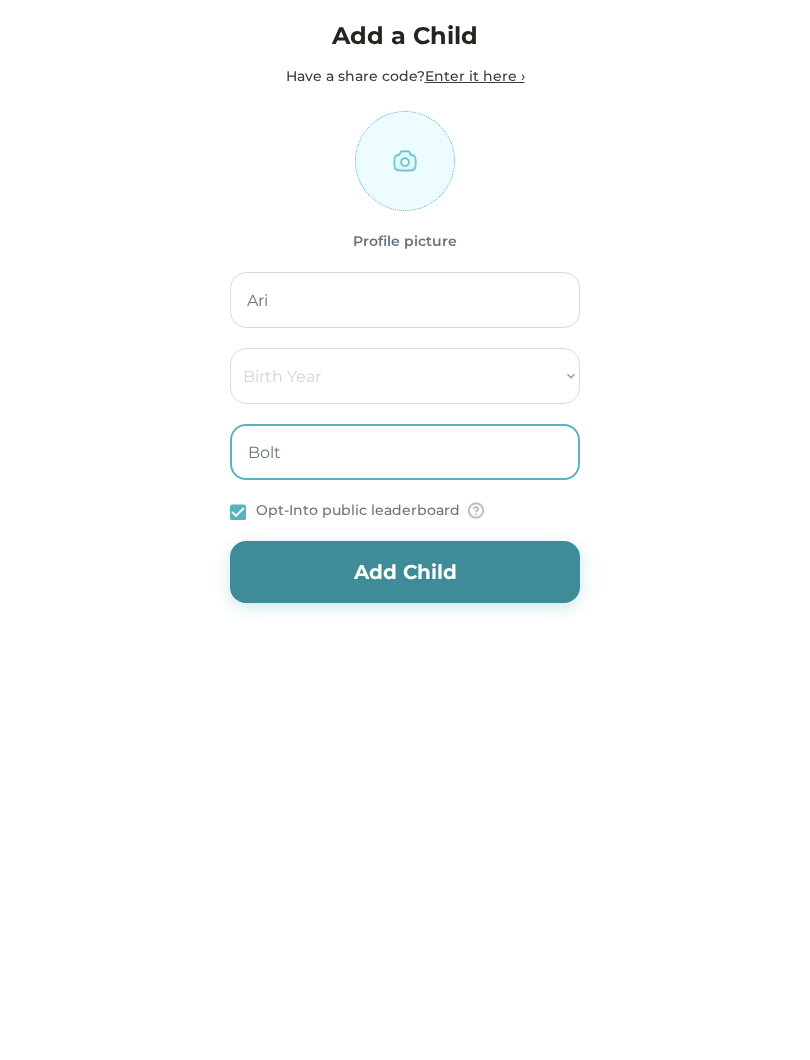 click on "Birth Year 2000 2001 2002 2003 2004 2005 2006 2007 2008 2009 2010 2011 2012 2013 2014 2015 2016 2017 2018 2019 2020 2021 2022 2023 2024 2025 2026 2027 2028 2029 2030 2031 2032 2033 2034 2035 2036 2037 2038 2039 2040 2041 2042 2043 2044 2045 2046 2047 2048 2049 2050 2051 2052 2053 2054 2055 2056 2057 2058 2059 2060 2061 2062 2063 2064 2065 2066 2067 2068 2069 2070 2071 2072 2073 2074 2075 2076 2077 2078 2079 2080 2081 2082 2083 2084 2085 2086 2087 2088 2089 2090 2091 2092 2093 2094 2095 2096 2097 2098 2099 2100 2101 2102 2103 2104 2105 2106 2107 2108 2109 2110 2111 2112 2113 2114 2115 2116 2117 2118 2119 2120 2121 2122 2123 2124 2125 2126 2127 2128 2129 2130 2131 2132 2133 2134 2135 2136 2137 2138 2139 2140 2141 2142 2143 2144 2145 2146 2147 2148 2149 2150 2151 2152 2153 2154 2155 2156 2157 2158 2159 2160 2161 2162 2163 2164 2165 2166 2167 2168 2169 2170 2171 2172 2173 2174 2175 2176 2177 2178 2179 2180 2181 2182 2183 2184 2185 2186 2187 2188 2189 2190 2191 2192 2193 2194 2195 2196 2197 2198 2199 2200 2201" at bounding box center (405, 376) 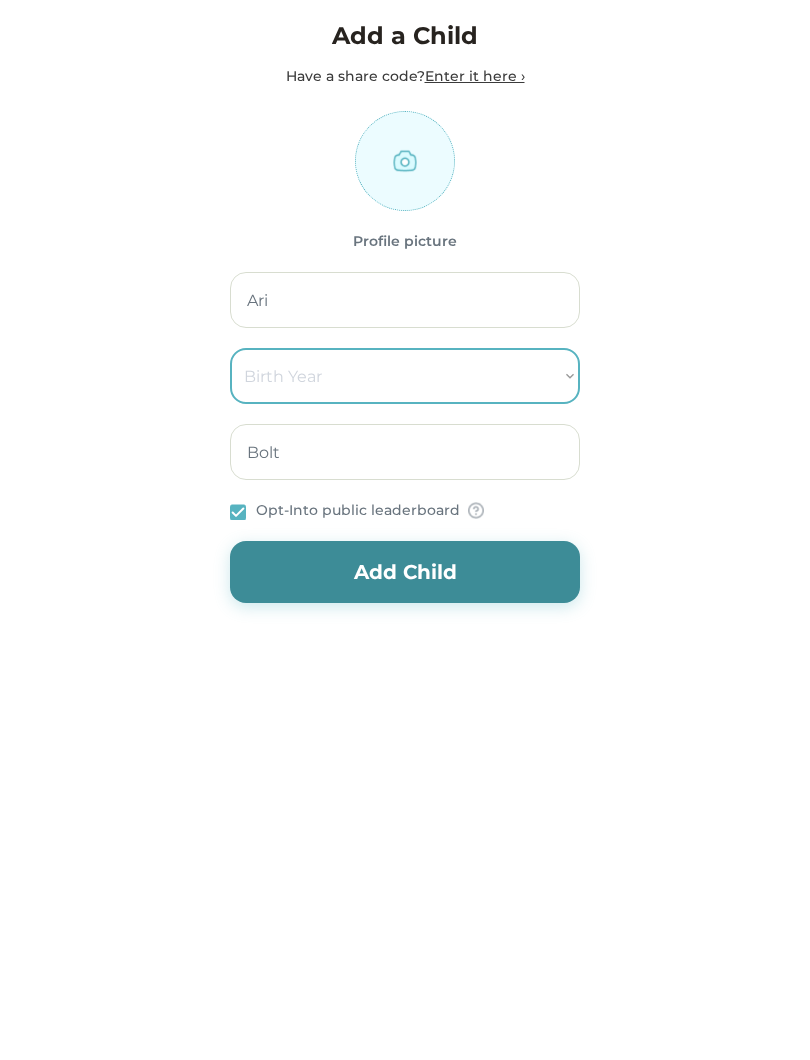 select on "2016" 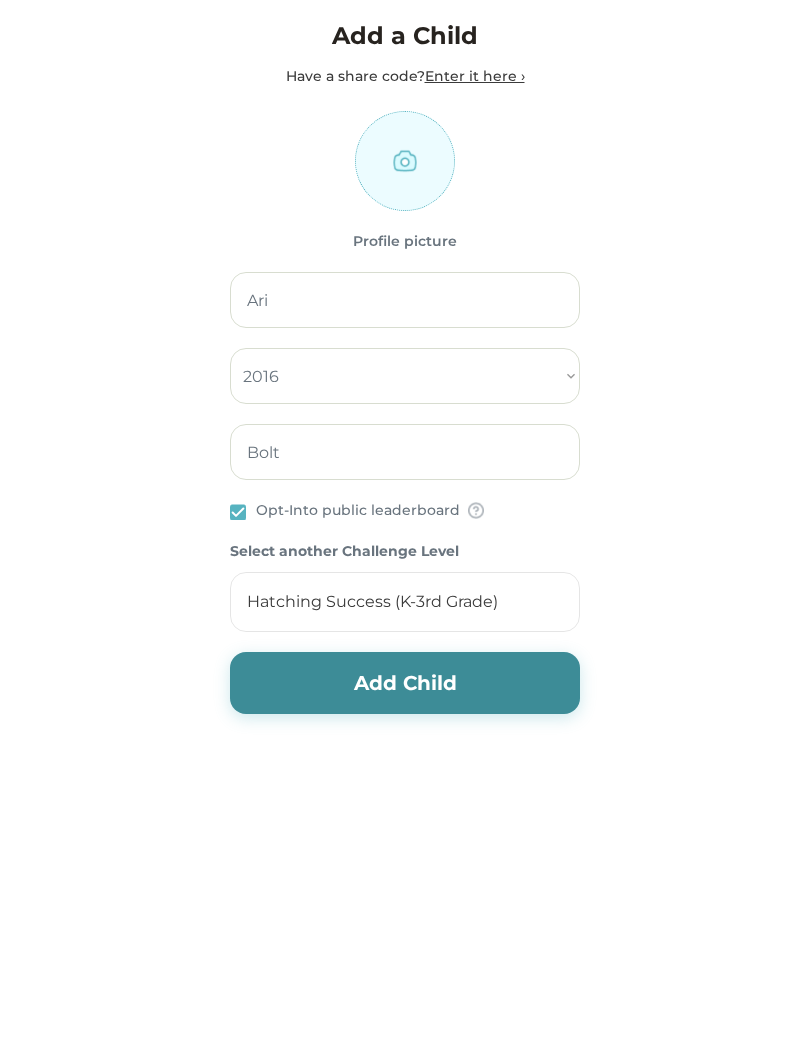 click on "Add Child" at bounding box center [405, 683] 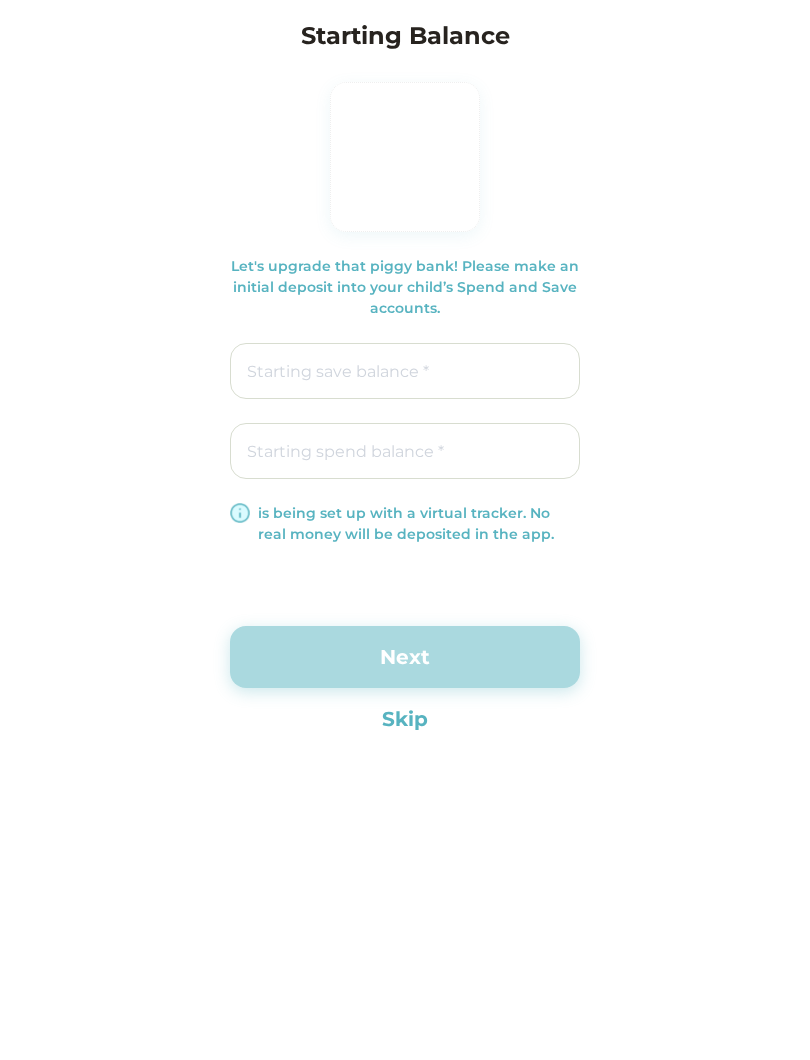 type 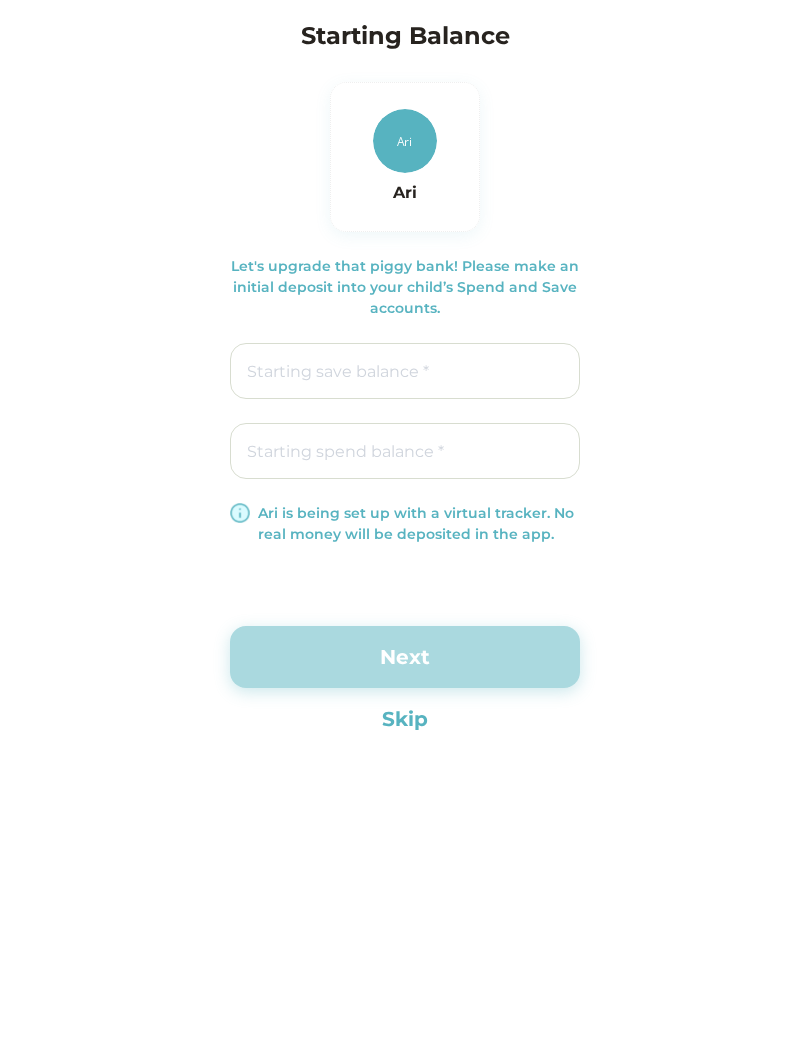 type on "$0.00" 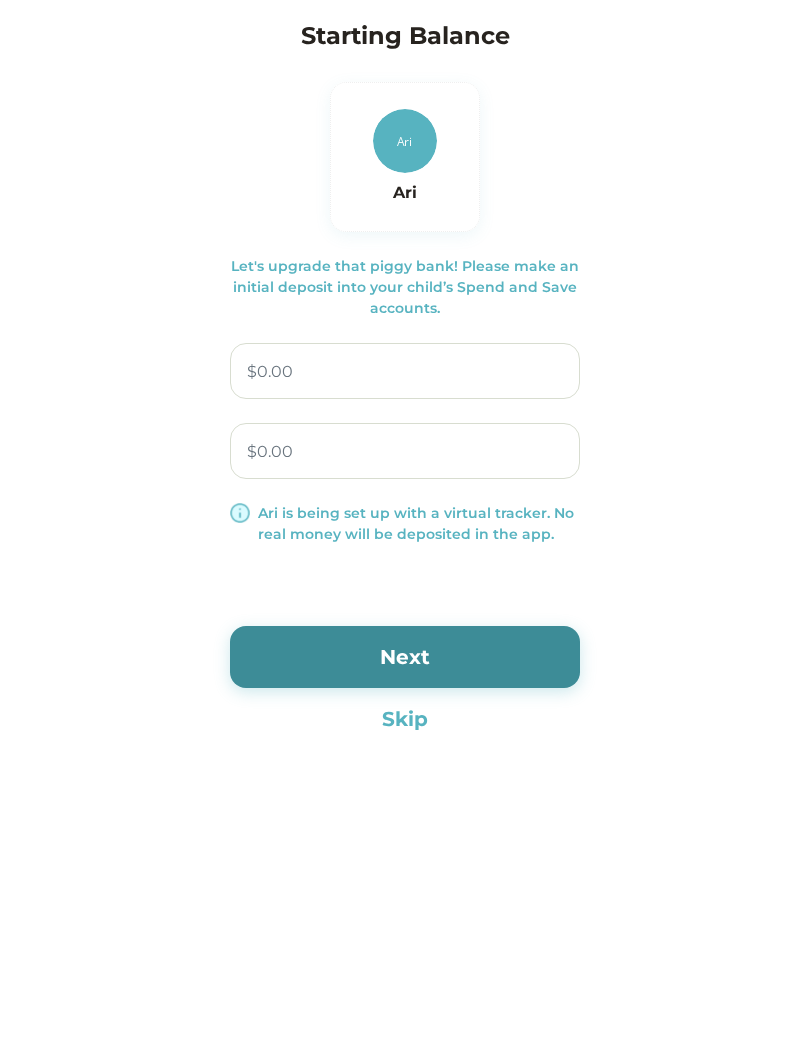 click at bounding box center (405, 371) 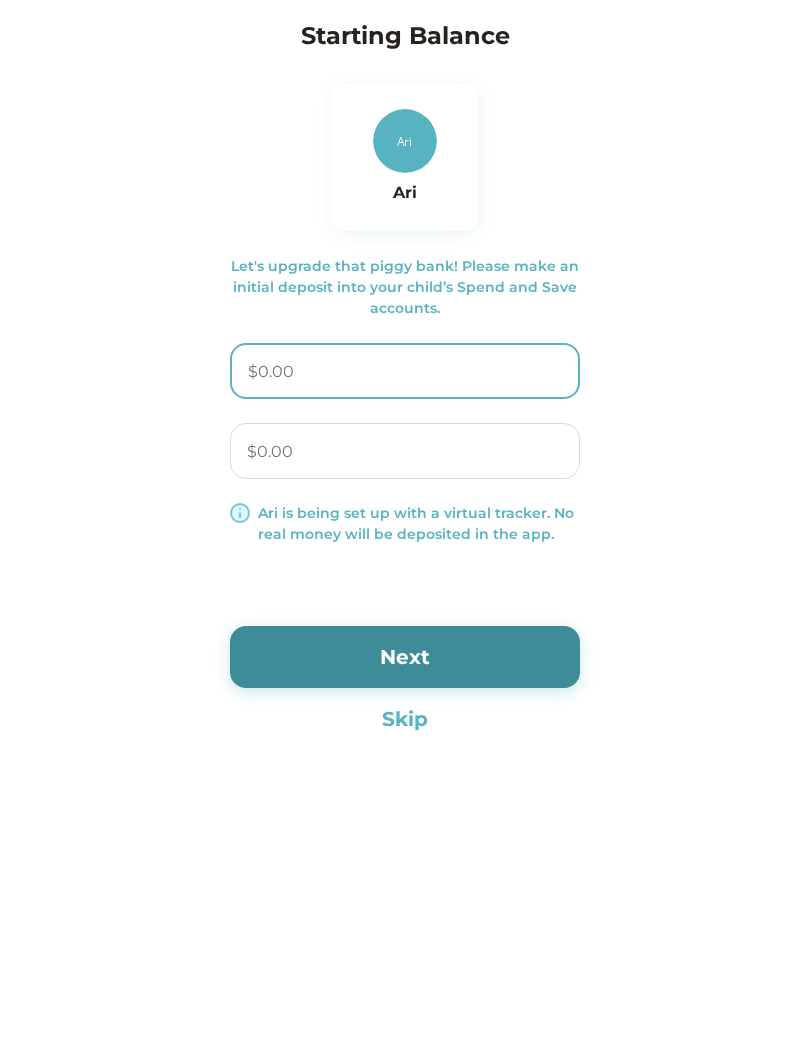 click at bounding box center (405, 451) 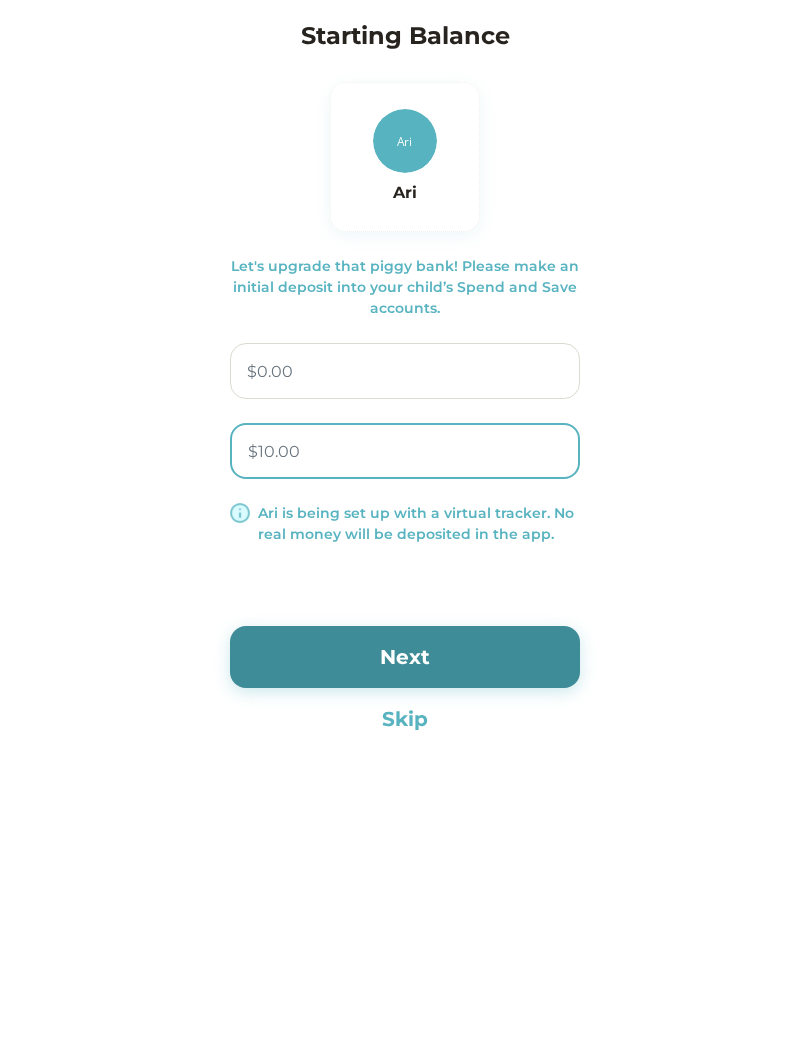 click at bounding box center (405, 451) 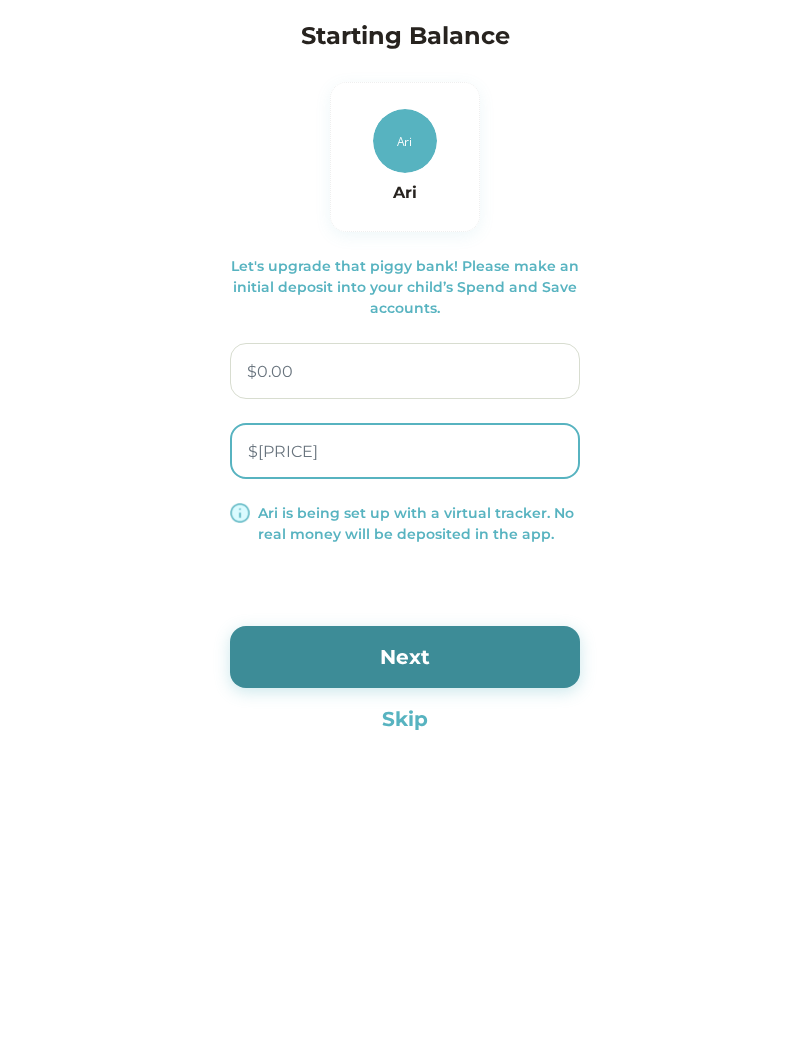 click on "Next" at bounding box center [405, 657] 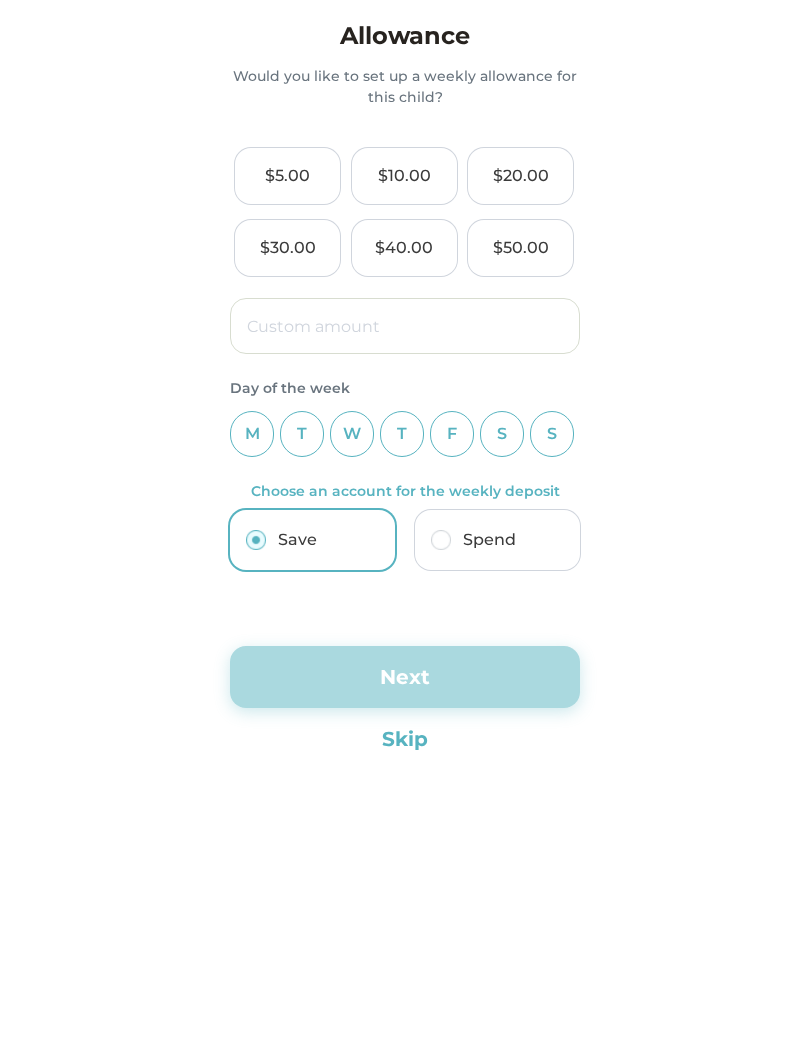 click at bounding box center [405, 326] 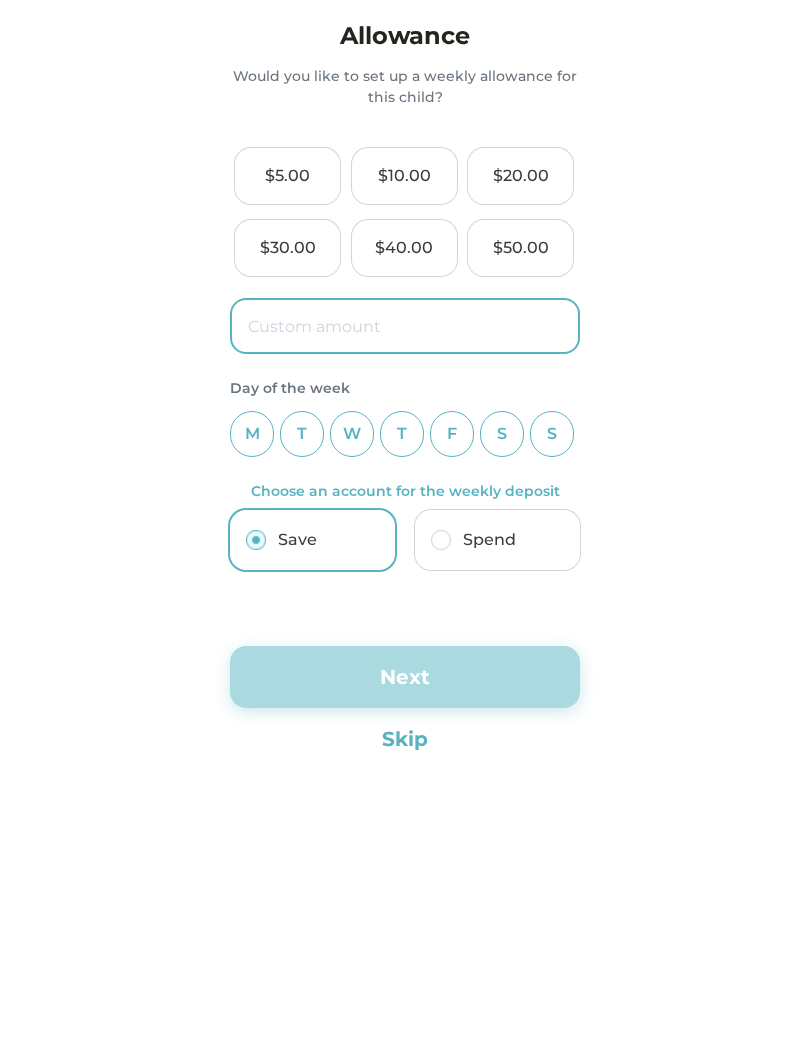 type on "$1.00" 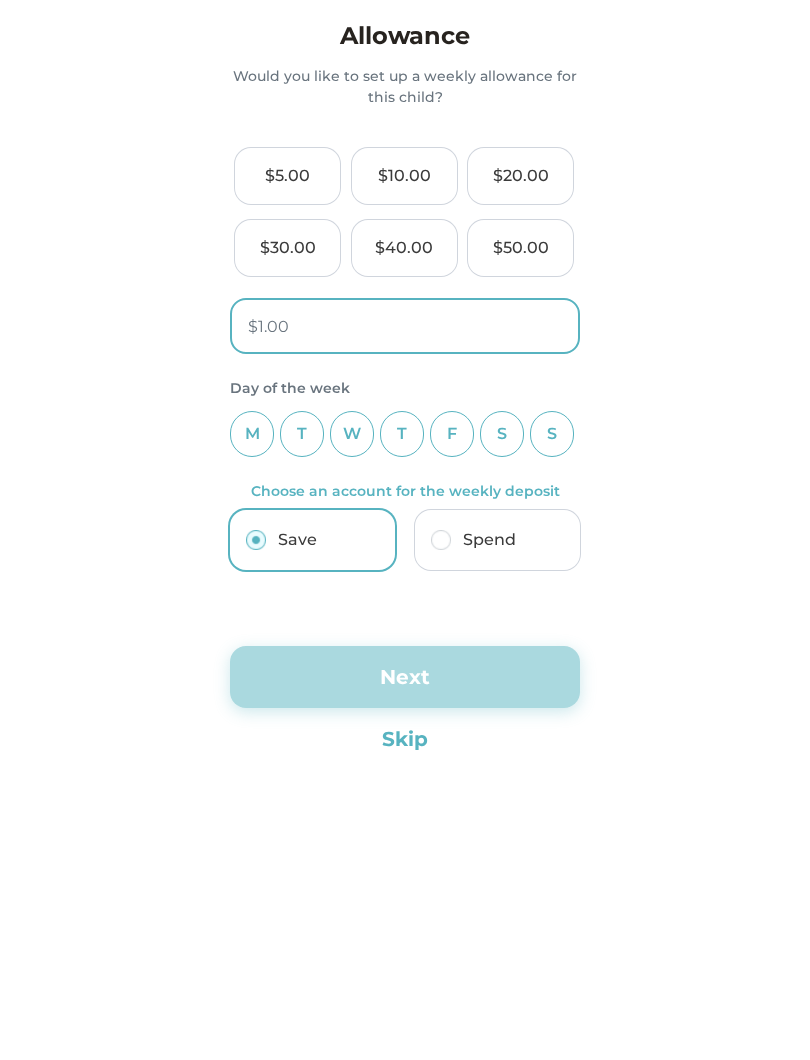 click on "S" at bounding box center (505, 434) 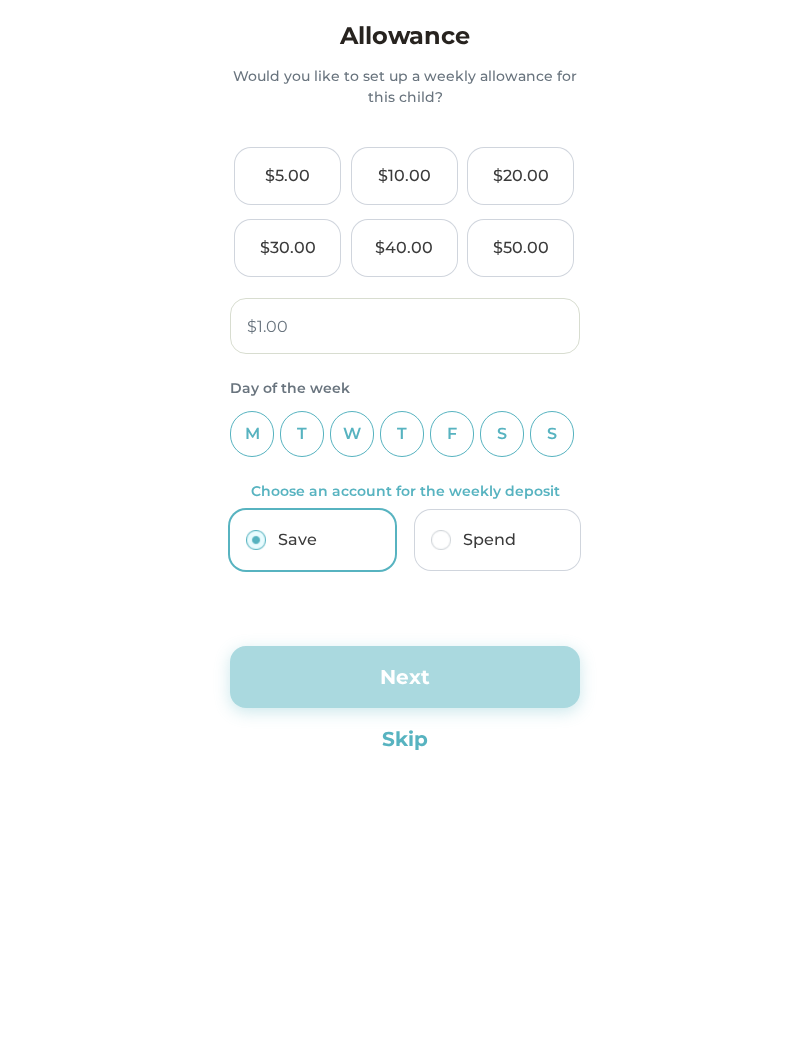 click on "S" at bounding box center [552, 434] 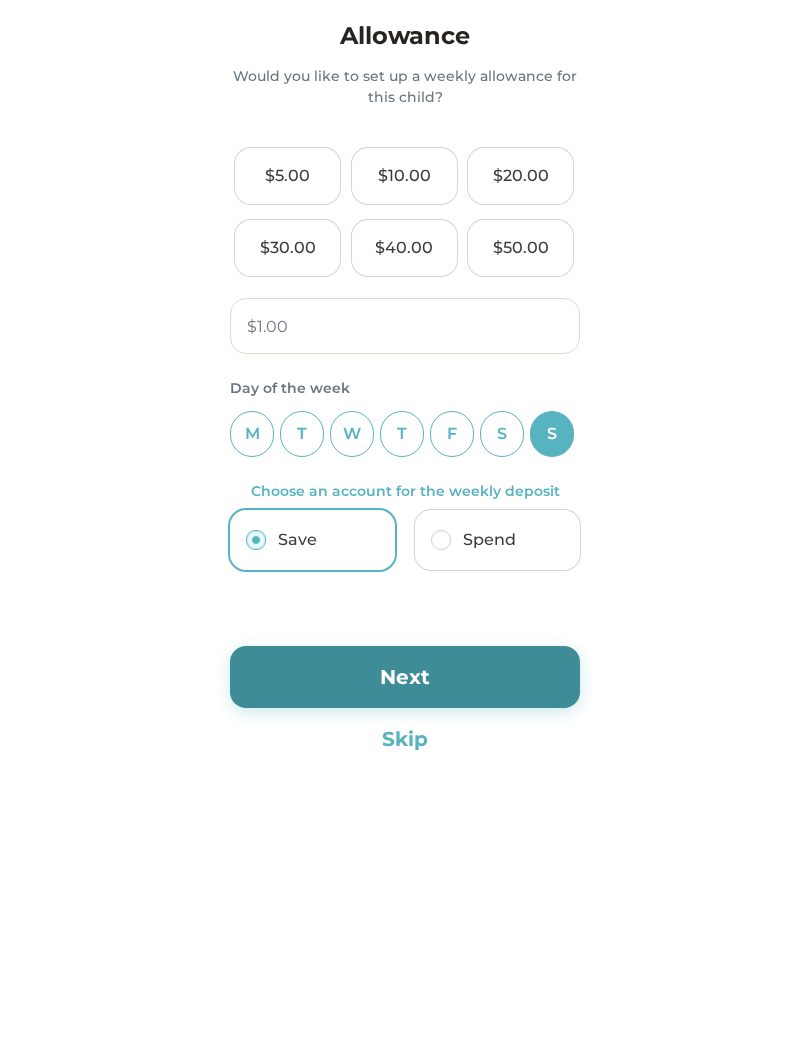 click on "Next" at bounding box center (405, 677) 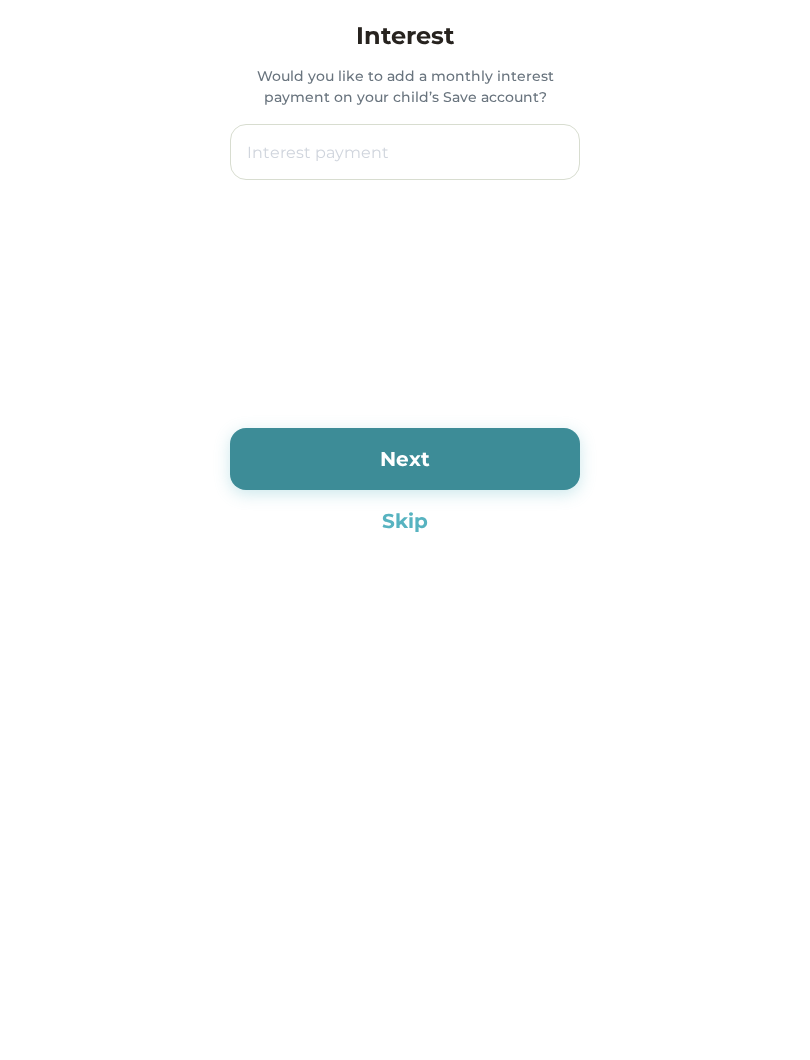 click at bounding box center (405, 152) 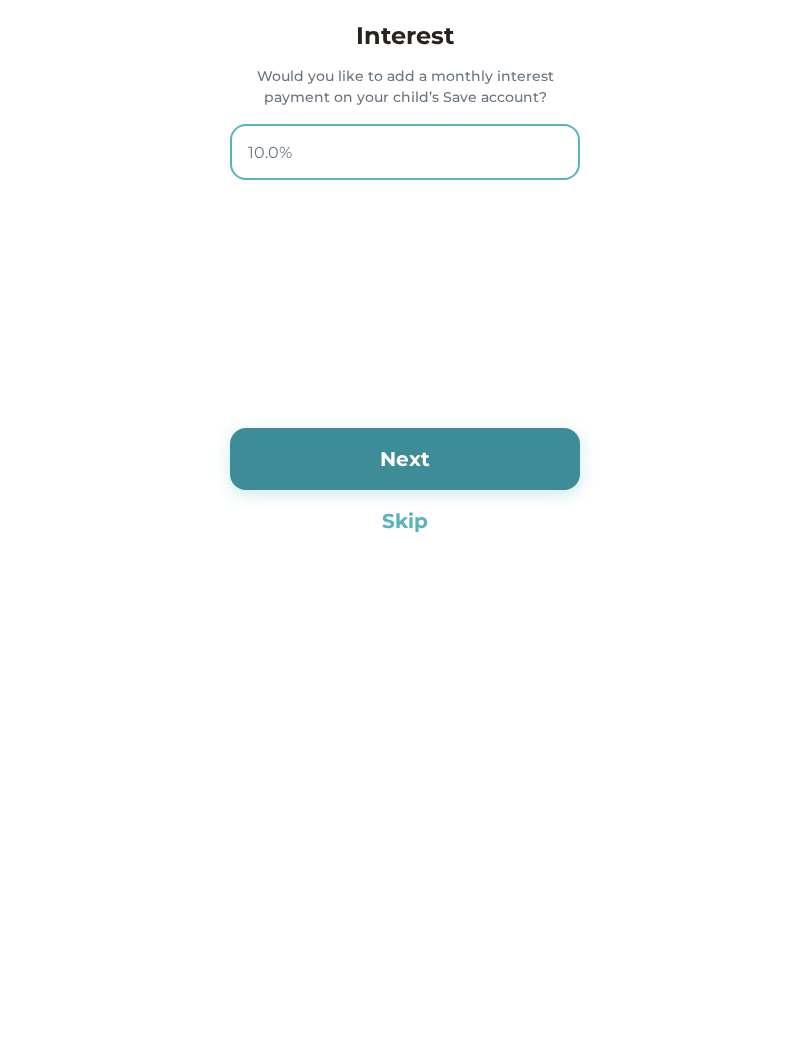 type on "100.0%" 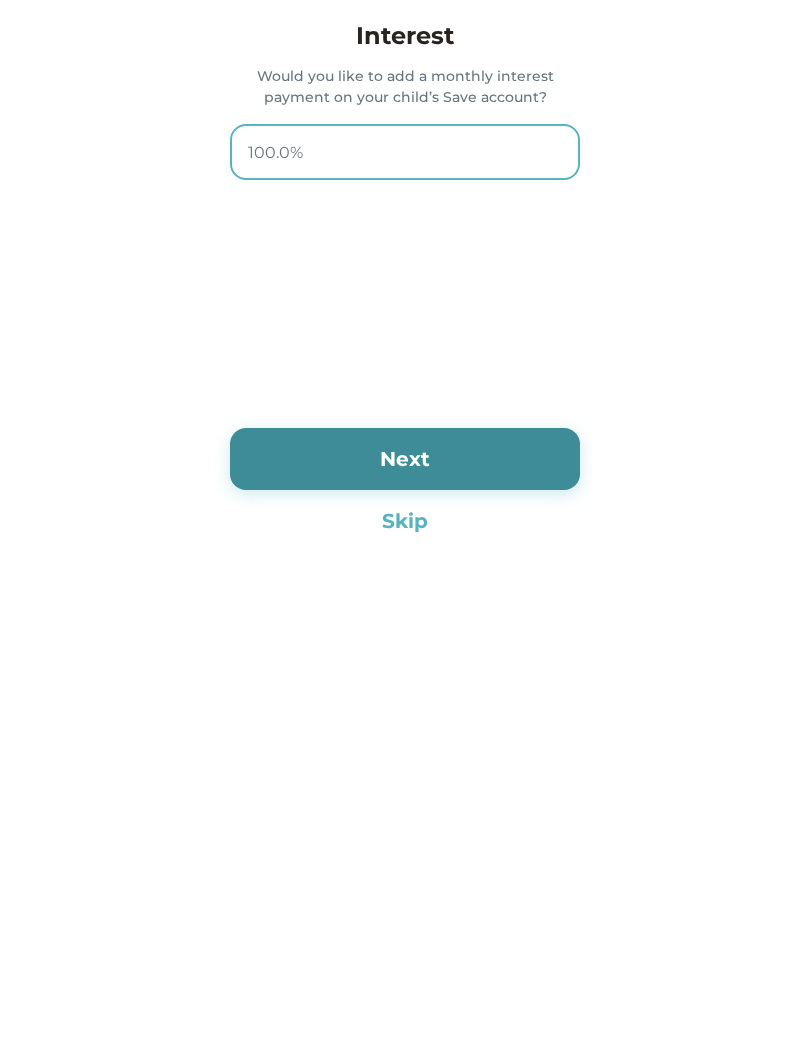 click on "Next" at bounding box center (405, 459) 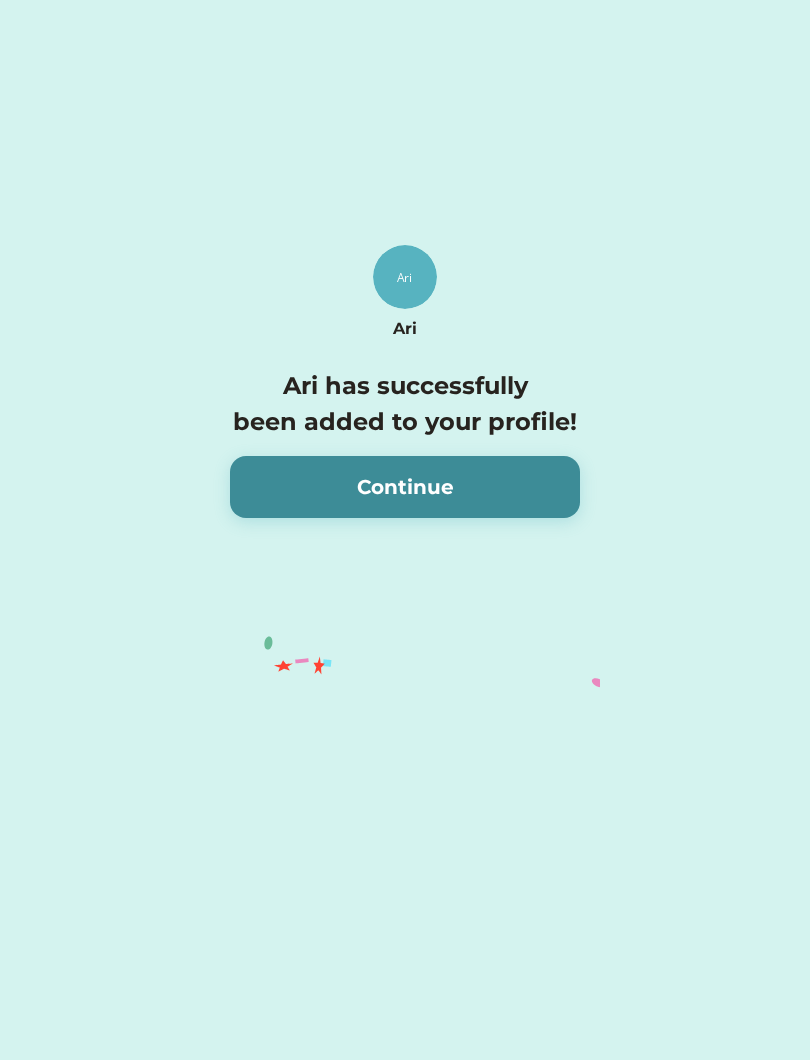 click on "Continue" at bounding box center [405, 487] 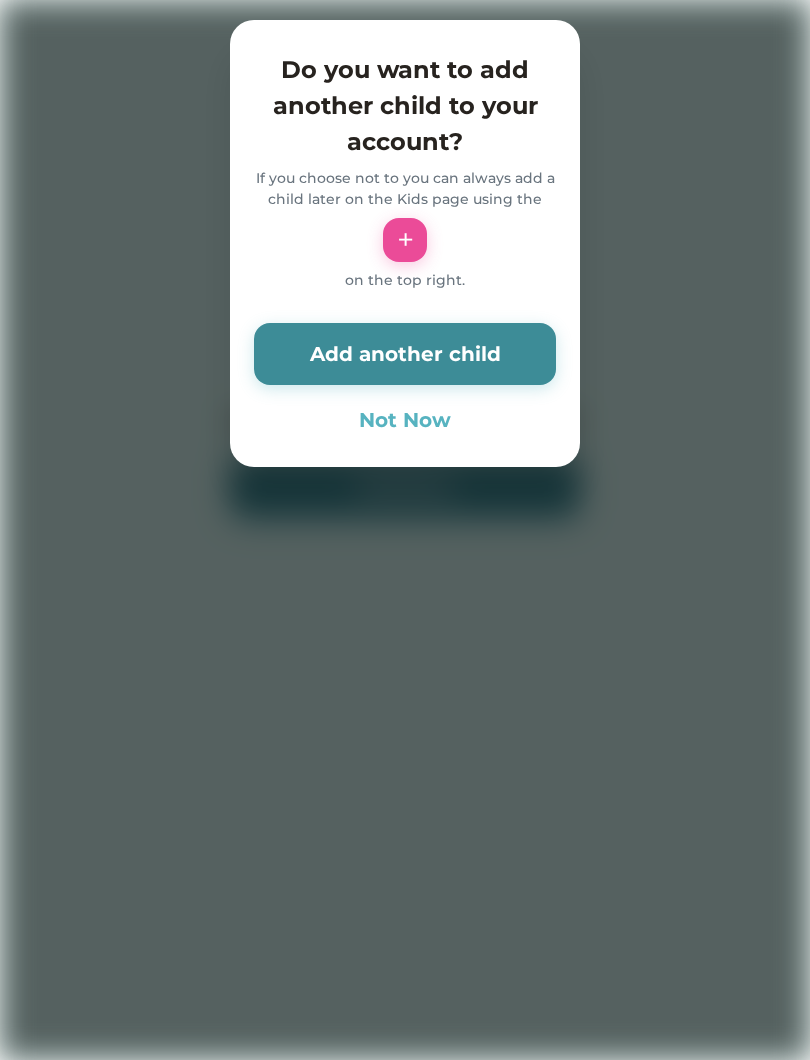click on "Add another child" at bounding box center (405, 354) 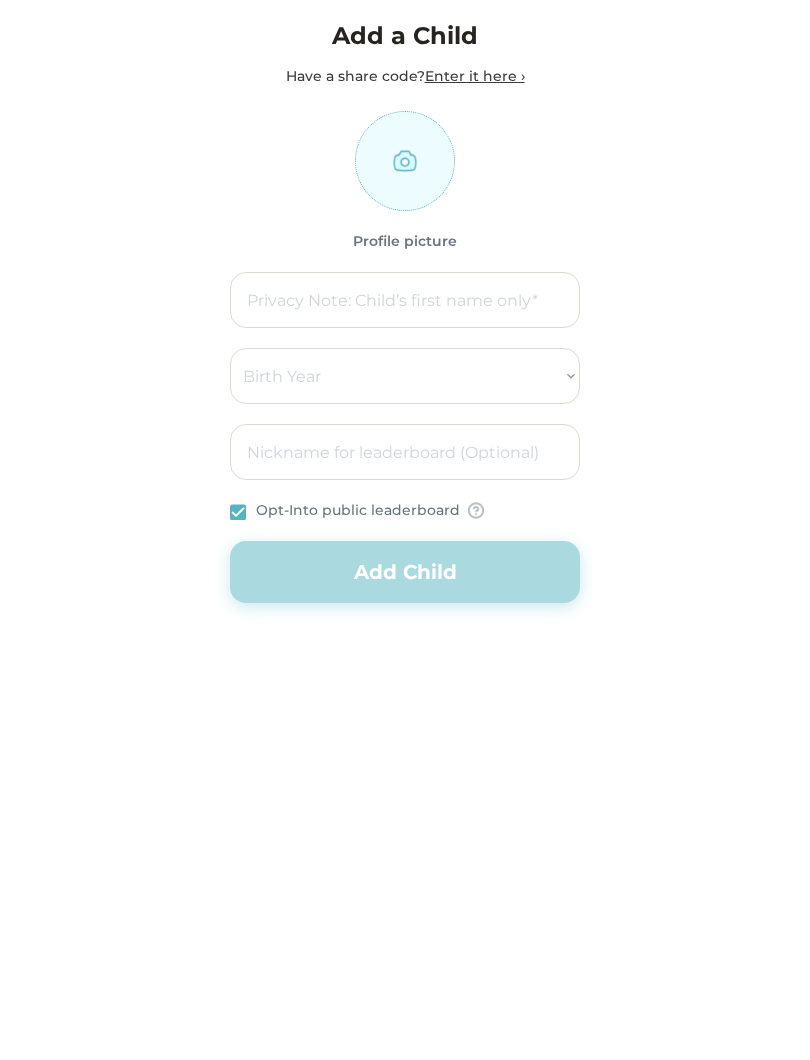 click at bounding box center [405, 300] 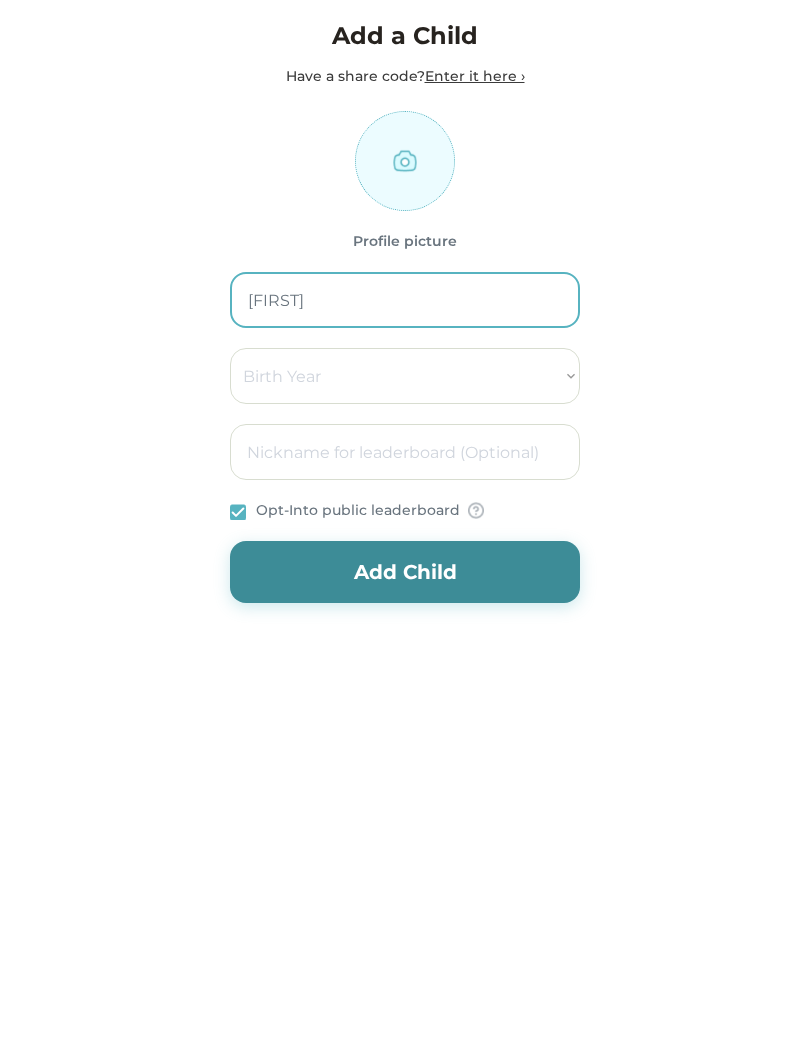 type on "[FIRST]" 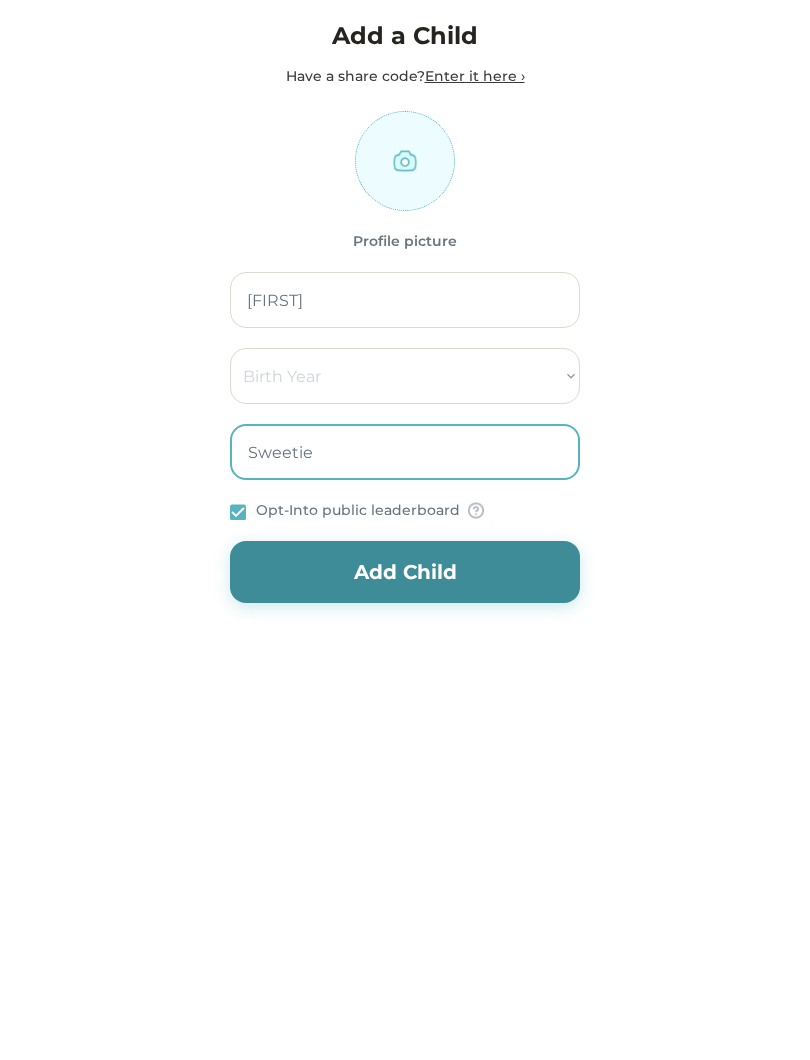 type on "Sweetie" 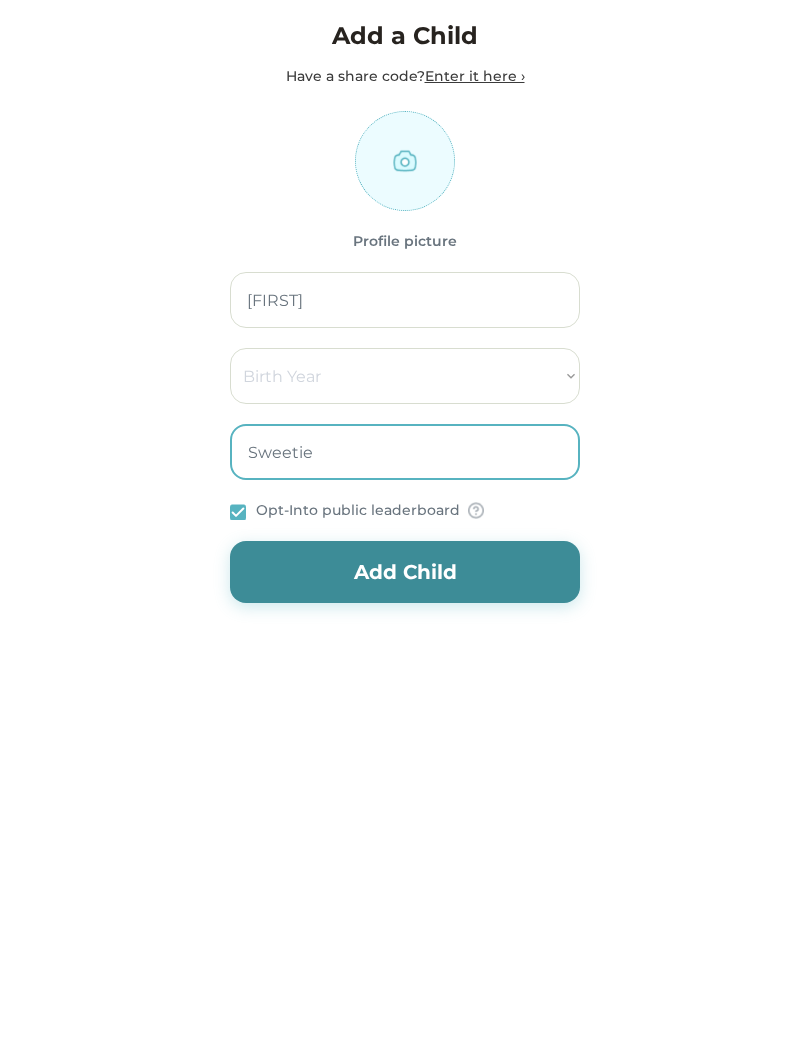 click on "Birth Year 2000 2001 2002 2003 2004 2005 2006 2007 2008 2009 2010 2011 2012 2013 2014 2015 2016 2017 2018 2019 2020 2021 2022 2023 2024 2025 2026 2027 2028 2029 2030 2031 2032 2033 2034 2035 2036 2037 2038 2039 2040 2041 2042 2043 2044 2045 2046 2047 2048 2049 2050 2051 2052 2053 2054 2055 2056 2057 2058 2059 2060 2061 2062 2063 2064 2065 2066 2067 2068 2069 2070 2071 2072 2073 2074 2075 2076 2077 2078 2079 2080 2081 2082 2083 2084 2085 2086 2087 2088 2089 2090 2091 2092 2093 2094 2095 2096 2097 2098 2099 2100 2101 2102 2103 2104 2105 2106 2107 2108 2109 2110 2111 2112 2113 2114 2115 2116 2117 2118 2119 2120 2121 2122 2123 2124 2125 2126 2127 2128 2129 2130 2131 2132 2133 2134 2135 2136 2137 2138 2139 2140 2141 2142 2143 2144 2145 2146 2147 2148 2149 2150 2151 2152 2153 2154 2155 2156 2157 2158 2159 2160 2161 2162 2163 2164 2165 2166 2167 2168 2169 2170 2171 2172 2173 2174 2175 2176 2177 2178 2179 2180 2181 2182 2183 2184 2185 2186 2187 2188 2189 2190 2191 2192 2193 2194 2195 2196 2197 2198 2199 2200 2201" at bounding box center [405, 376] 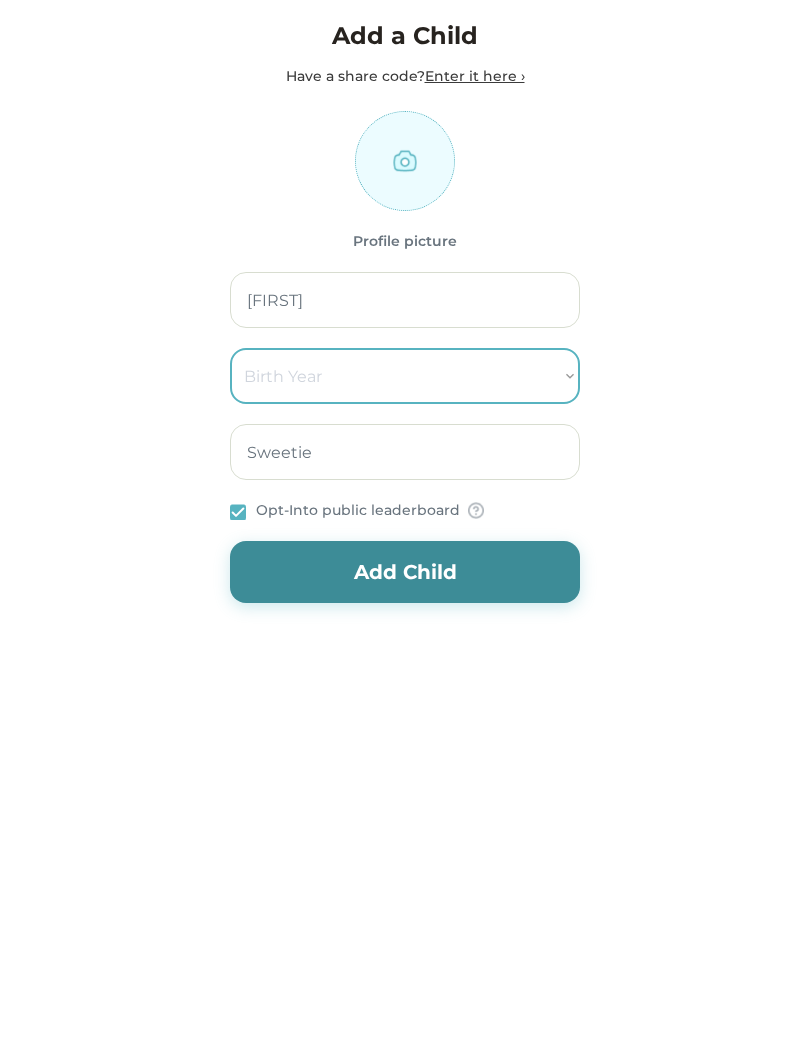 select on "2014" 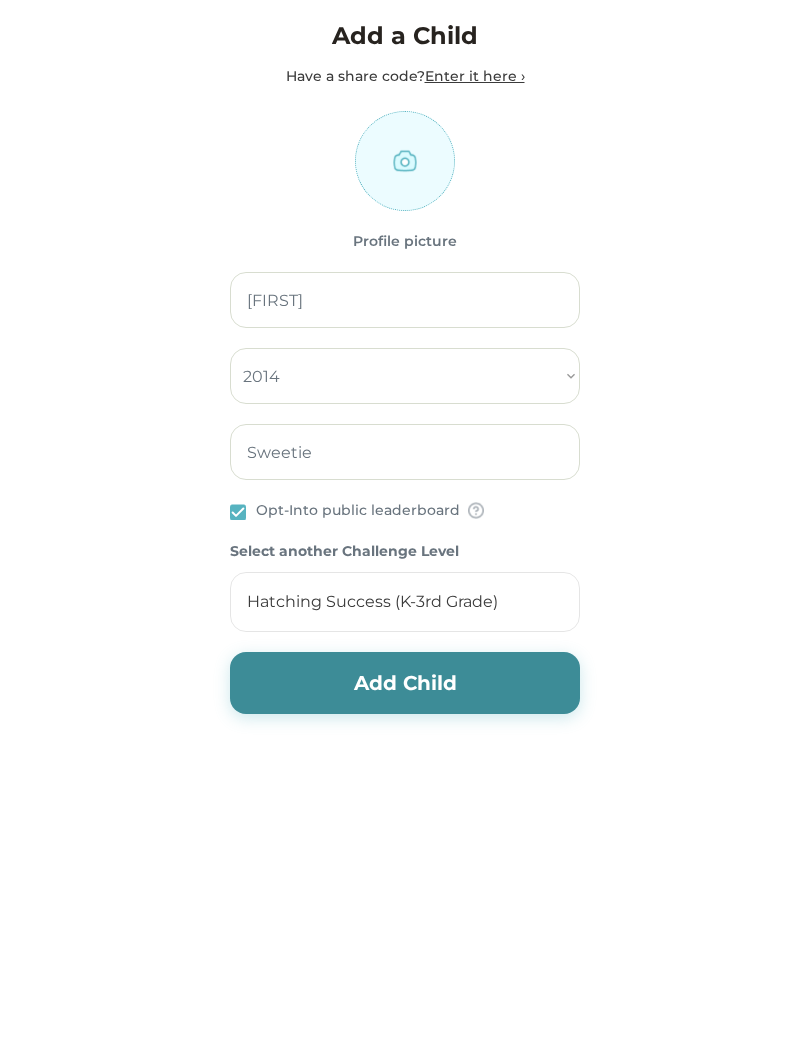 click on "Hatching Success (K-3rd Grade)" at bounding box center (372, 602) 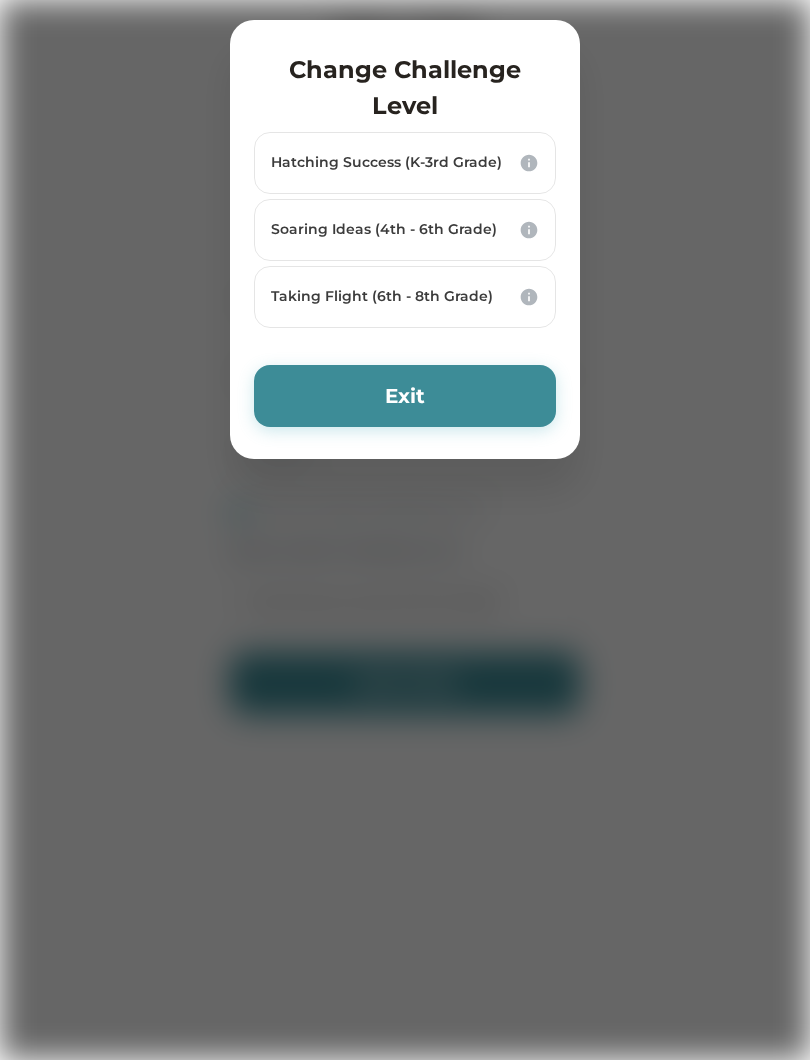 click on "Soaring Ideas (4th - 6th Grade)" at bounding box center [392, 230] 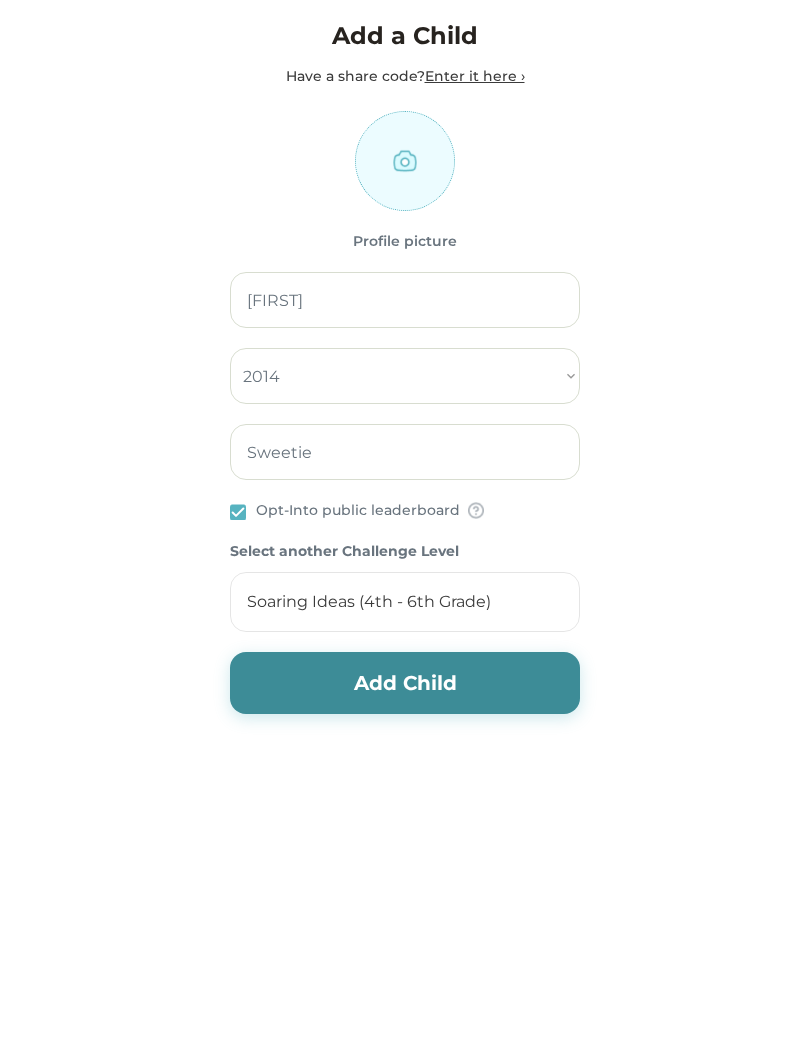 click on "Add Child" at bounding box center (405, 683) 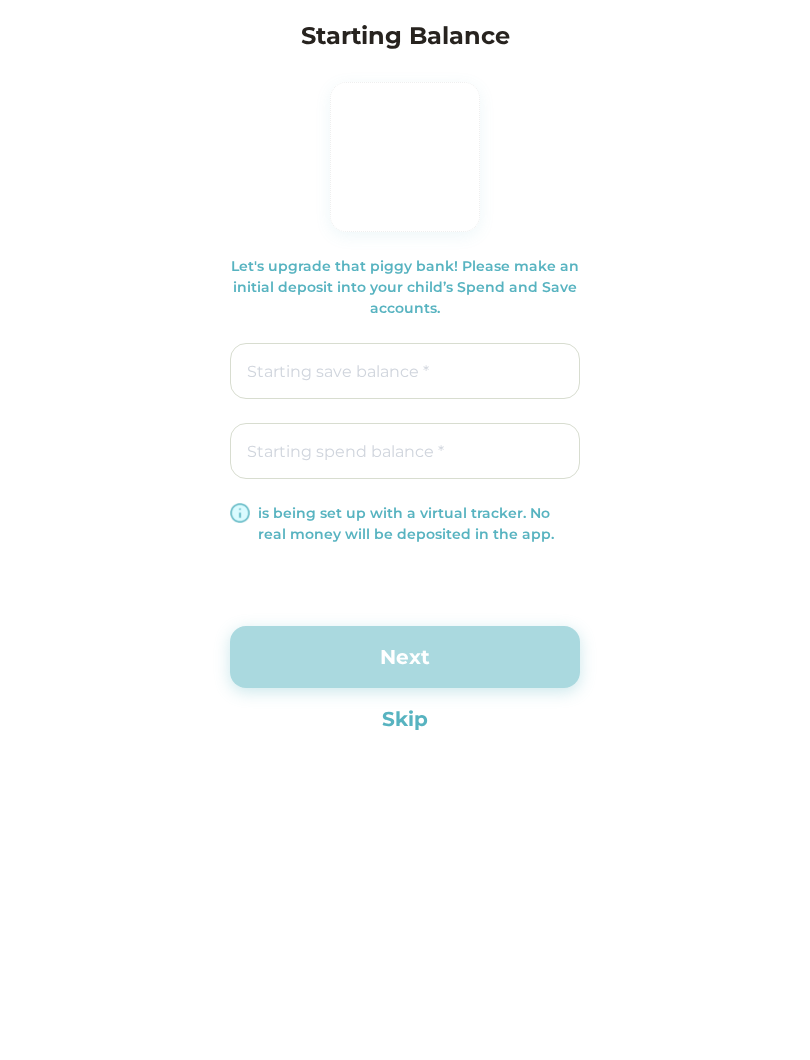 type 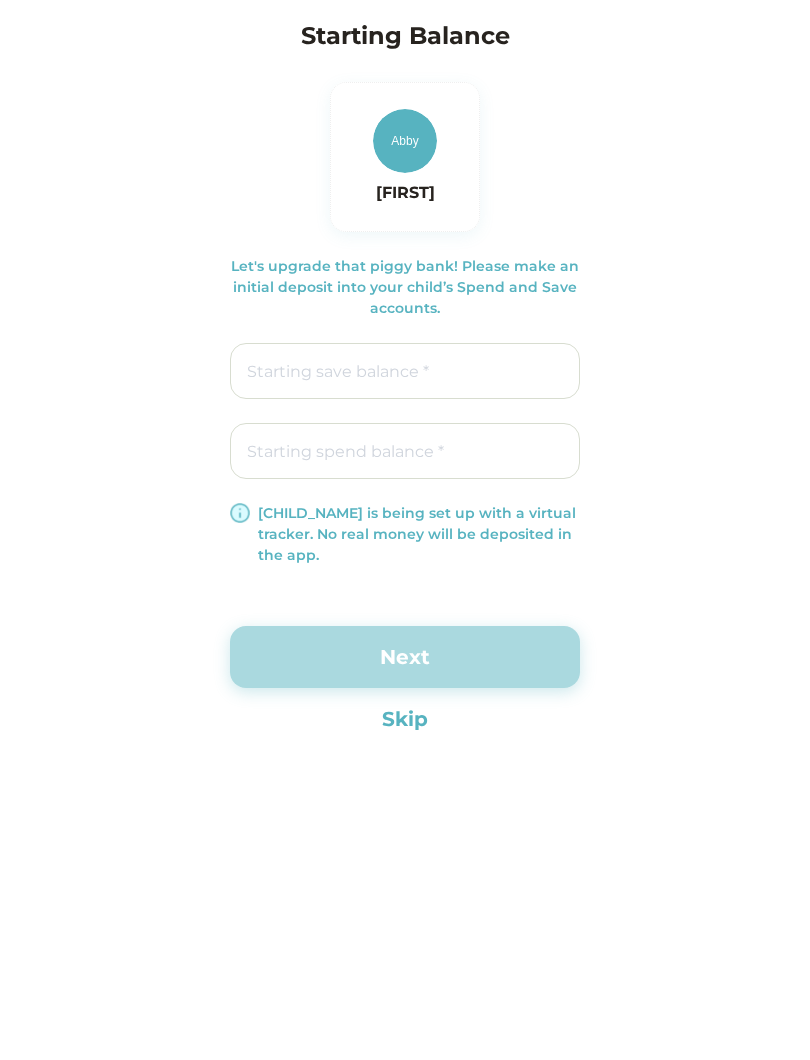 click at bounding box center [405, 451] 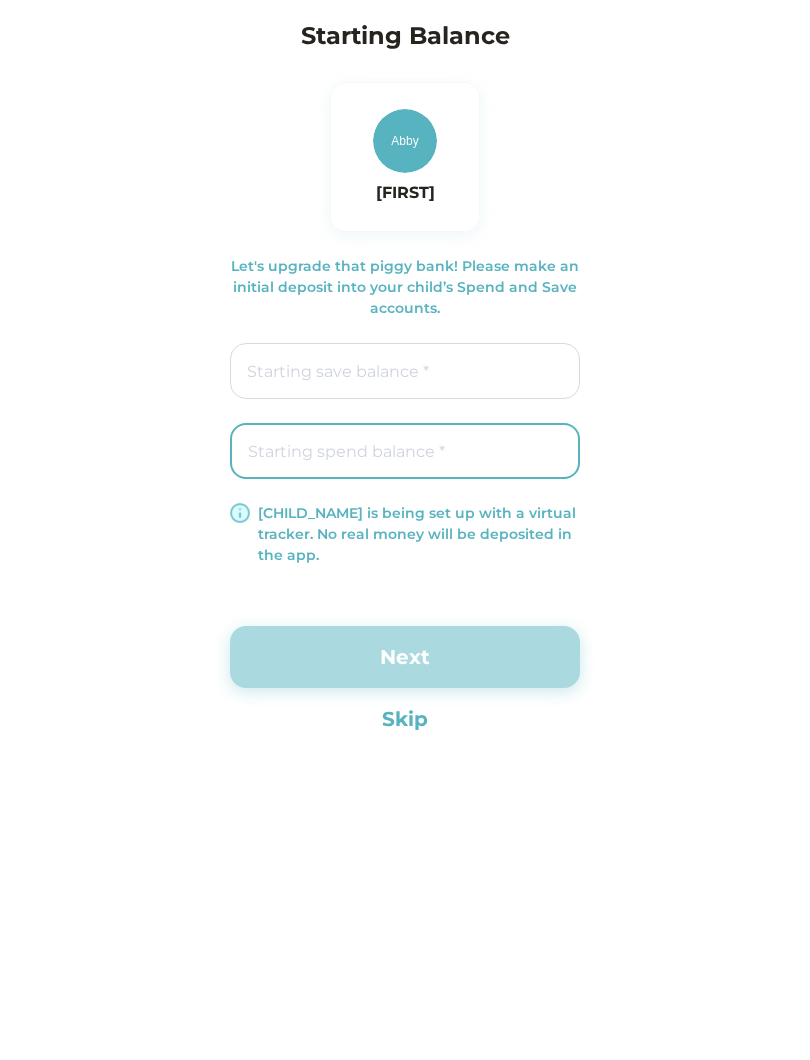 click on "Skip" at bounding box center (405, 719) 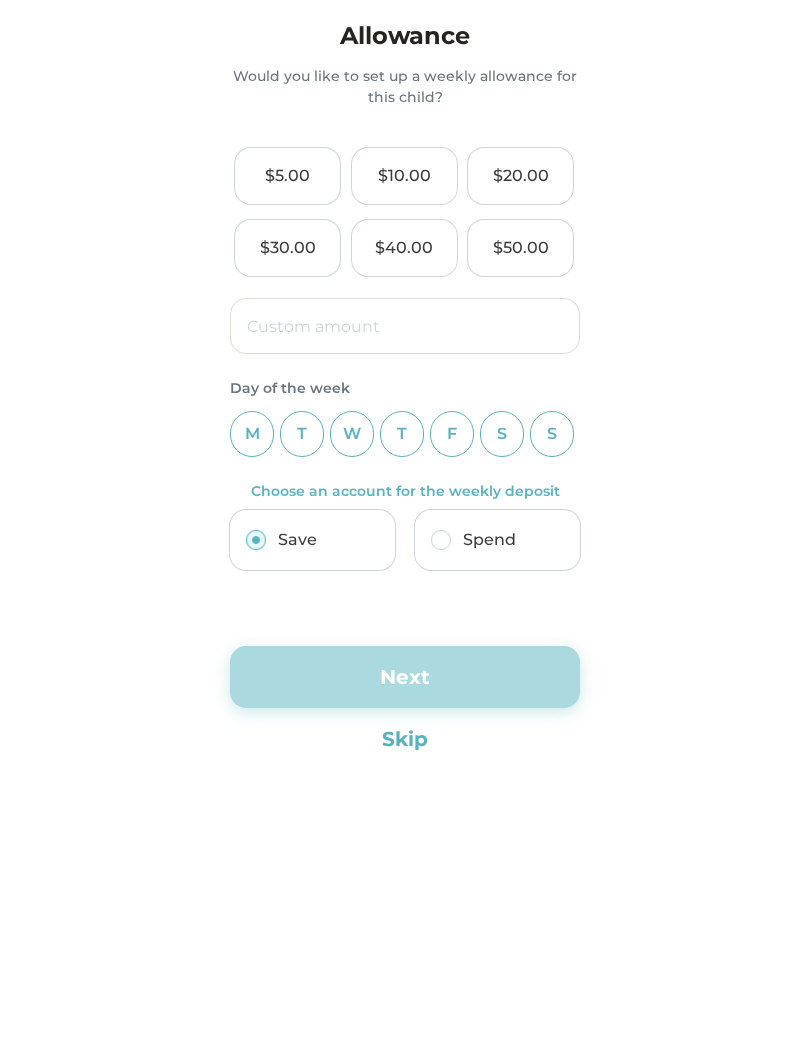 click at bounding box center [405, 326] 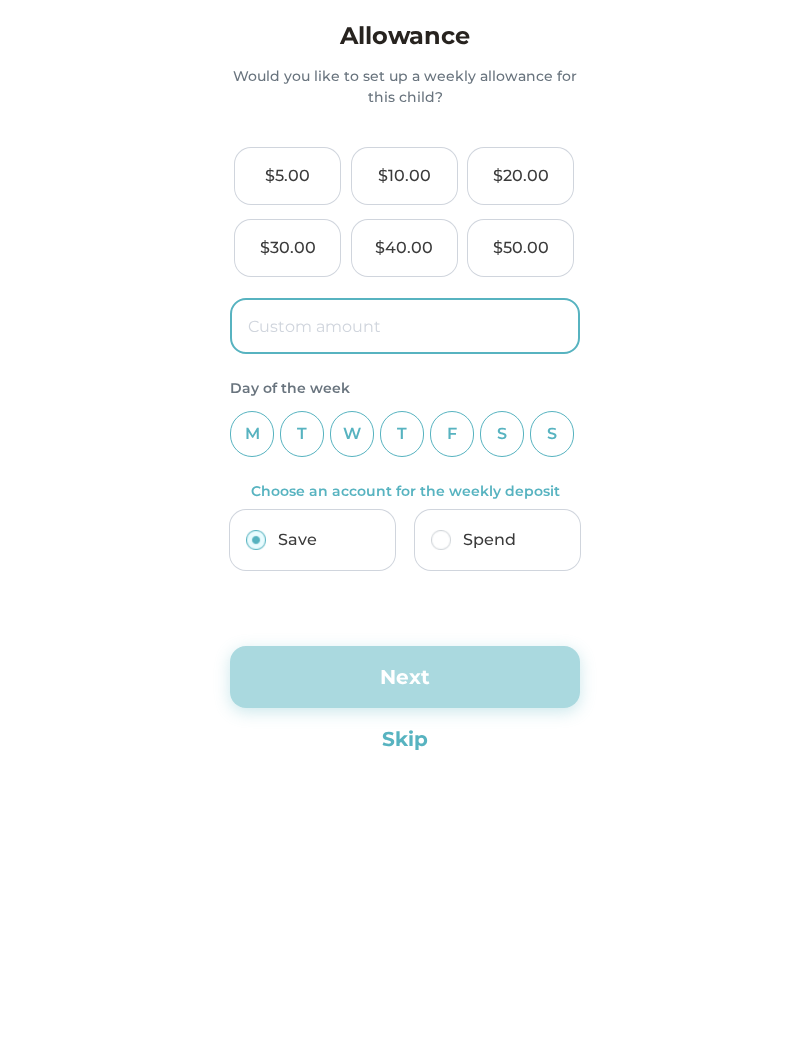 type on "$[PRICE]" 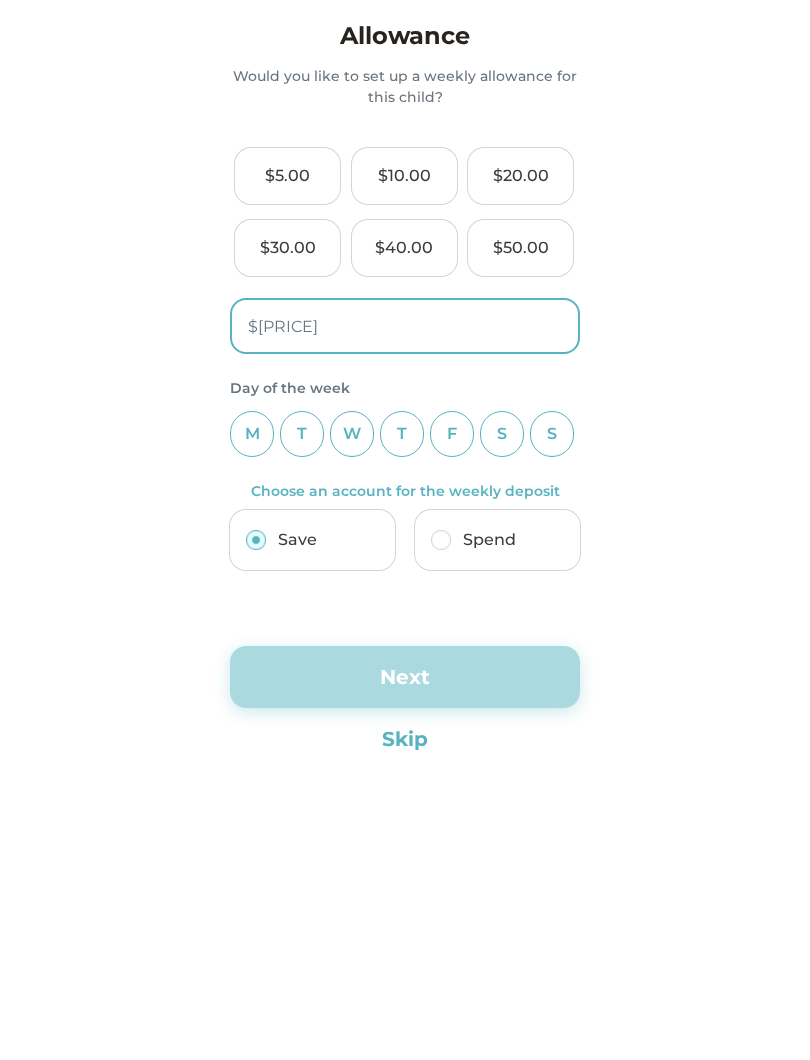 click on "S" at bounding box center (552, 434) 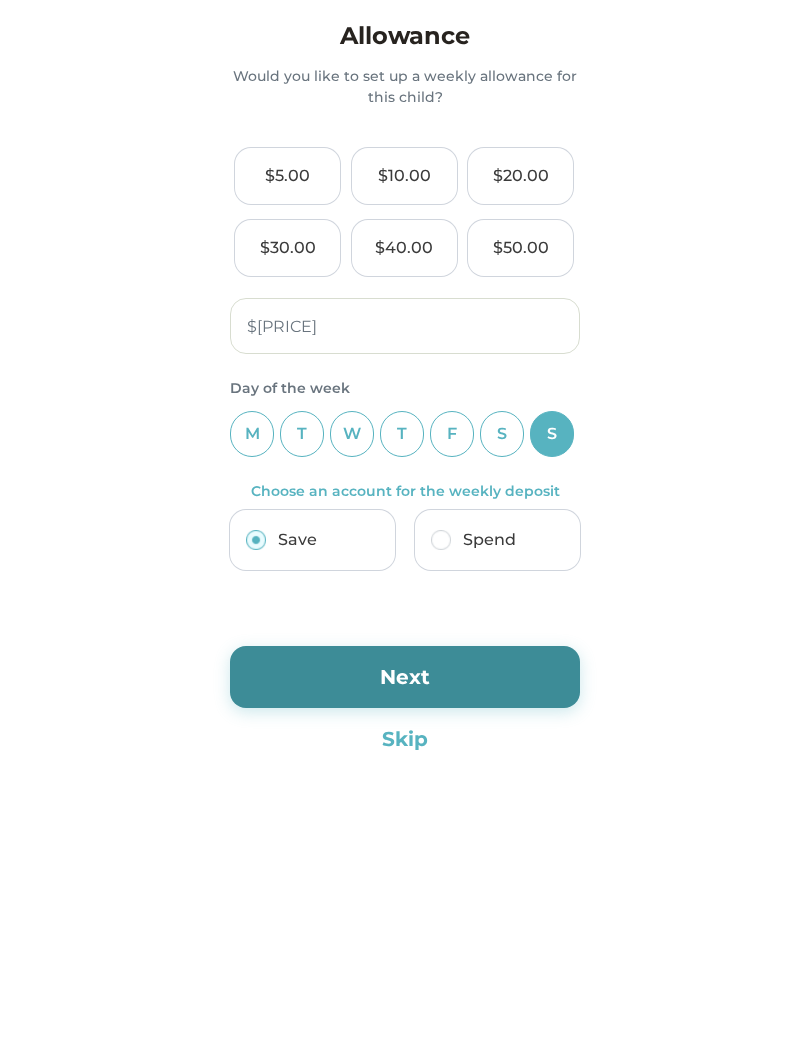 click on "Next" at bounding box center (405, 677) 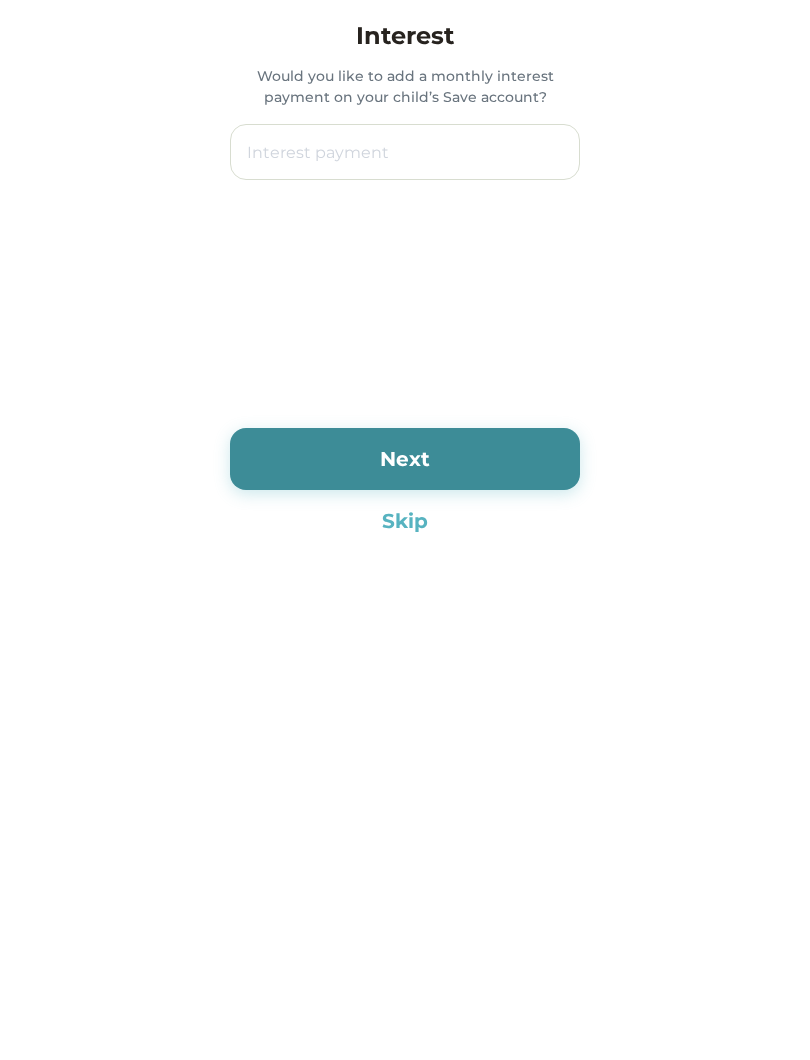 click at bounding box center [405, 152] 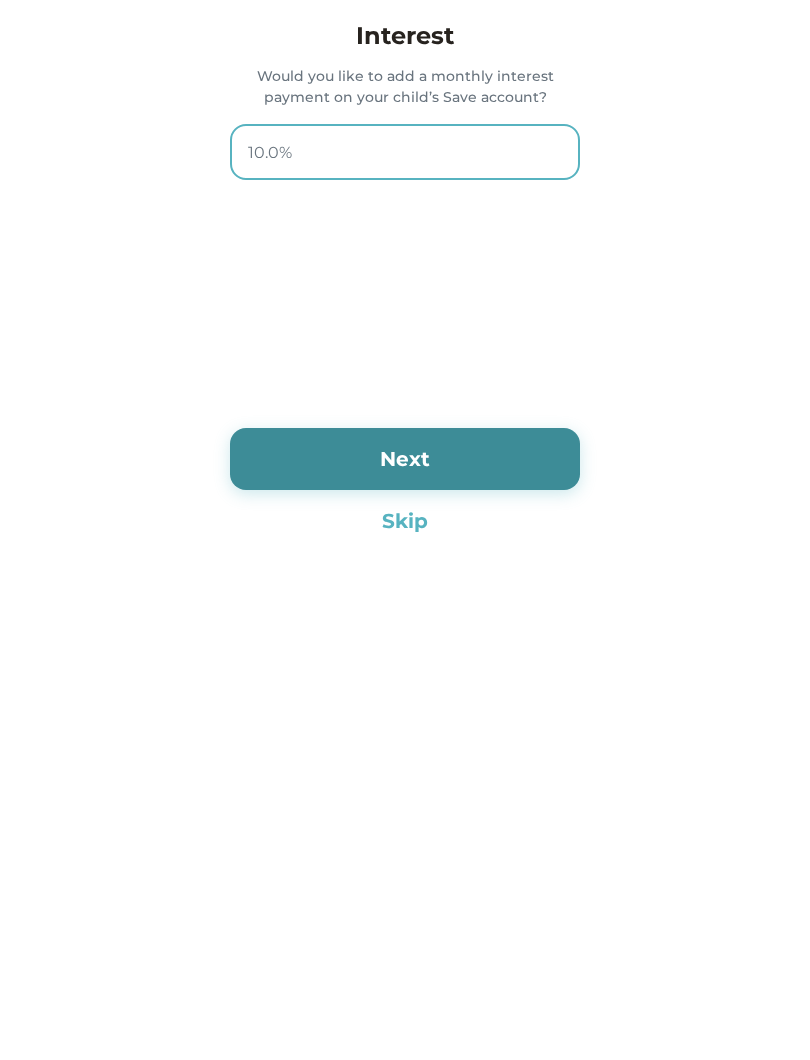 type on "100.0%" 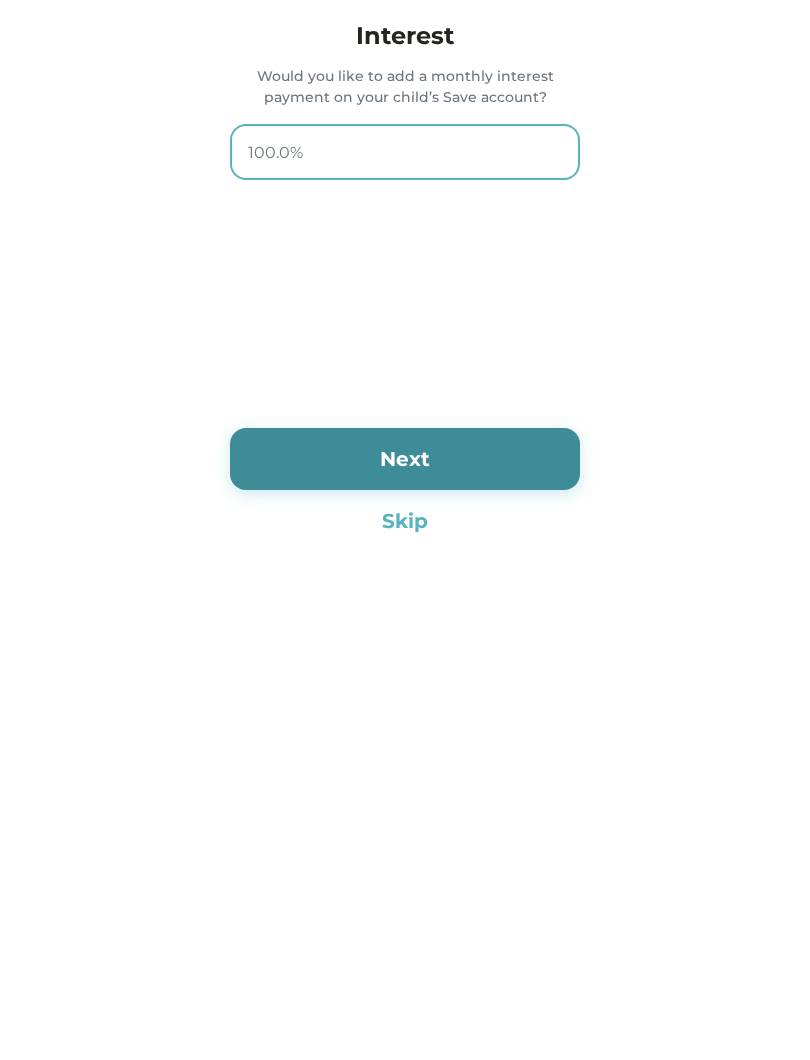 click on "Next" at bounding box center (405, 459) 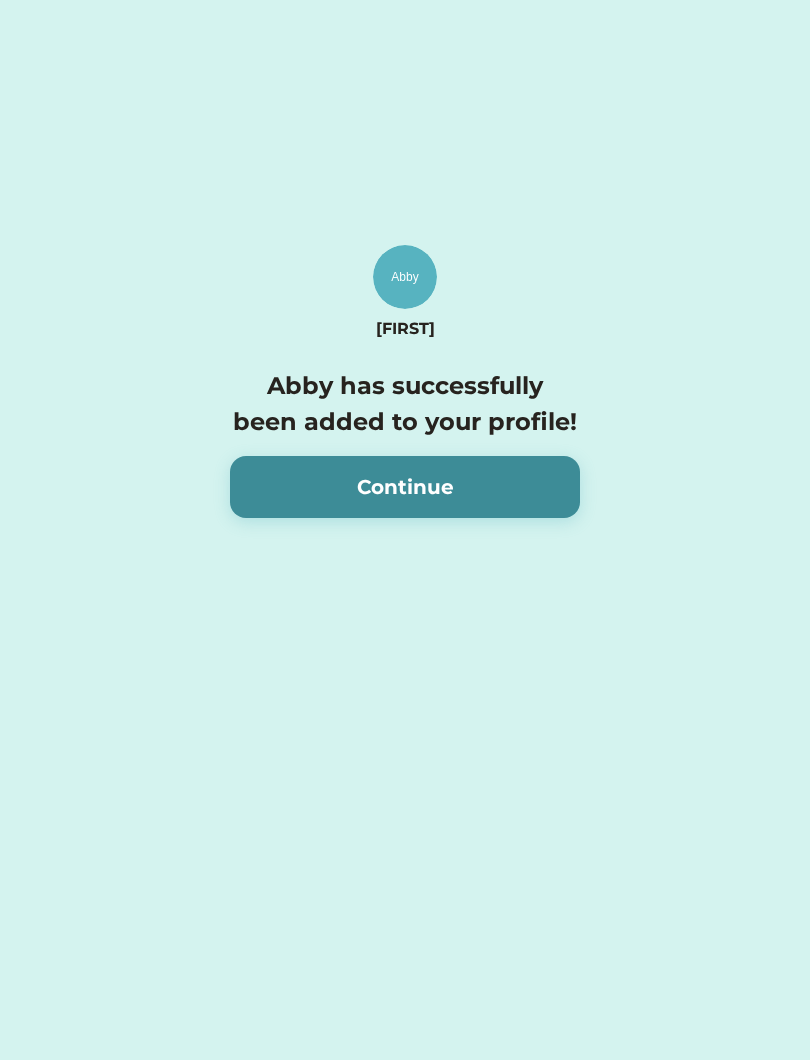 click on "Continue" at bounding box center (405, 487) 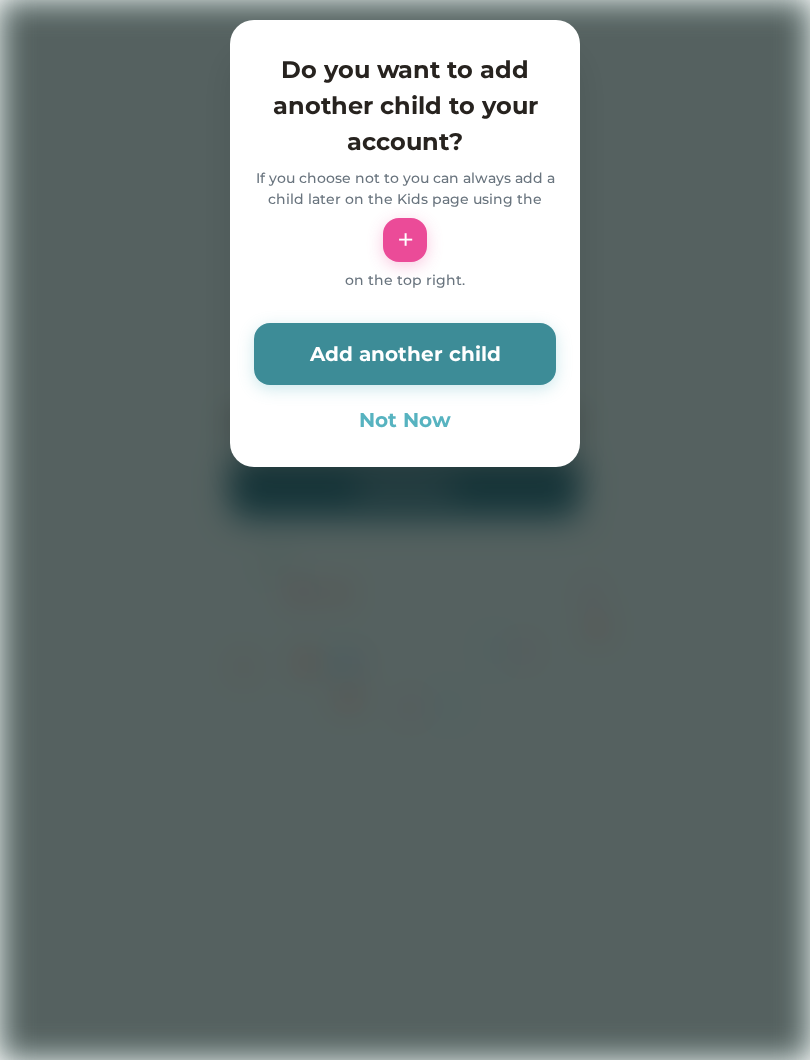 click on "Not Now" at bounding box center [405, 420] 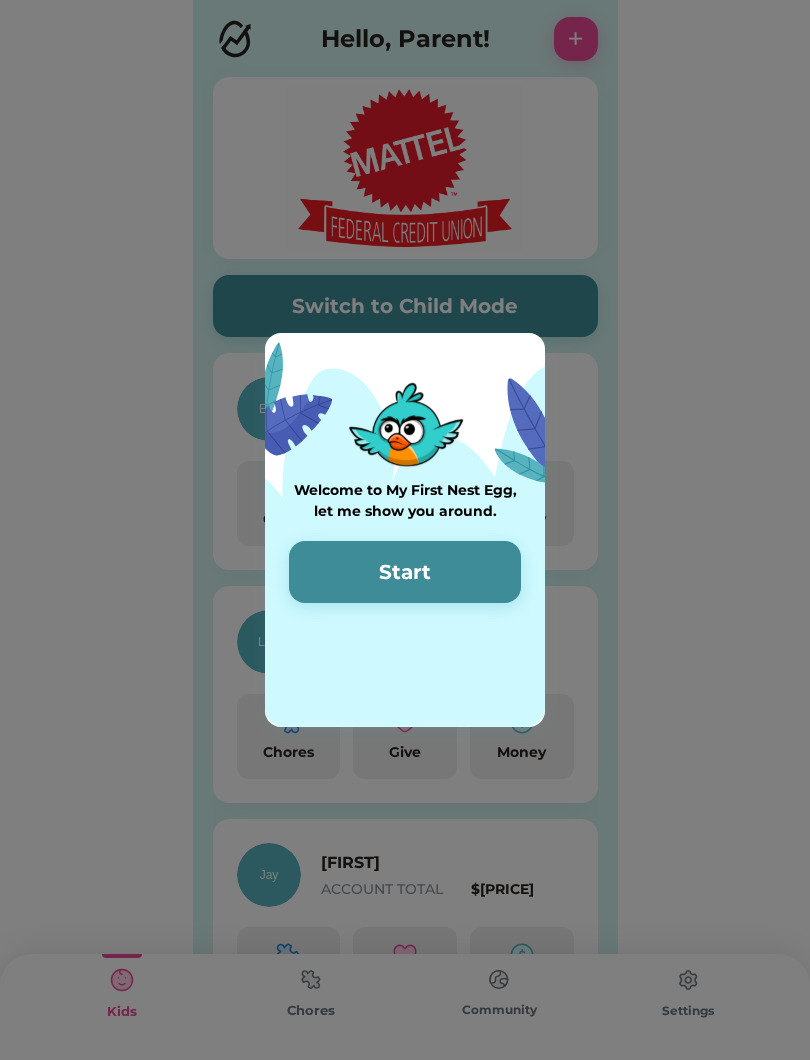 click on "Start" at bounding box center (405, 572) 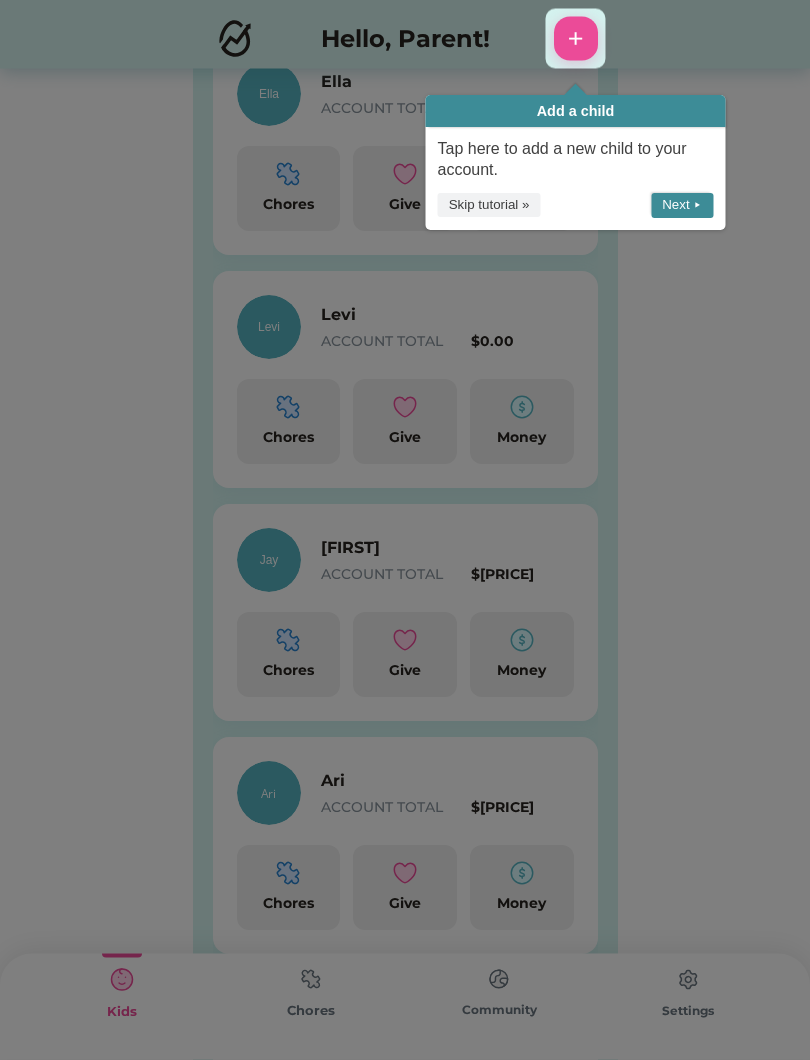 scroll, scrollTop: 296, scrollLeft: 0, axis: vertical 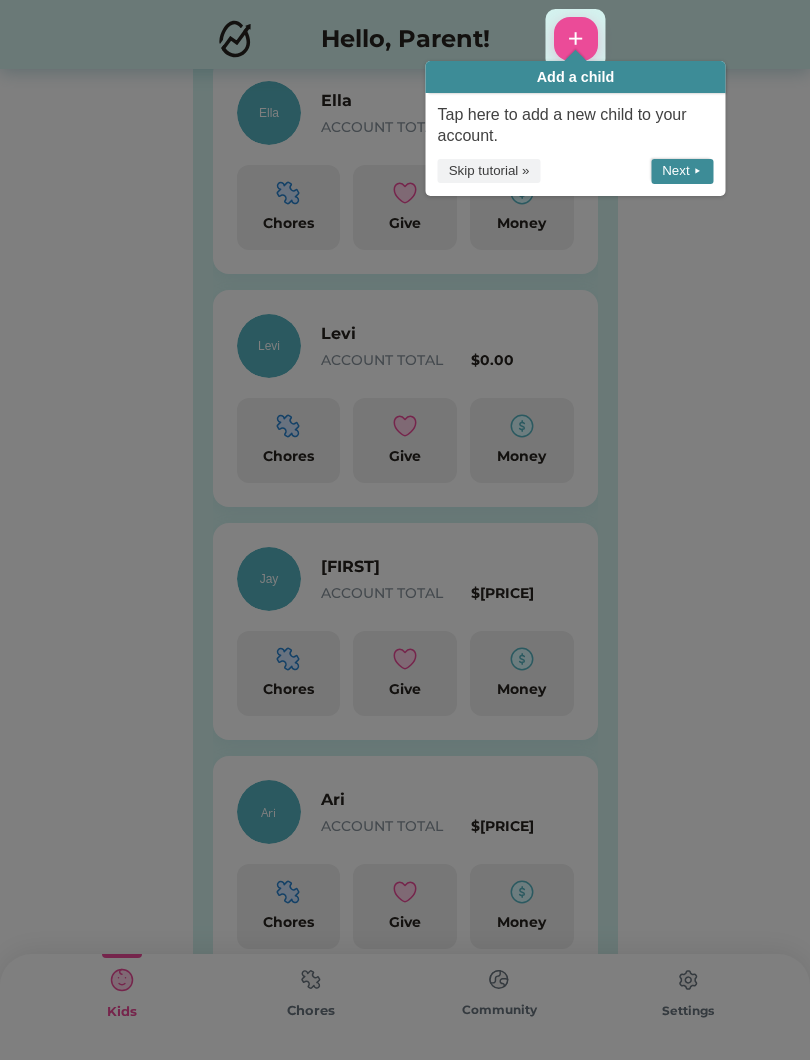 click on "Skip tutorial »" at bounding box center [489, 171] 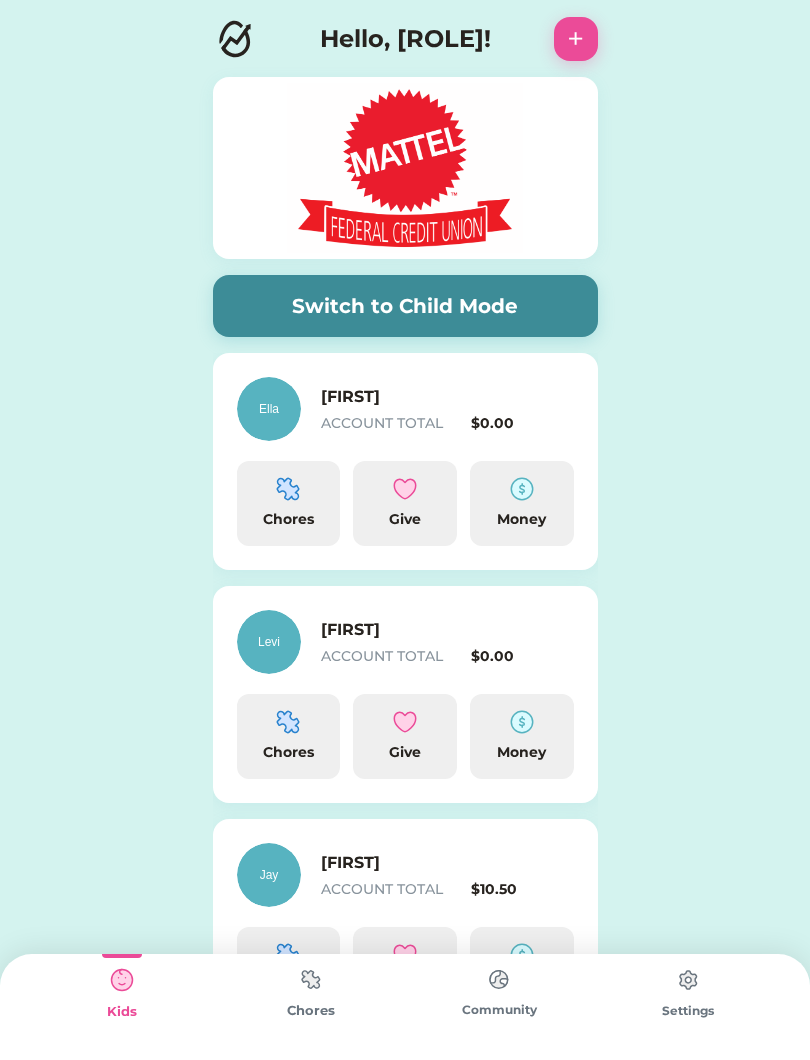 scroll, scrollTop: 0, scrollLeft: 0, axis: both 